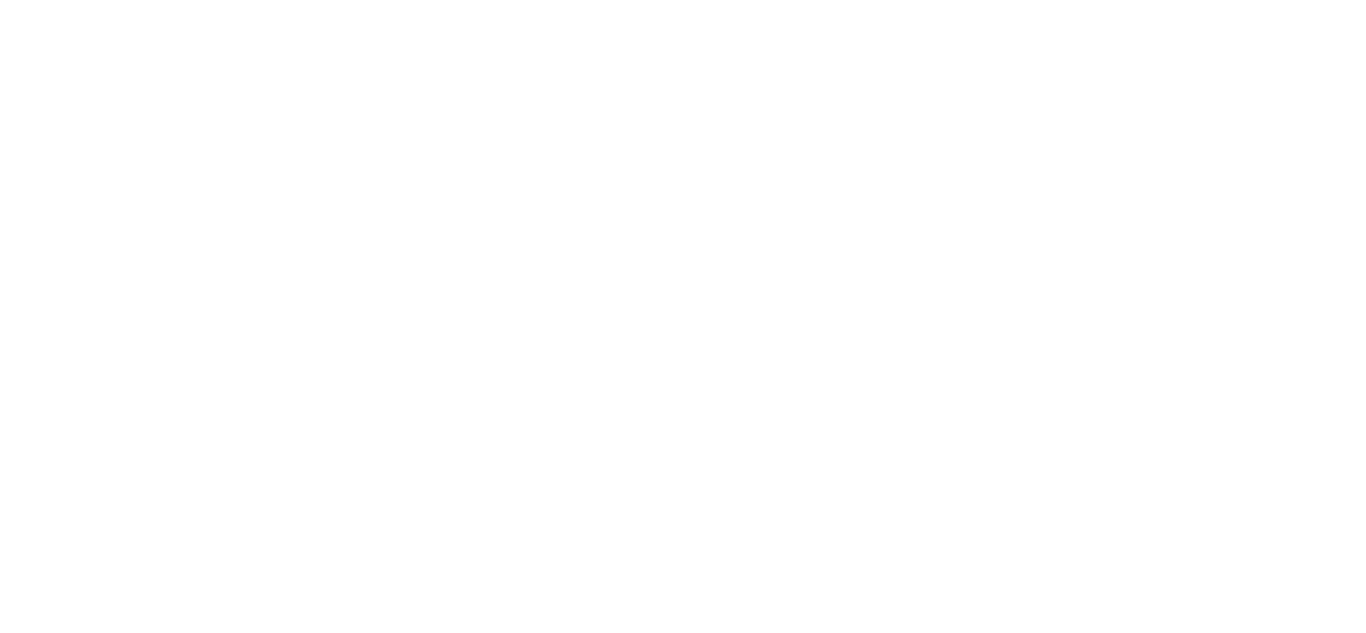 scroll, scrollTop: 0, scrollLeft: 0, axis: both 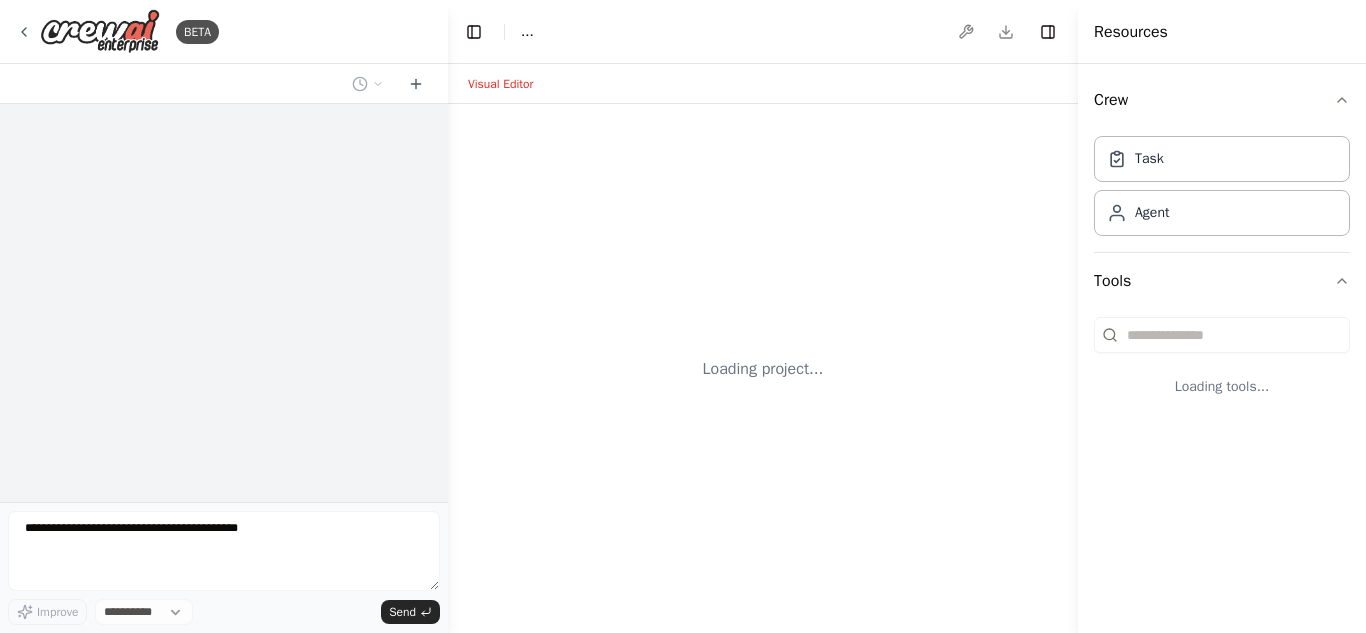 select on "****" 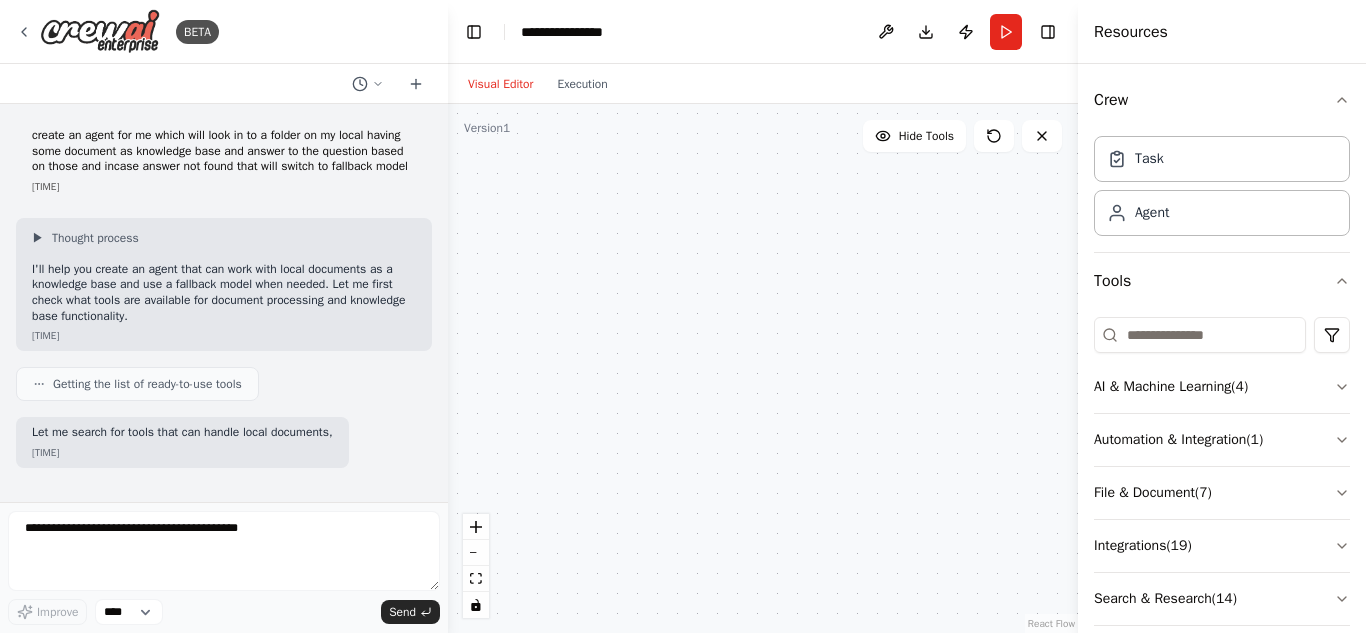 scroll, scrollTop: 115, scrollLeft: 0, axis: vertical 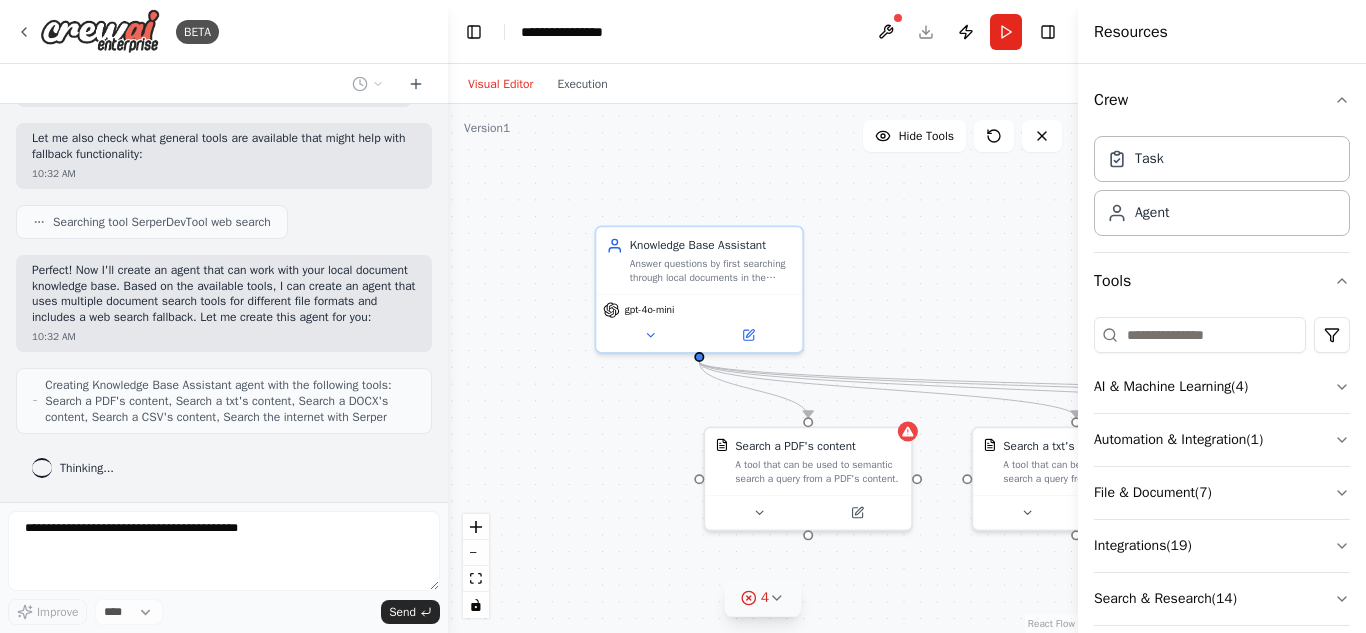 click 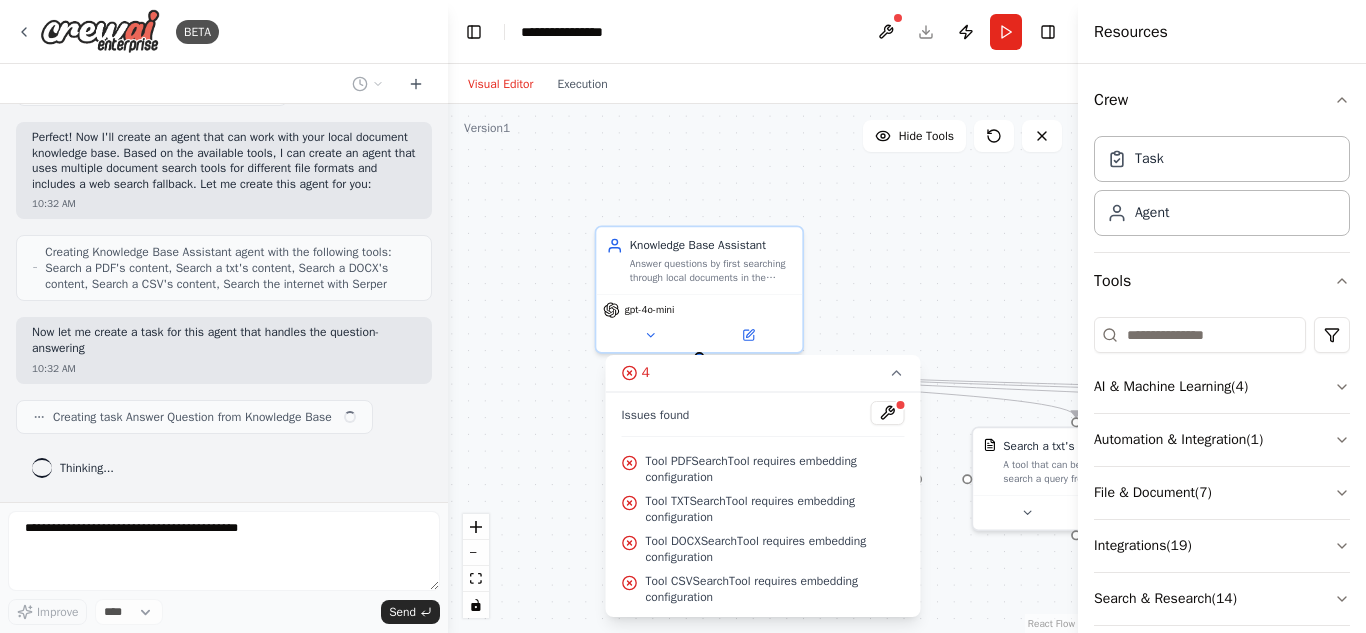 scroll, scrollTop: 1139, scrollLeft: 0, axis: vertical 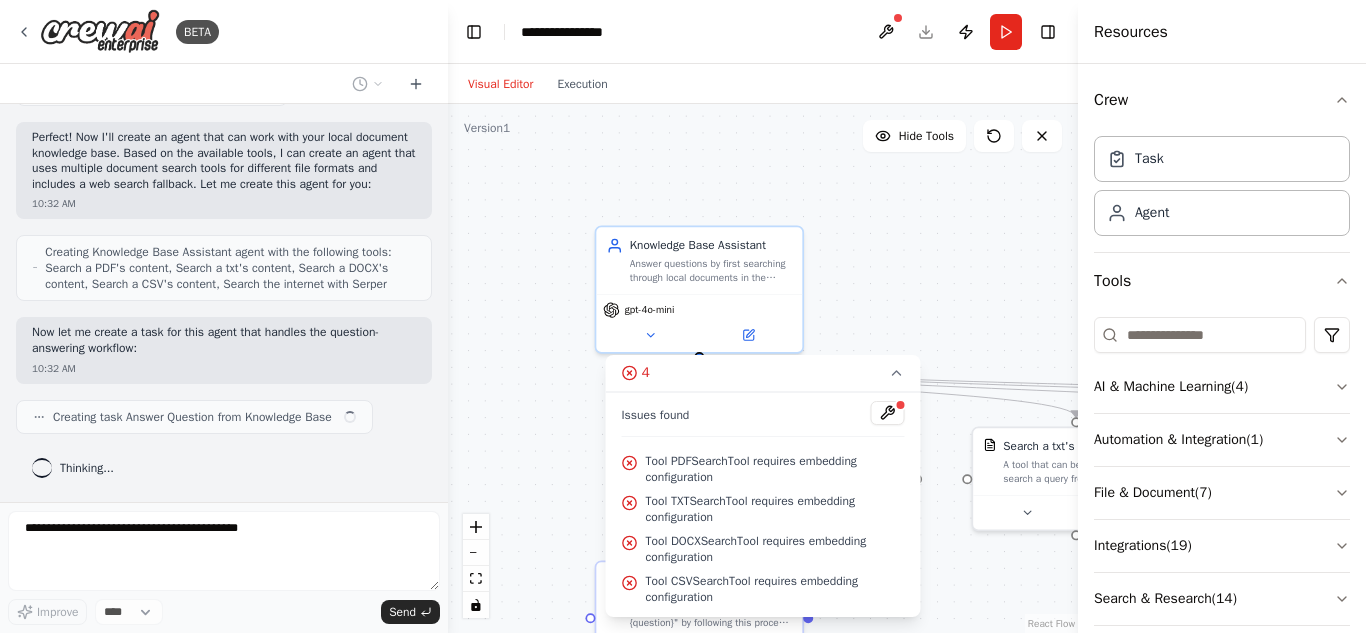 click on ".deletable-edge-delete-btn {
width: 20px;
height: 20px;
border: 0px solid #ffffff;
color: #6b7280;
background-color: #f8fafc;
cursor: pointer;
border-radius: 50%;
font-size: 12px;
padding: 3px;
display: flex;
align-items: center;
justify-content: center;
transition: all 0.2s cubic-bezier(0.4, 0, 0.2, 1);
box-shadow: 0 2px 4px rgba(0, 0, 0, 0.1);
}
.deletable-edge-delete-btn:hover {
background-color: #ef4444;
color: #ffffff;
border-color: #dc2626;
transform: scale(1.1);
box-shadow: 0 4px 12px rgba(239, 68, 68, 0.4);
}
.deletable-edge-delete-btn:active {
transform: scale(0.95);
box-shadow: 0 2px 4px rgba(239, 68, 68, 0.3);
}
Knowledge Base Assistant gpt-4o-mini Search a PDF's content" at bounding box center (763, 368) 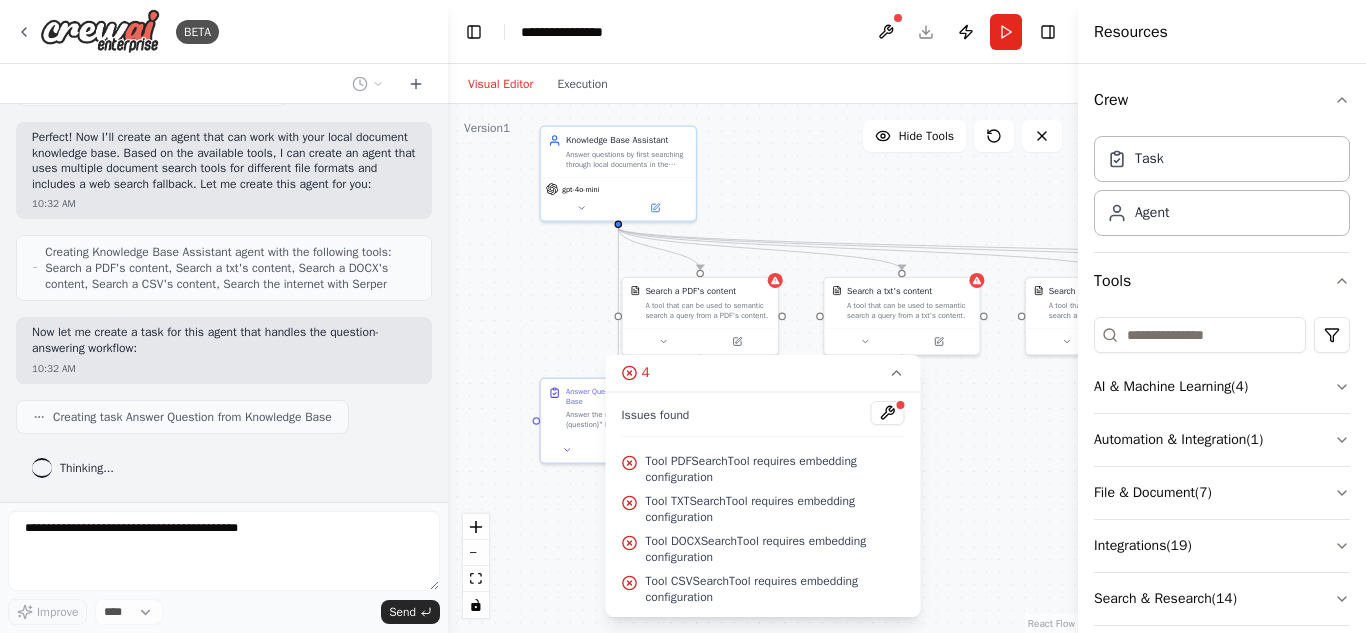 drag, startPoint x: 973, startPoint y: 596, endPoint x: 727, endPoint y: 86, distance: 566.2296 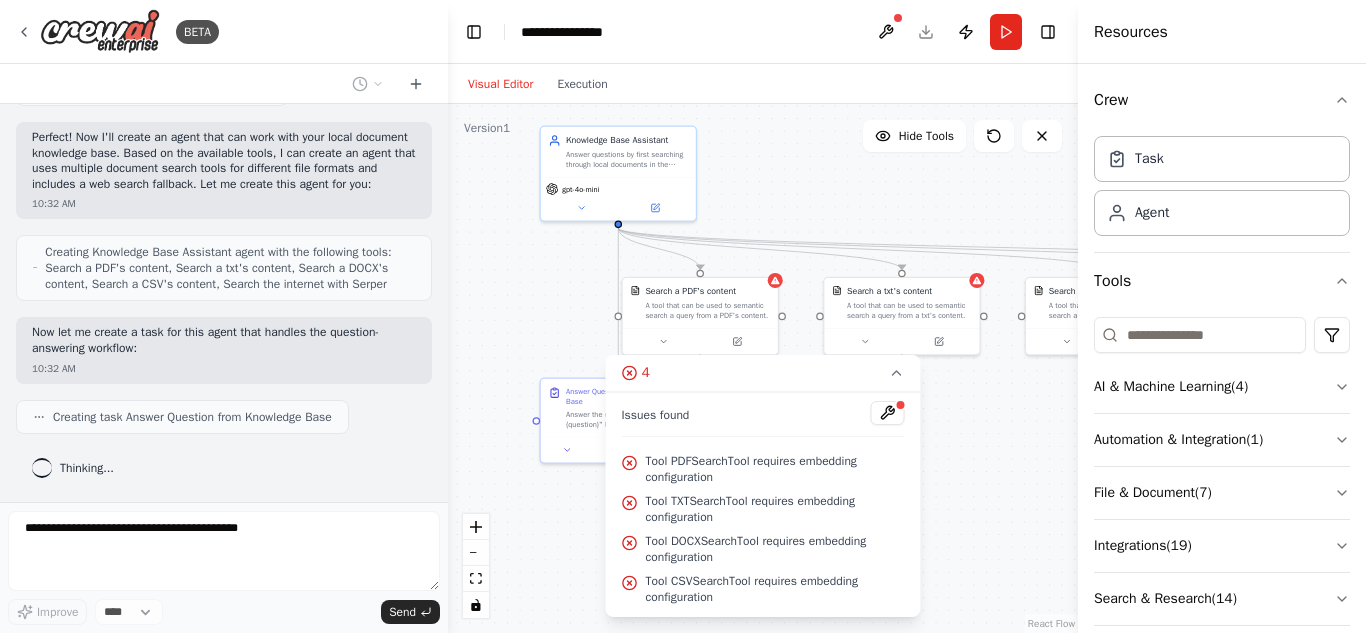 click on "Visual Editor Execution Version  1 Hide Tools
.deletable-edge-delete-btn {
width: 20px;
height: 20px;
border: 0px solid #ffffff;
color: #6b7280;
background-color: #f8fafc;
cursor: pointer;
border-radius: 50%;
font-size: 12px;
padding: 3px;
display: flex;
align-items: center;
justify-content: center;
transition: all 0.2s cubic-bezier(0.4, 0, 0.2, 1);
box-shadow: 0 2px 4px rgba(0, 0, 0, 0.1);
}
.deletable-edge-delete-btn:hover {
background-color: #ef4444;
color: #ffffff;
border-color: #dc2626;
transform: scale(1.1);
box-shadow: 0 4px 12px rgba(239, 68, 68, 0.4);
}
.deletable-edge-delete-btn:active {
transform: scale(0.95);
box-shadow: 0 2px 4px rgba(239, 68, 68, 0.3);
}
gpt-4o-mini React Flow" at bounding box center [763, 348] 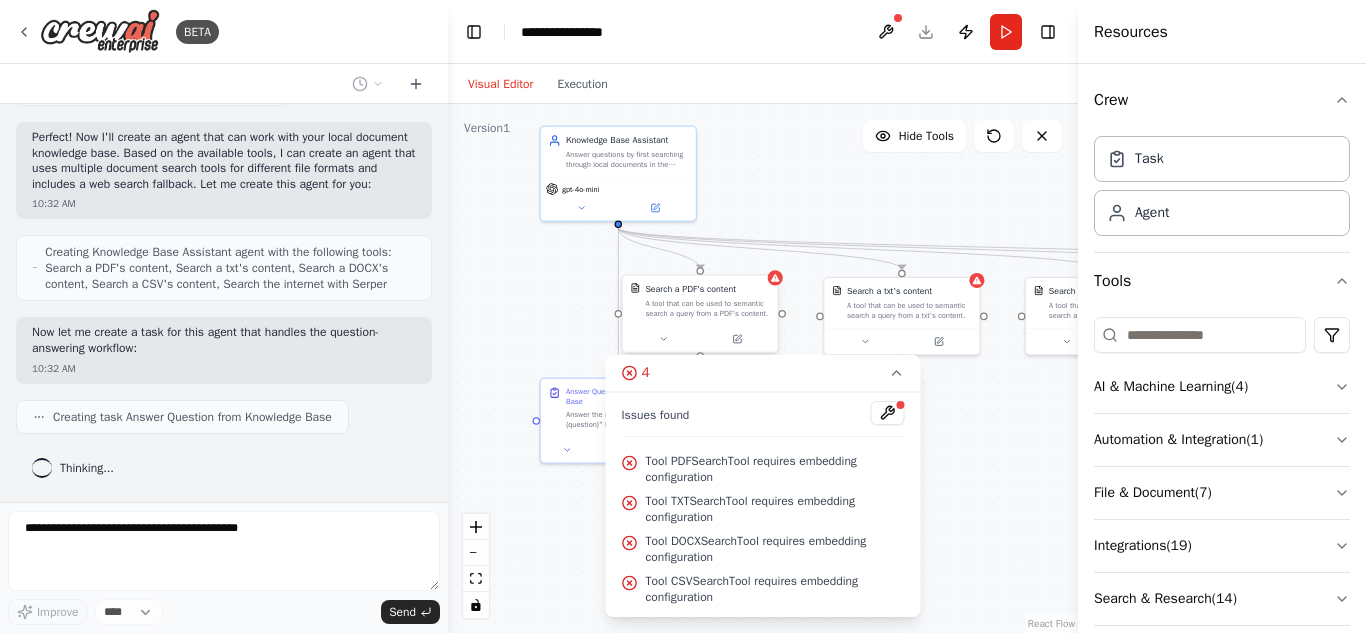 click on "A tool that can be used to semantic search a query from a PDF's content." at bounding box center [707, 308] 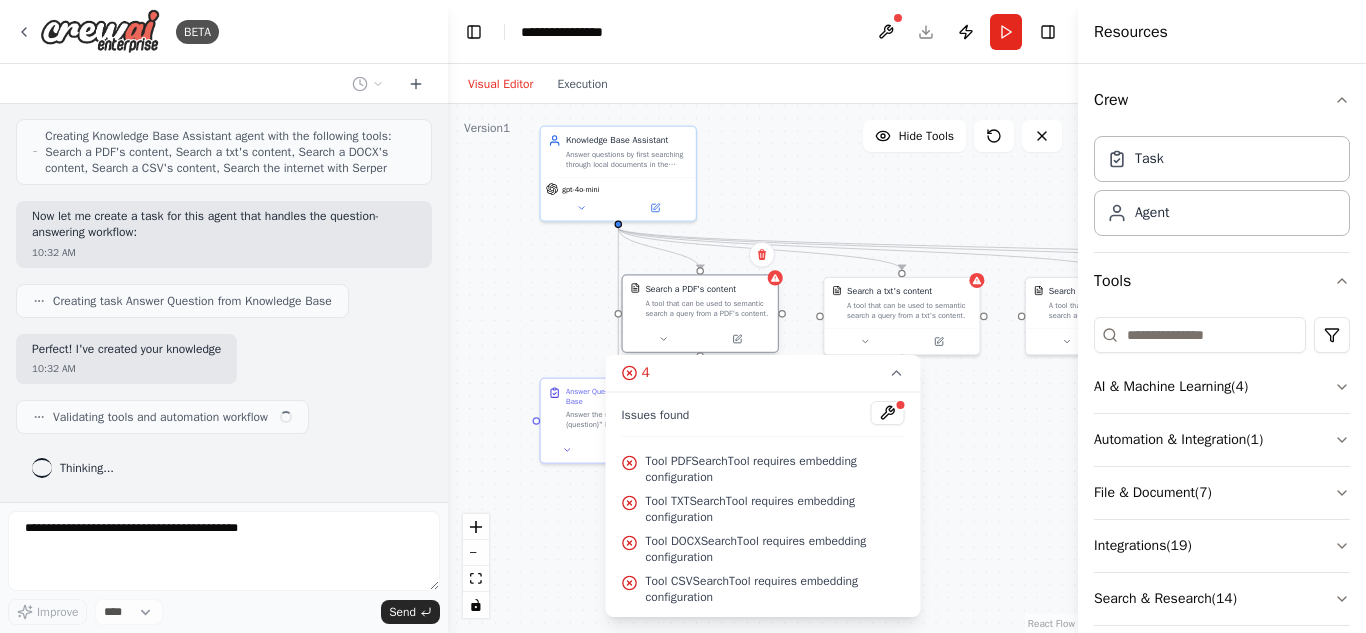 click on "A tool that can be used to semantic search a query from a PDF's content." at bounding box center (707, 308) 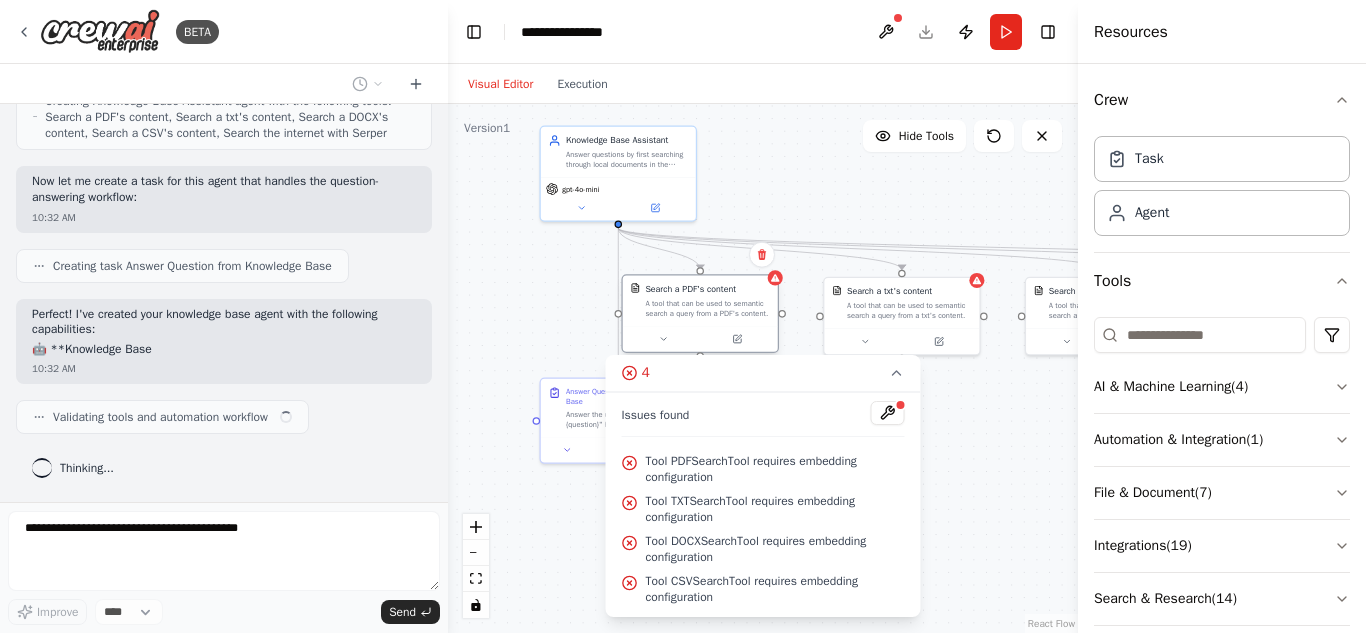 click on "A tool that can be used to semantic search a query from a PDF's content." at bounding box center (707, 308) 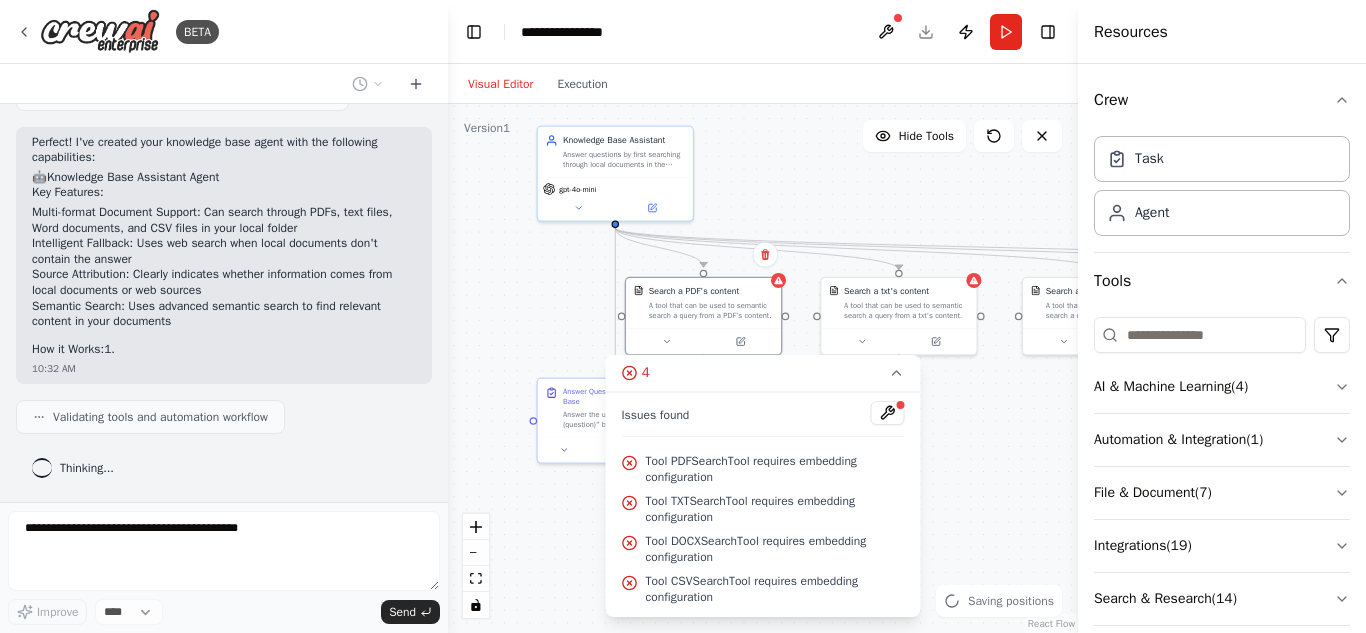 click on ".deletable-edge-delete-btn {
width: 20px;
height: 20px;
border: 0px solid #ffffff;
color: #6b7280;
background-color: #f8fafc;
cursor: pointer;
border-radius: 50%;
font-size: 12px;
padding: 3px;
display: flex;
align-items: center;
justify-content: center;
transition: all 0.2s cubic-bezier(0.4, 0, 0.2, 1);
box-shadow: 0 2px 4px rgba(0, 0, 0, 0.1);
}
.deletable-edge-delete-btn:hover {
background-color: #ef4444;
color: #ffffff;
border-color: #dc2626;
transform: scale(1.1);
box-shadow: 0 4px 12px rgba(239, 68, 68, 0.4);
}
.deletable-edge-delete-btn:active {
transform: scale(0.95);
box-shadow: 0 2px 4px rgba(239, 68, 68, 0.3);
}
Knowledge Base Assistant gpt-4o-mini Search a PDF's content" at bounding box center (763, 368) 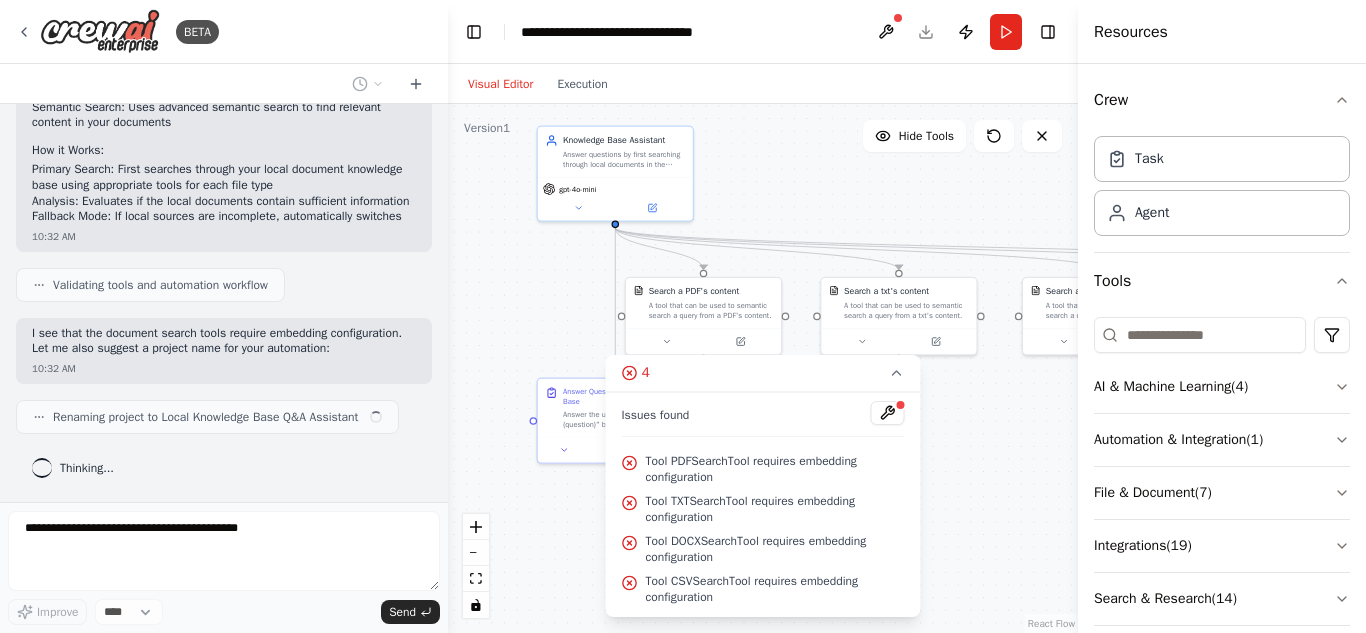 click on ".deletable-edge-delete-btn {
width: 20px;
height: 20px;
border: 0px solid #ffffff;
color: #6b7280;
background-color: #f8fafc;
cursor: pointer;
border-radius: 50%;
font-size: 12px;
padding: 3px;
display: flex;
align-items: center;
justify-content: center;
transition: all 0.2s cubic-bezier(0.4, 0, 0.2, 1);
box-shadow: 0 2px 4px rgba(0, 0, 0, 0.1);
}
.deletable-edge-delete-btn:hover {
background-color: #ef4444;
color: #ffffff;
border-color: #dc2626;
transform: scale(1.1);
box-shadow: 0 4px 12px rgba(239, 68, 68, 0.4);
}
.deletable-edge-delete-btn:active {
transform: scale(0.95);
box-shadow: 0 2px 4px rgba(239, 68, 68, 0.3);
}
Knowledge Base Assistant gpt-4o-mini Search a PDF's content" at bounding box center [763, 368] 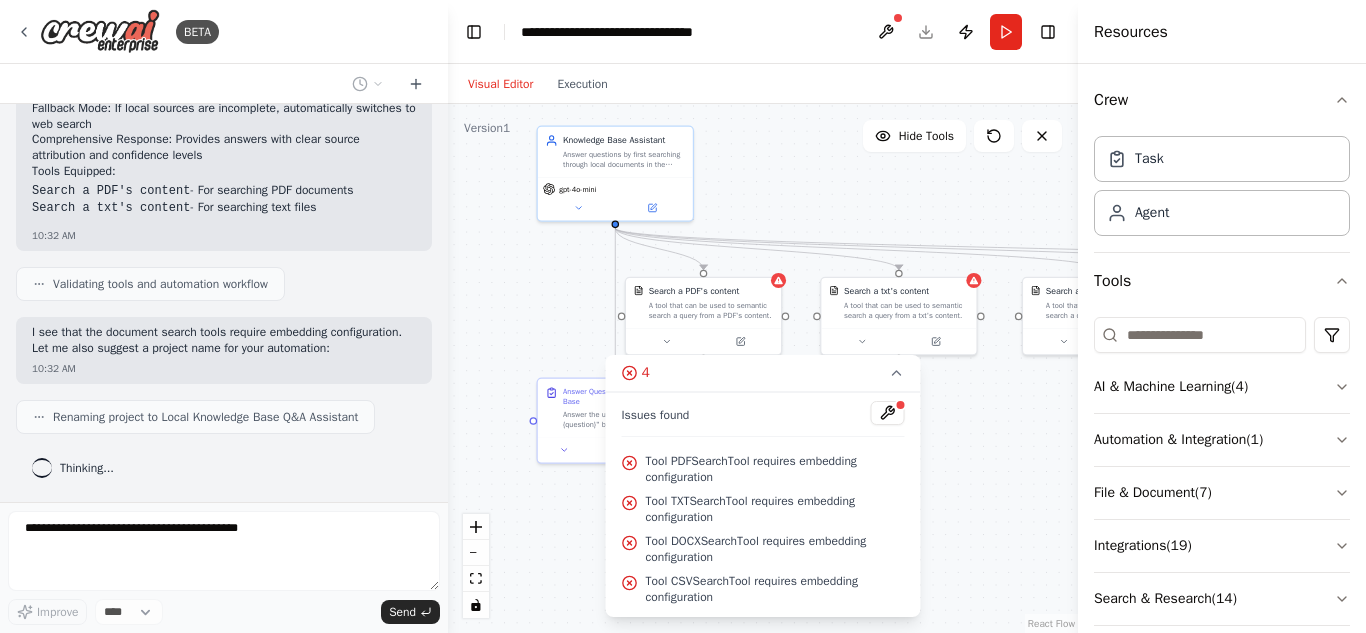 click on ".deletable-edge-delete-btn {
width: 20px;
height: 20px;
border: 0px solid #ffffff;
color: #6b7280;
background-color: #f8fafc;
cursor: pointer;
border-radius: 50%;
font-size: 12px;
padding: 3px;
display: flex;
align-items: center;
justify-content: center;
transition: all 0.2s cubic-bezier(0.4, 0, 0.2, 1);
box-shadow: 0 2px 4px rgba(0, 0, 0, 0.1);
}
.deletable-edge-delete-btn:hover {
background-color: #ef4444;
color: #ffffff;
border-color: #dc2626;
transform: scale(1.1);
box-shadow: 0 4px 12px rgba(239, 68, 68, 0.4);
}
.deletable-edge-delete-btn:active {
transform: scale(0.95);
box-shadow: 0 2px 4px rgba(239, 68, 68, 0.3);
}
Knowledge Base Assistant gpt-4o-mini Search a PDF's content" at bounding box center [763, 368] 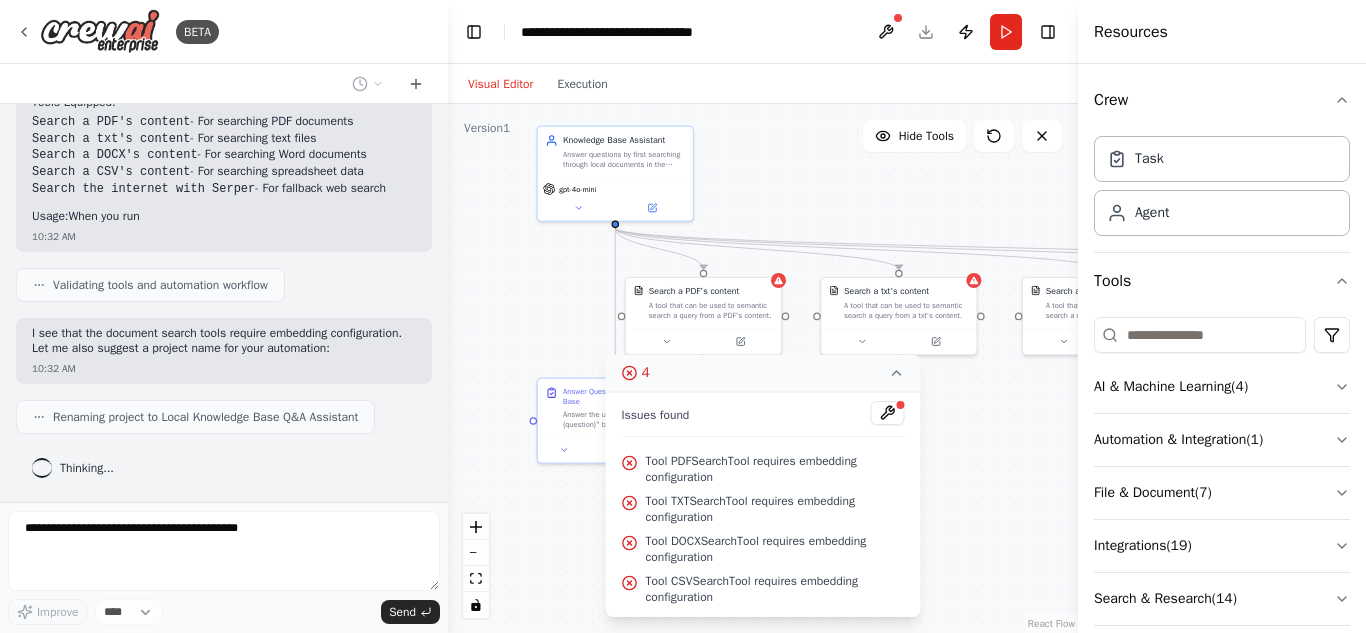 click 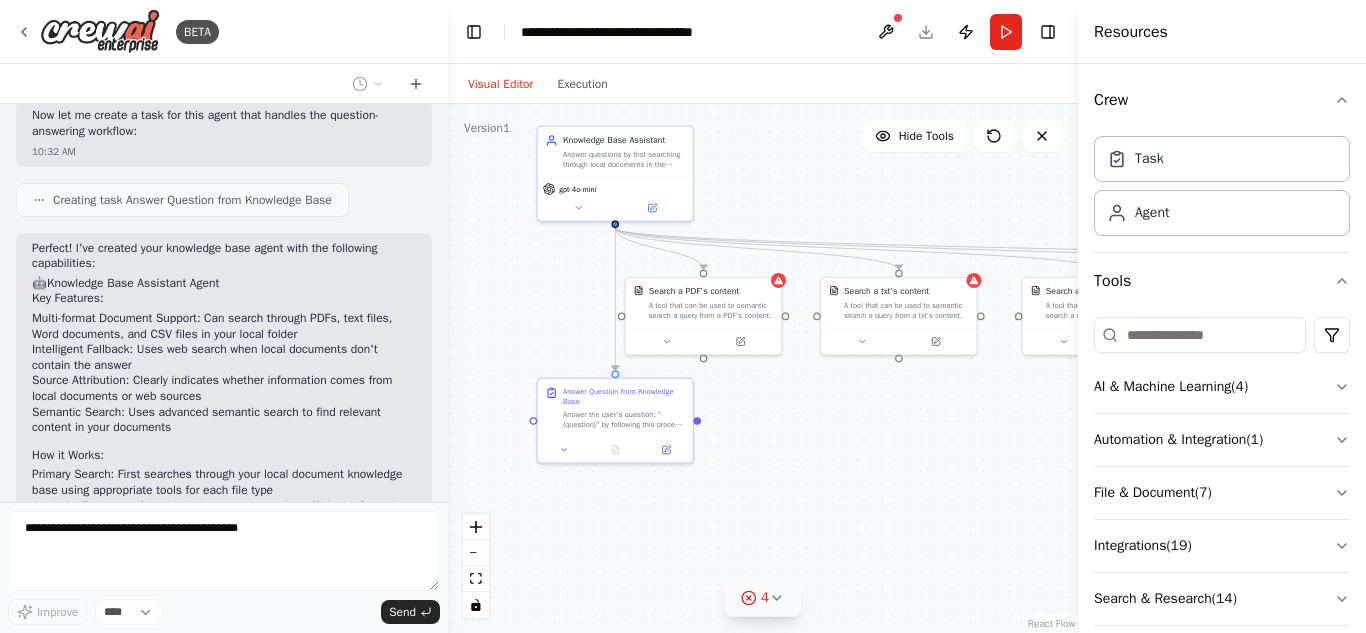 scroll, scrollTop: 1324, scrollLeft: 0, axis: vertical 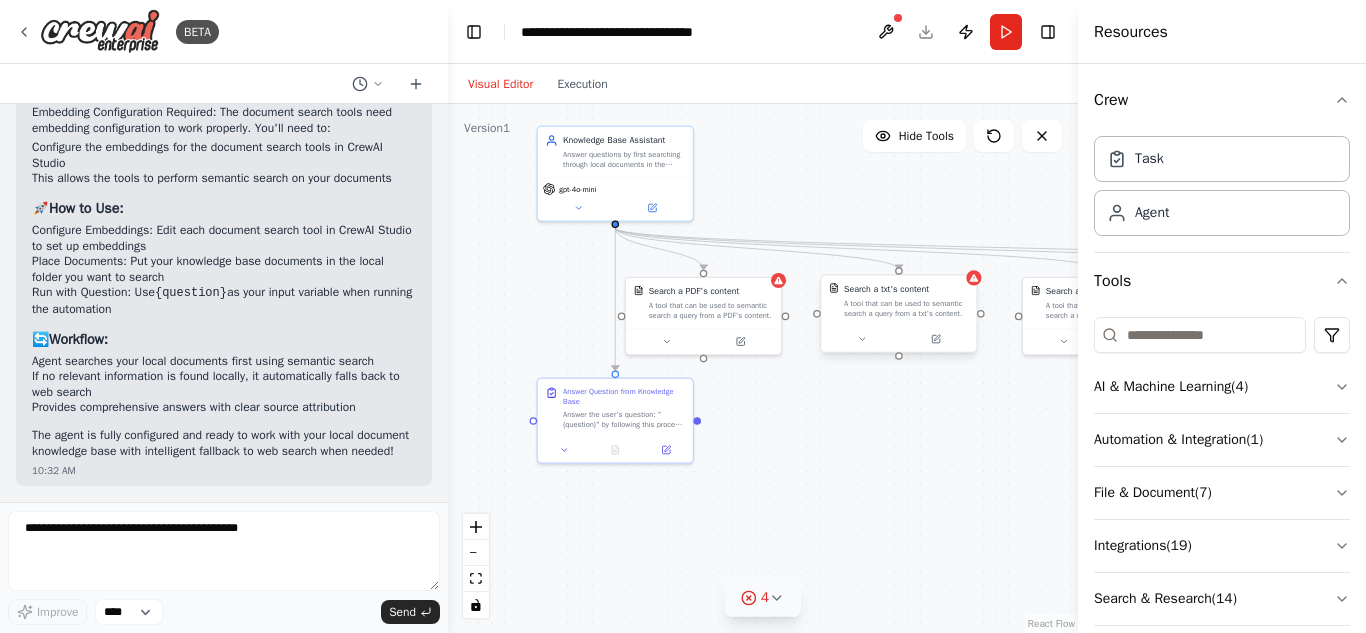 click on "Search a txt's content A tool that can be used to semantic search a query from a txt's content." at bounding box center (906, 300) 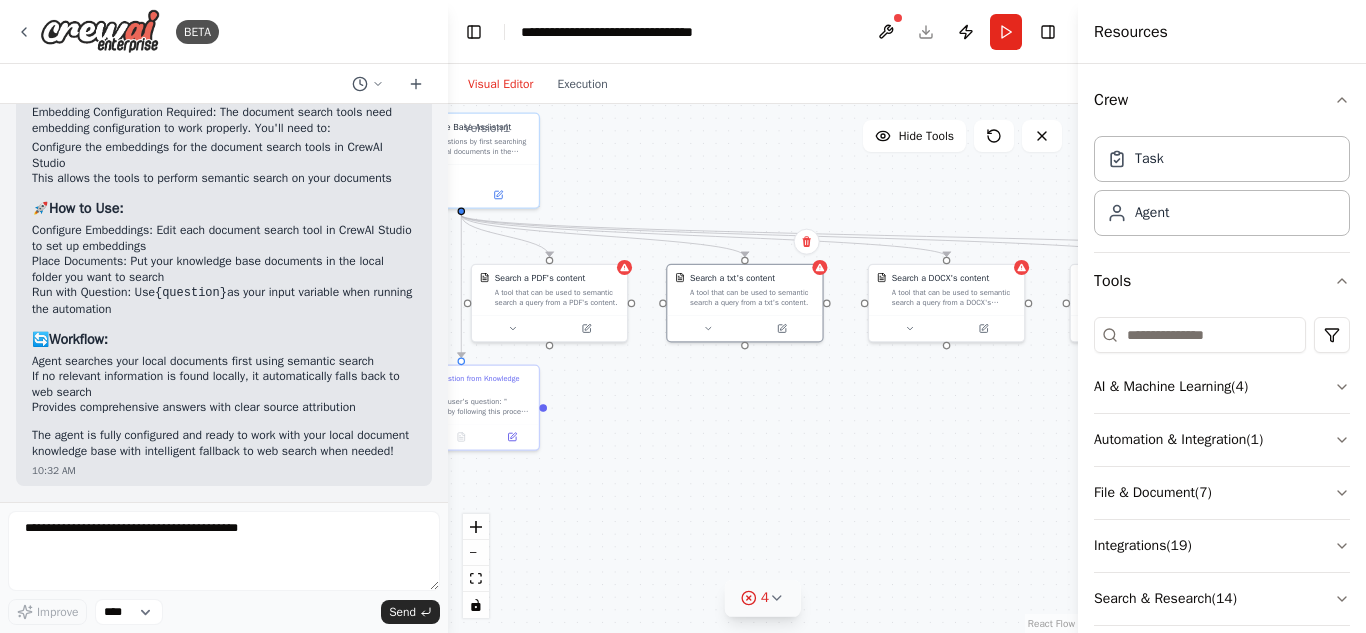 drag, startPoint x: 926, startPoint y: 468, endPoint x: 772, endPoint y: 455, distance: 154.54773 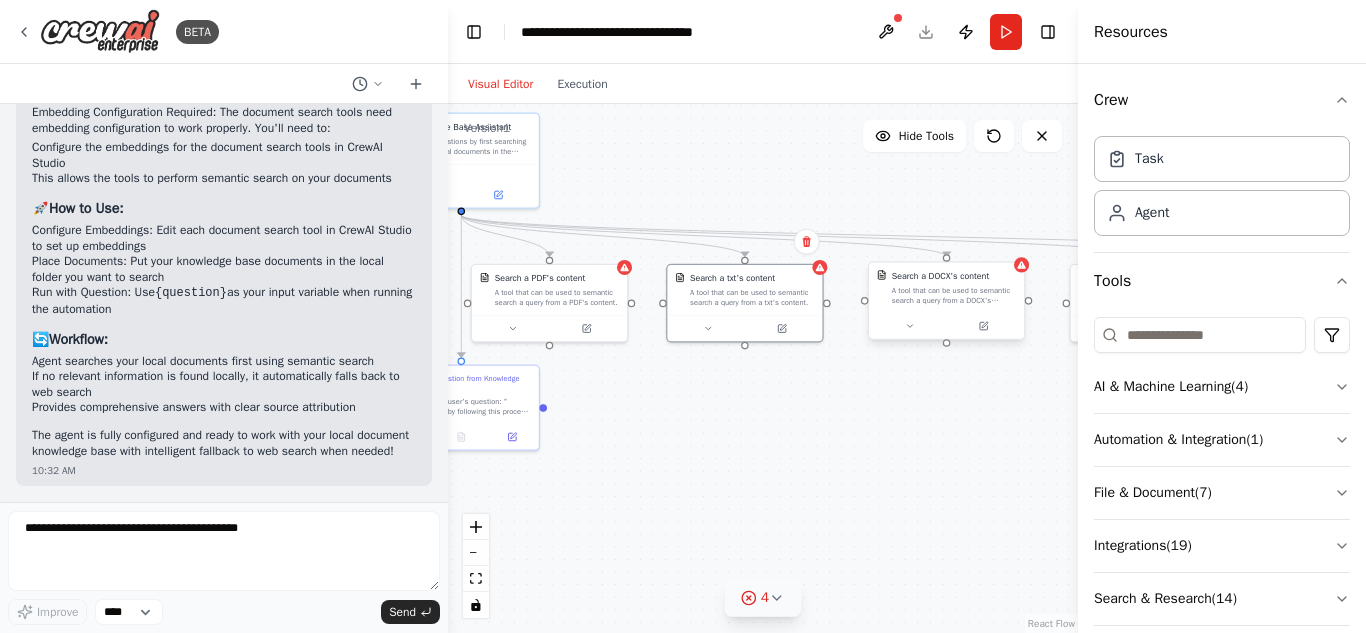 click on "Search a DOCX's content A tool that can be used to semantic search a query from a DOCX's content." at bounding box center (954, 287) 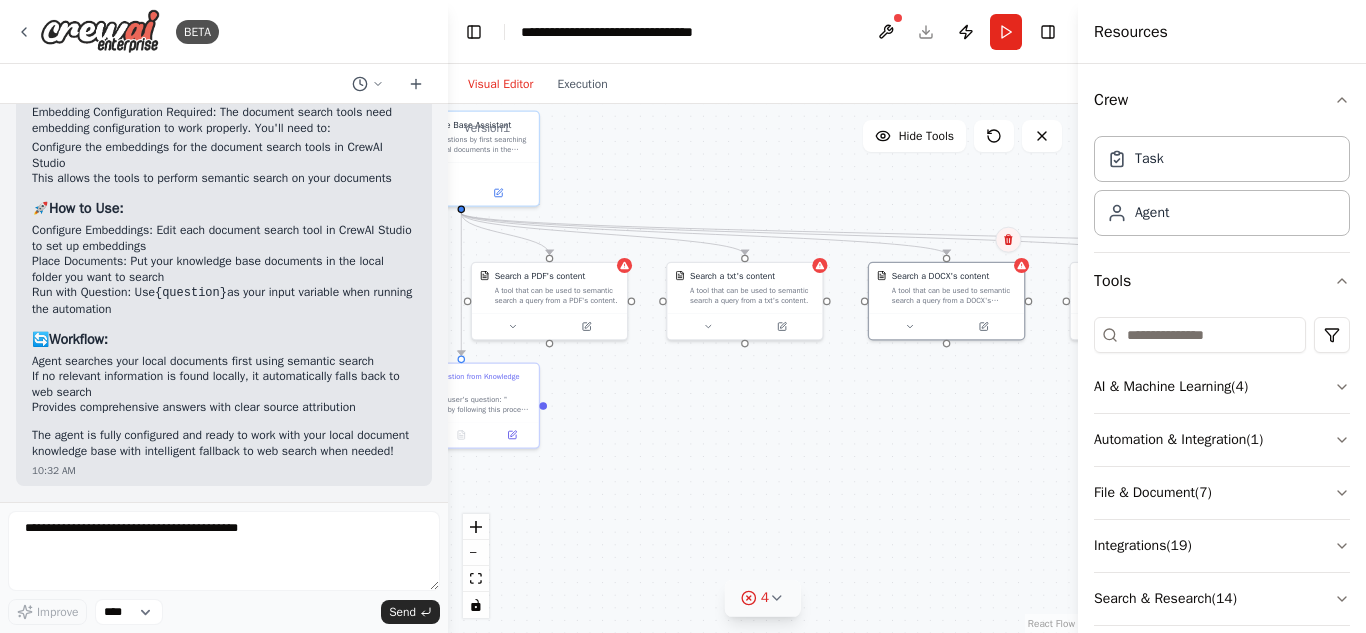 click 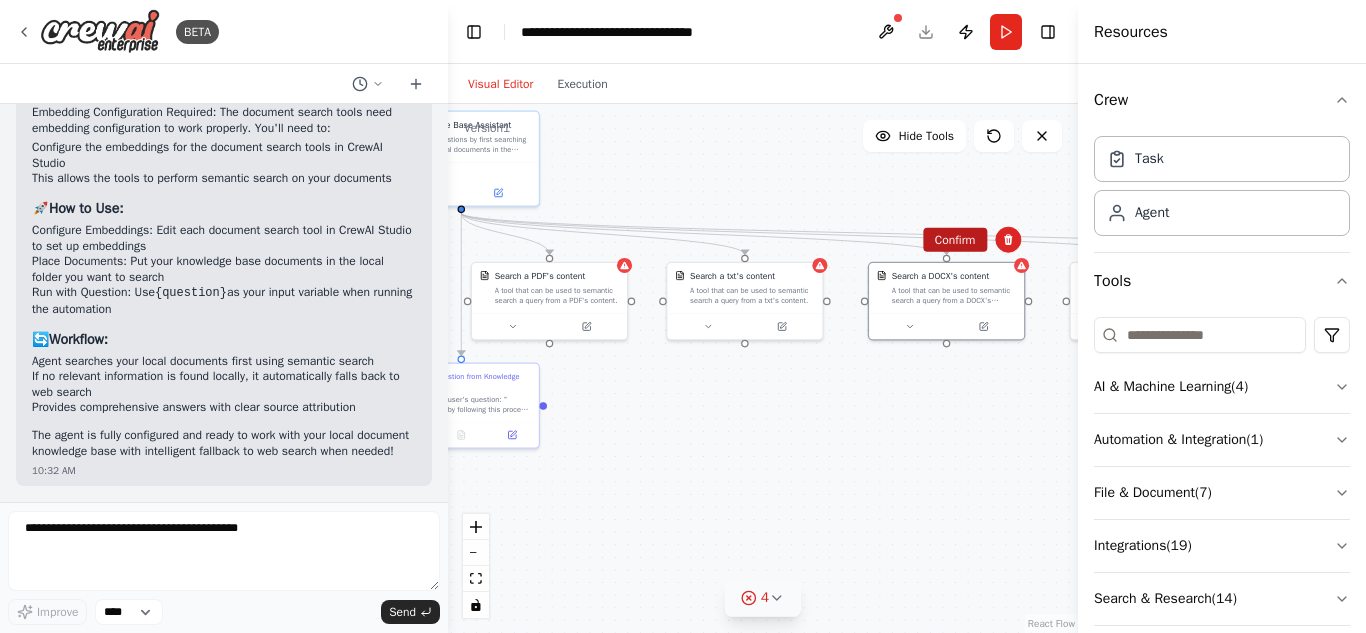 click on "Confirm" at bounding box center [955, 240] 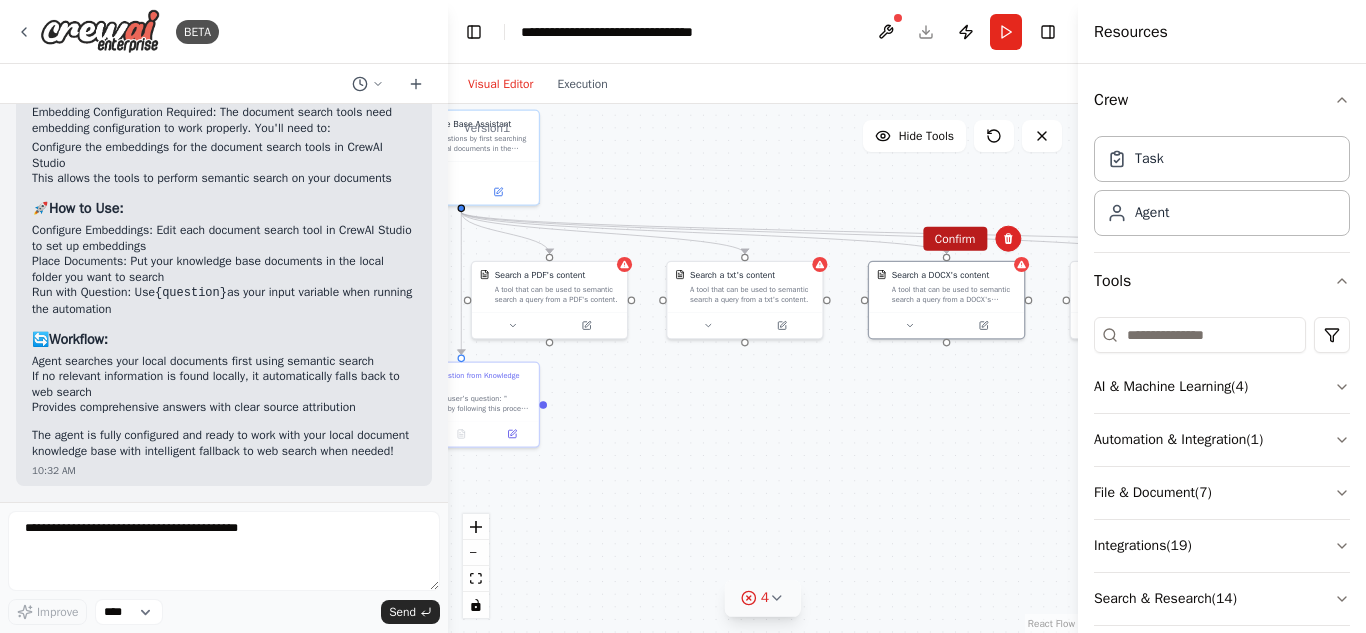 click on "Confirm" at bounding box center [955, 239] 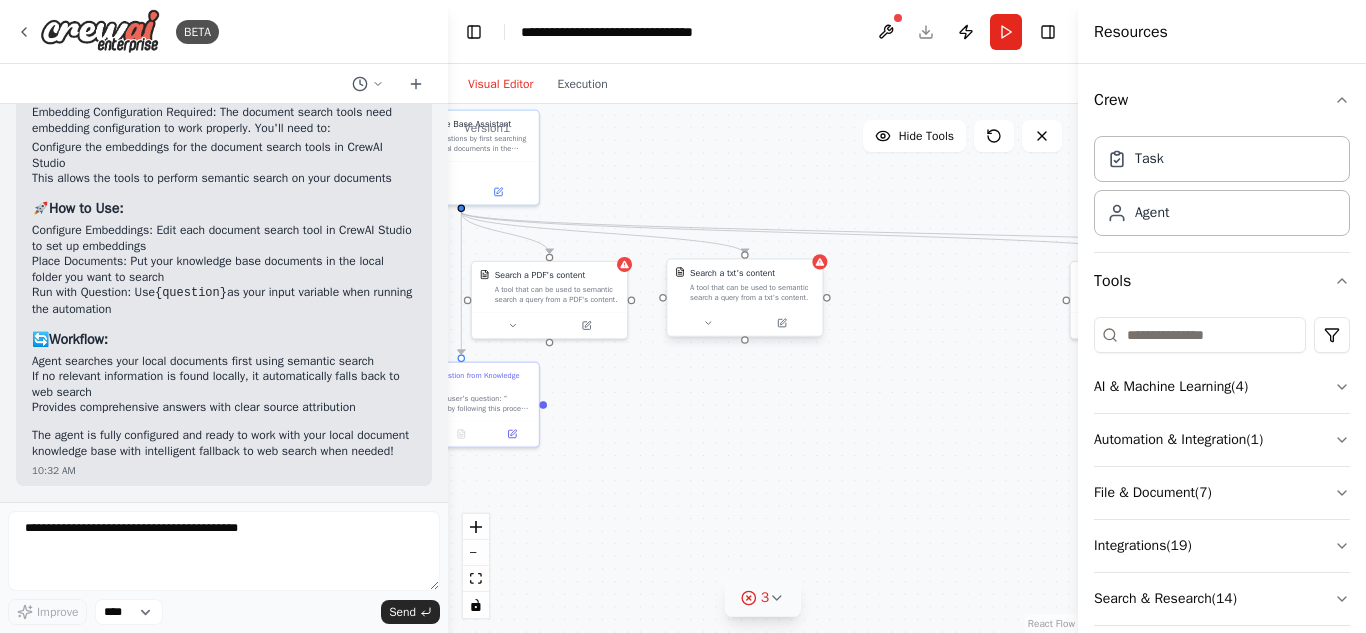 click on "Search a txt's content A tool that can be used to semantic search a query from a txt's content." at bounding box center [744, 284] 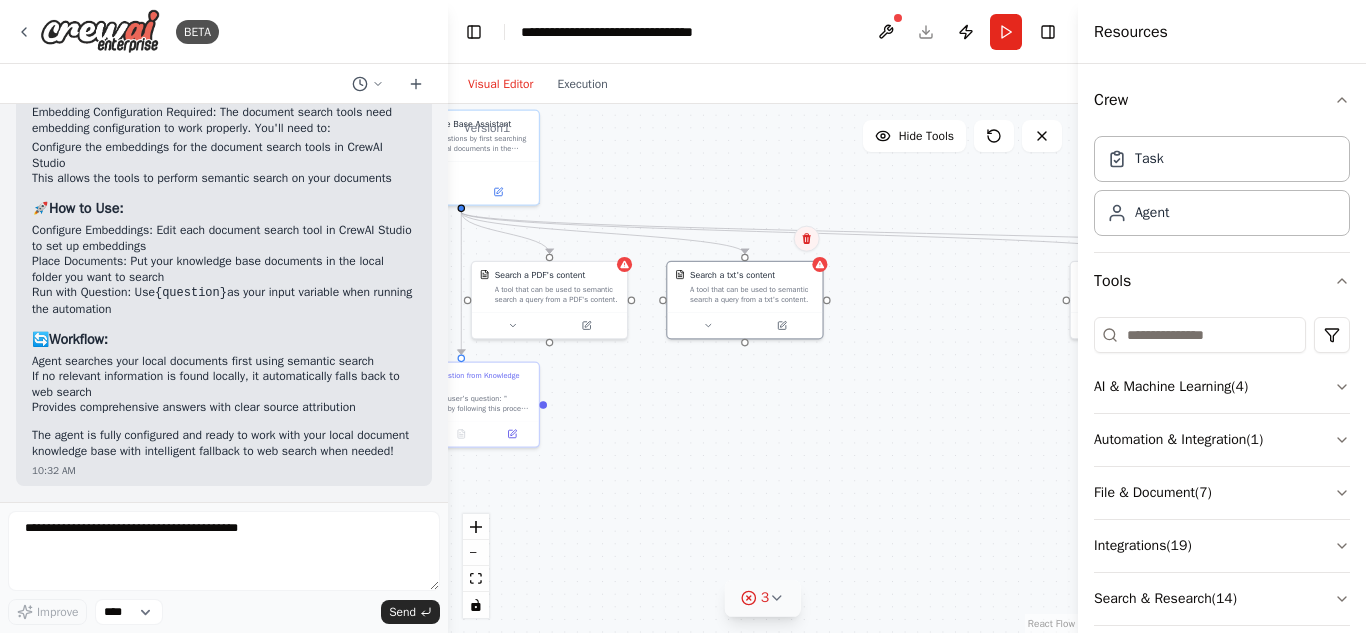 click 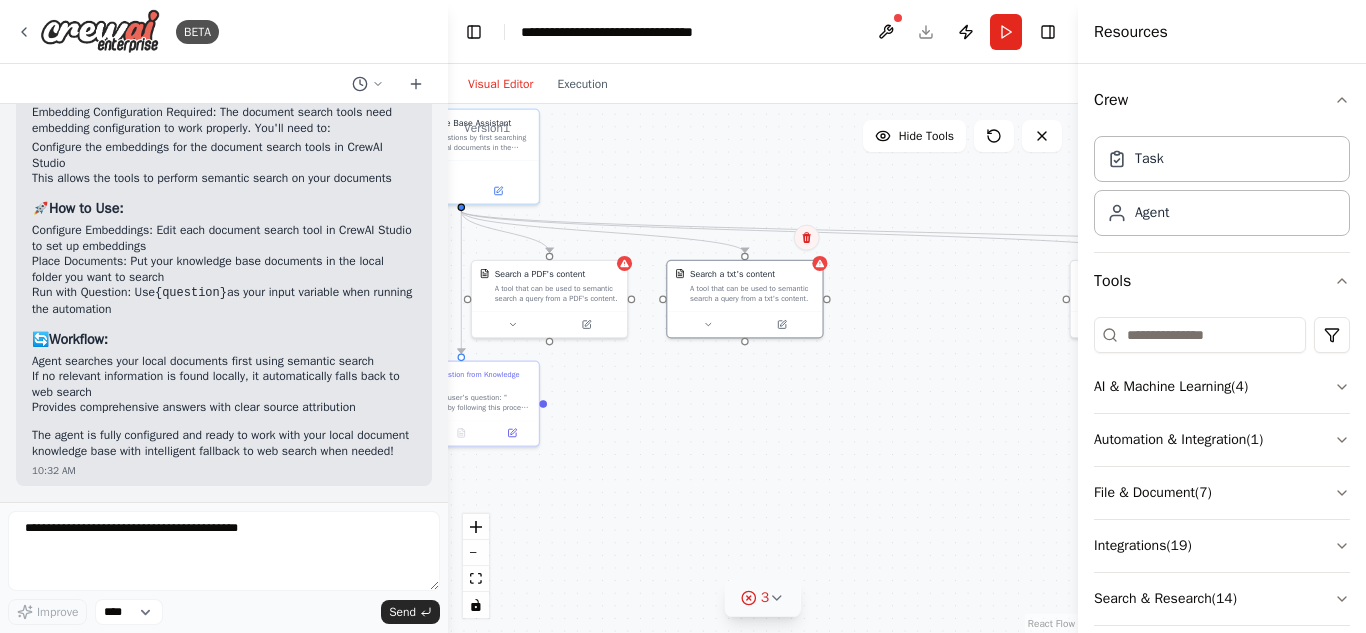 click 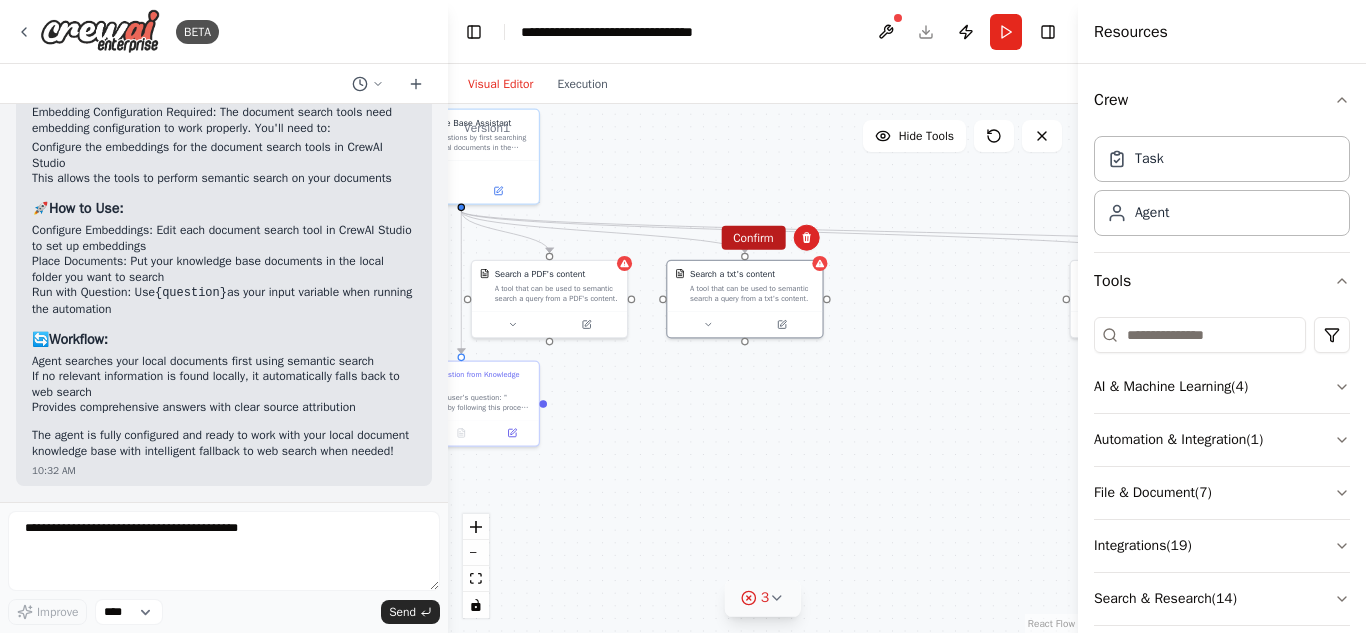 click on "Confirm" at bounding box center (753, 238) 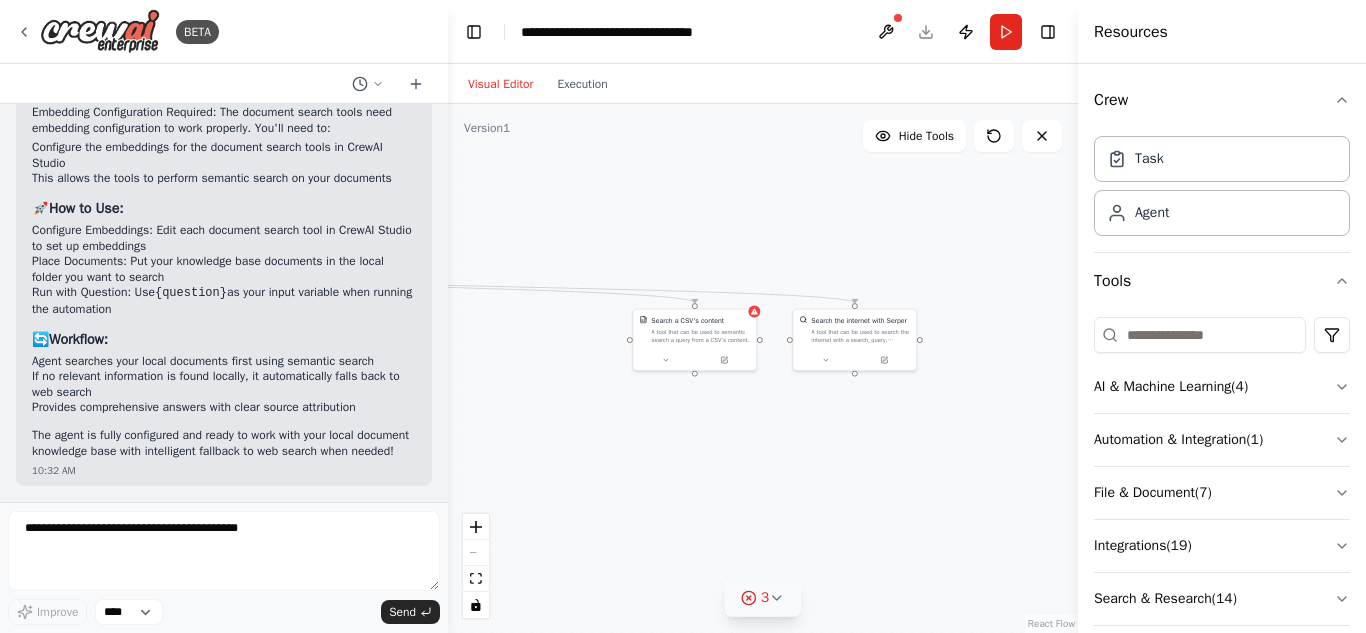 drag, startPoint x: 990, startPoint y: 472, endPoint x: 599, endPoint y: 487, distance: 391.28763 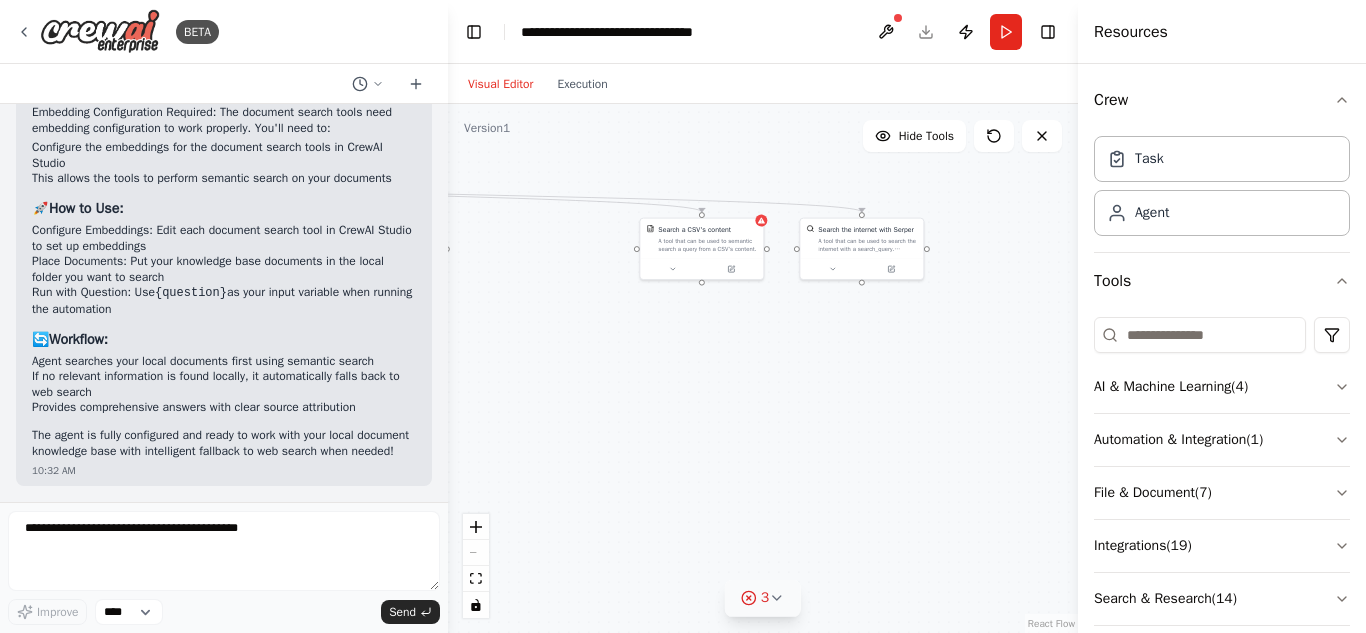 drag, startPoint x: 599, startPoint y: 487, endPoint x: 608, endPoint y: 396, distance: 91.44397 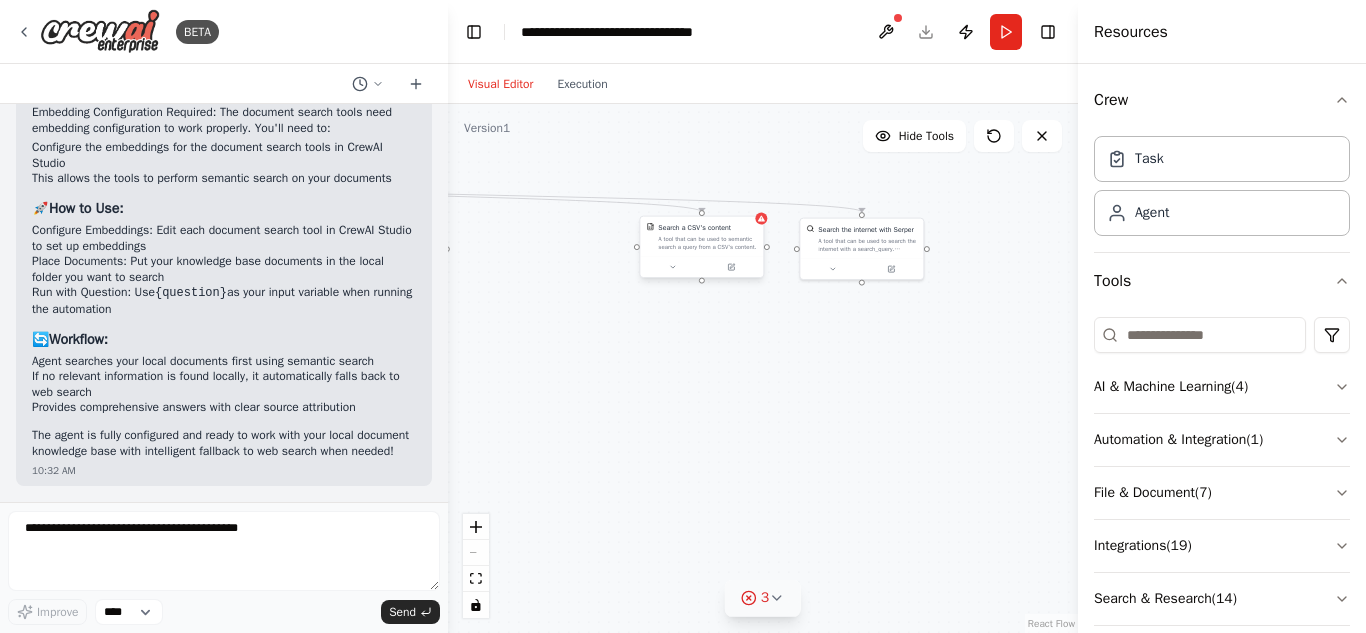 click on "A tool that can be used to semantic search a query from a CSV's content." at bounding box center [707, 243] 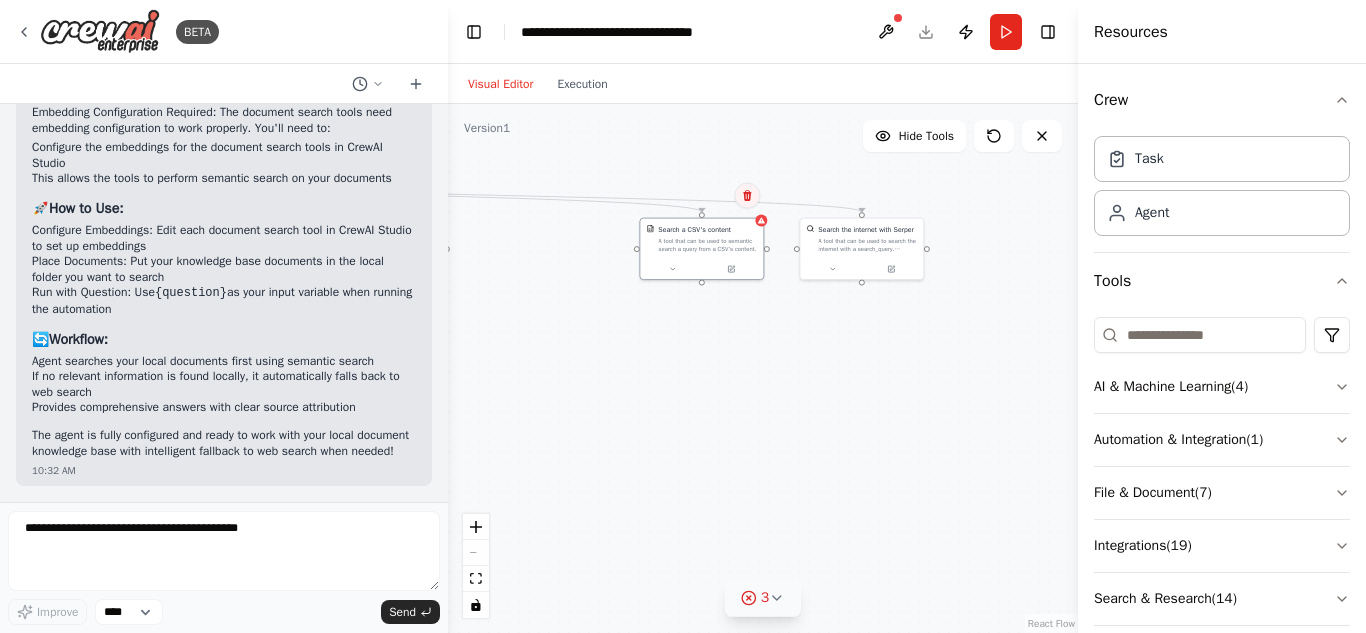 click at bounding box center (747, 196) 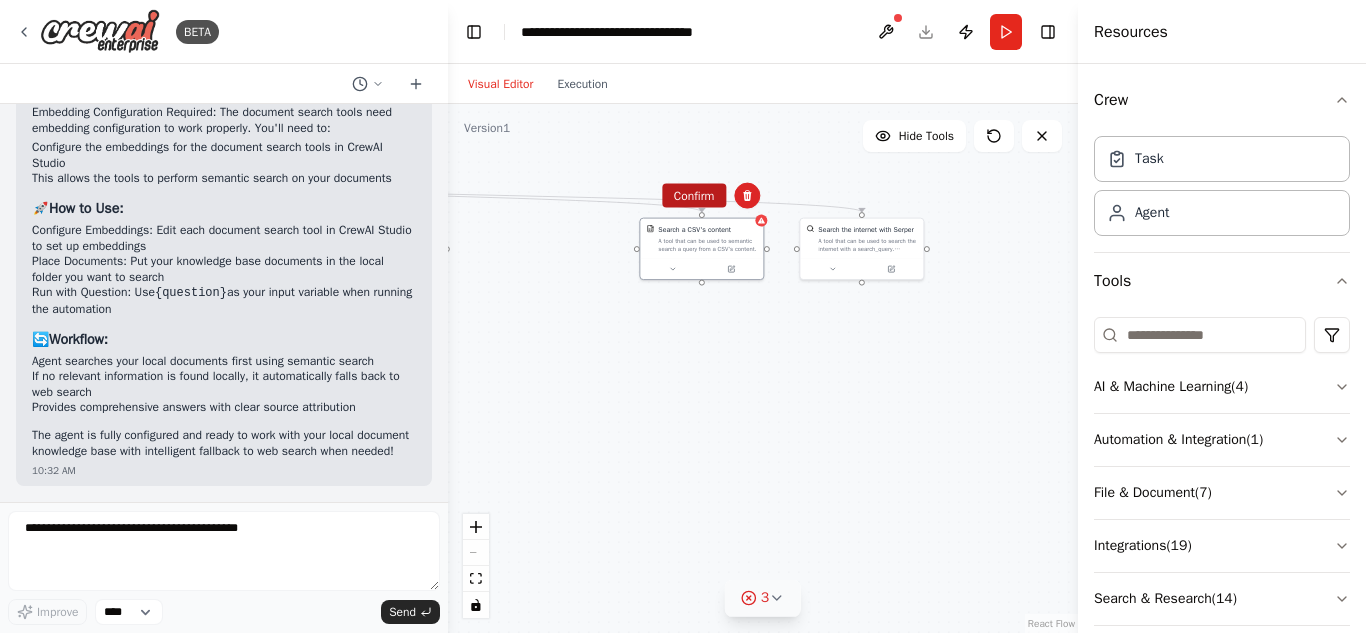 click on "Confirm" at bounding box center [694, 196] 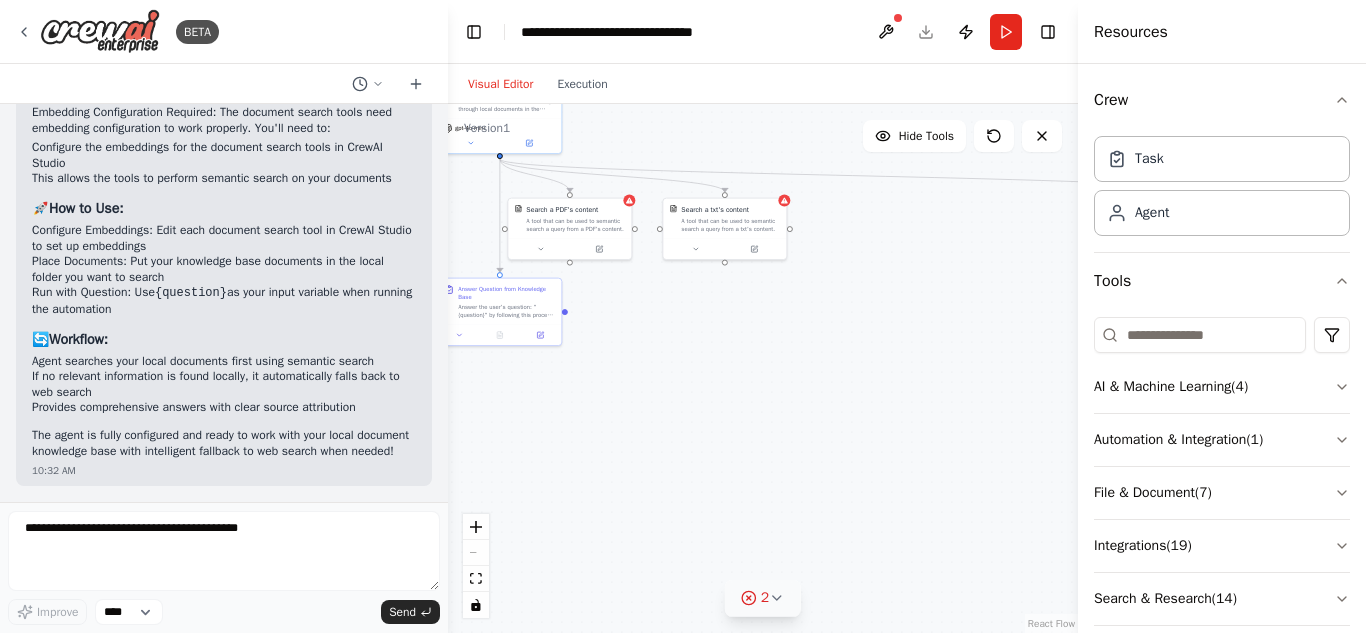 drag, startPoint x: 564, startPoint y: 388, endPoint x: 905, endPoint y: 360, distance: 342.14764 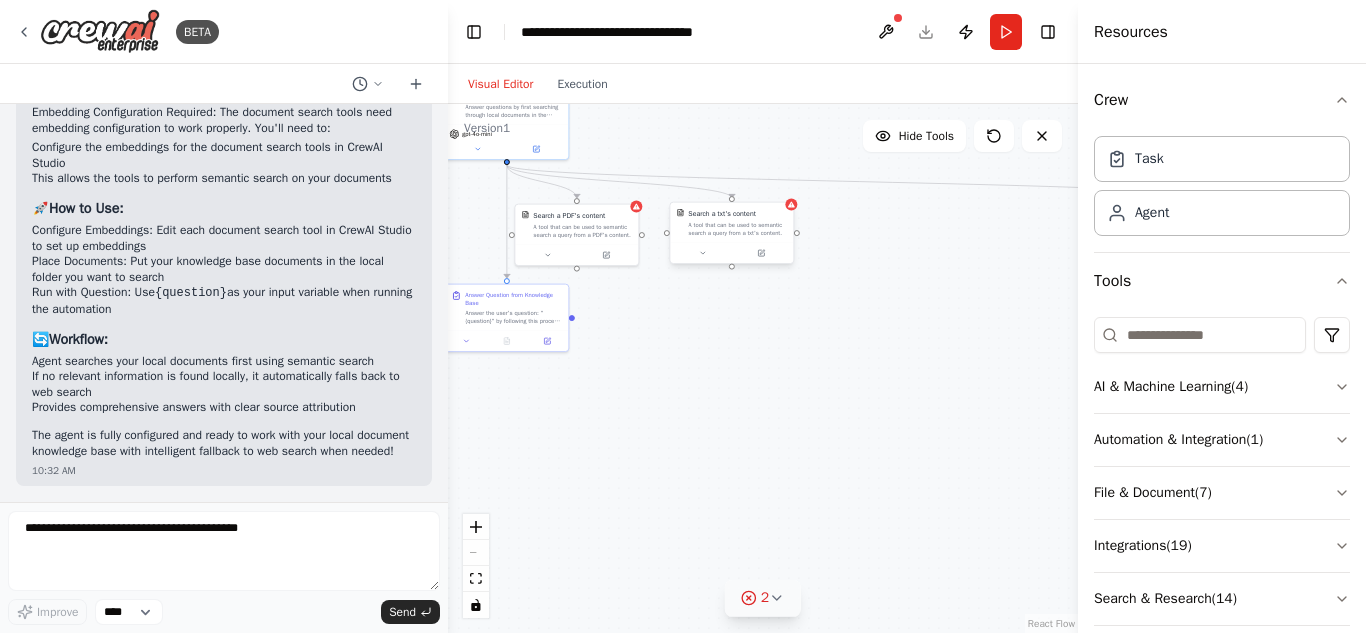 click on "A tool that can be used to semantic search a query from a txt's content." at bounding box center (737, 229) 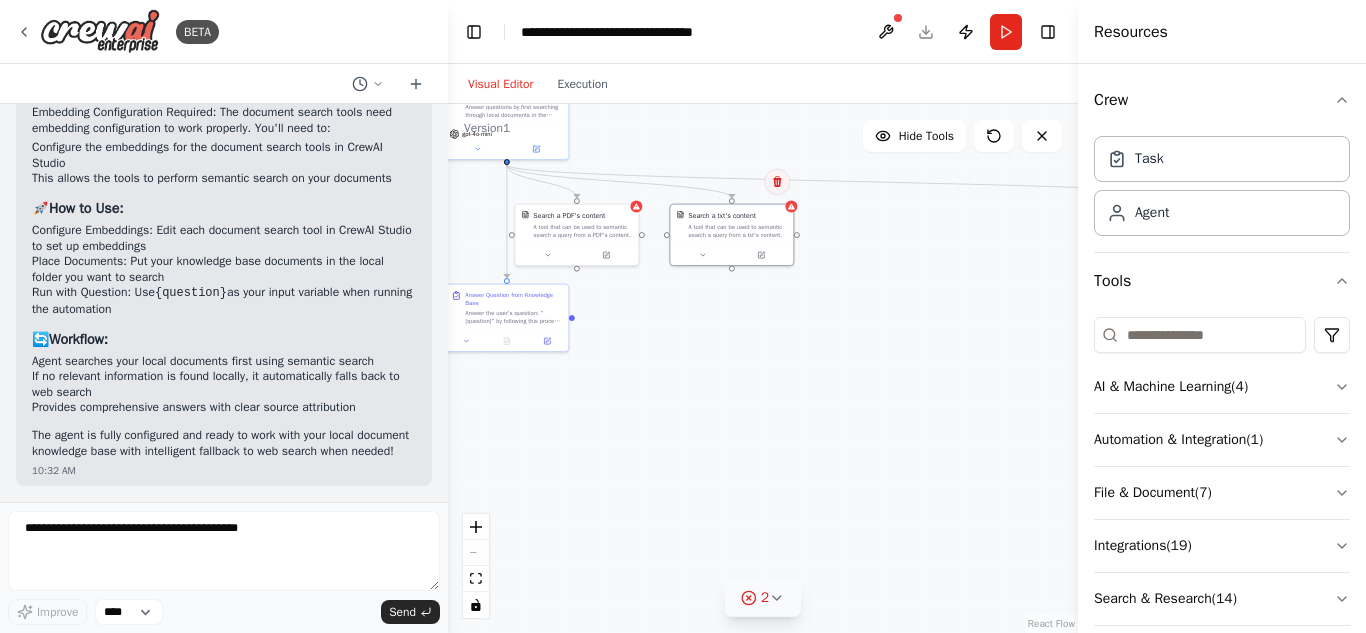 click at bounding box center (777, 182) 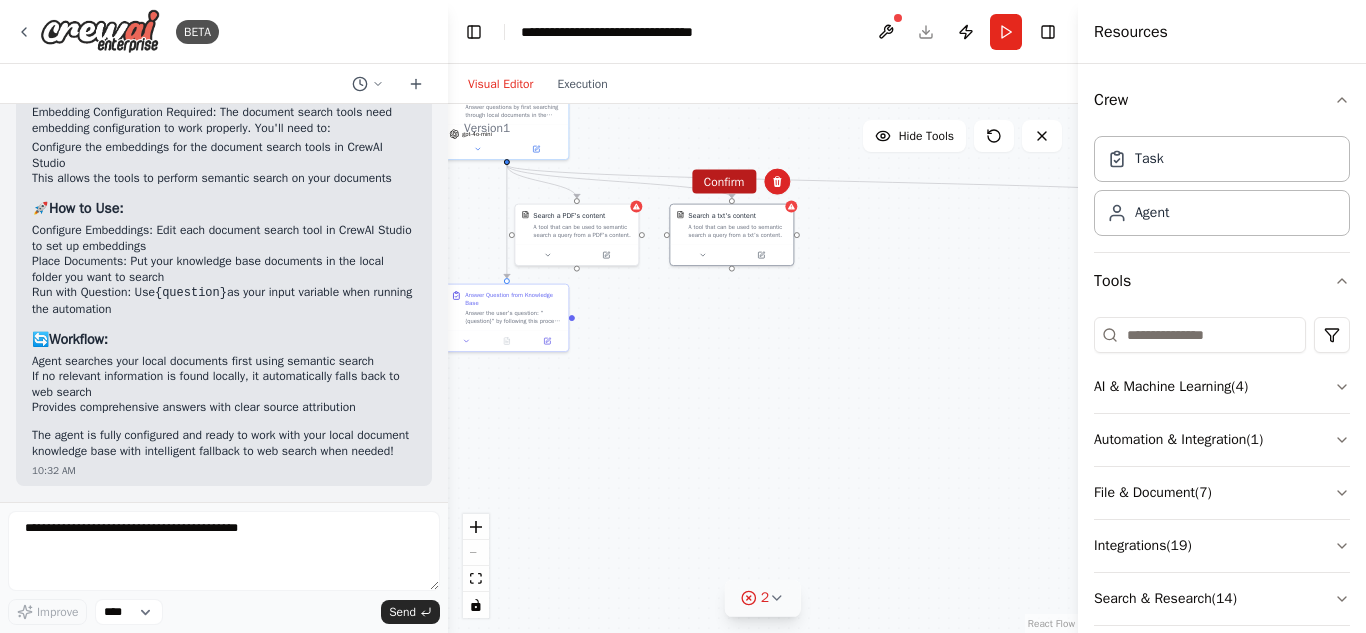 click on "Confirm" at bounding box center (724, 182) 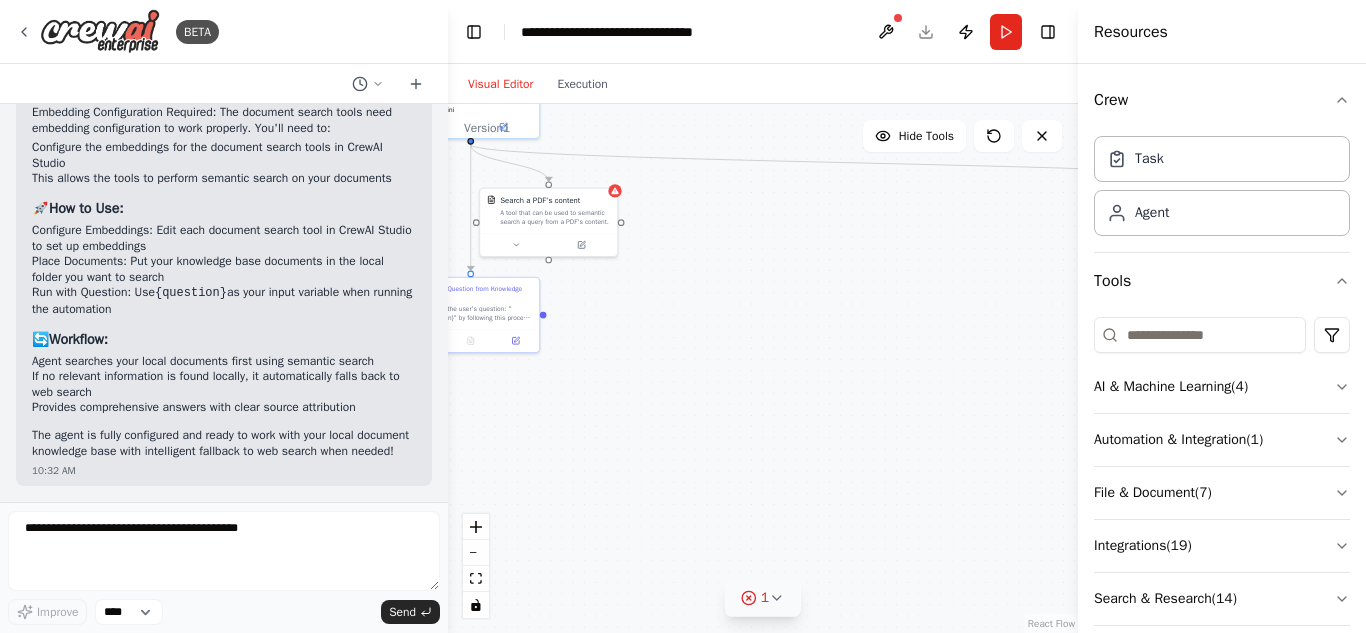 drag, startPoint x: 800, startPoint y: 357, endPoint x: 647, endPoint y: 352, distance: 153.08168 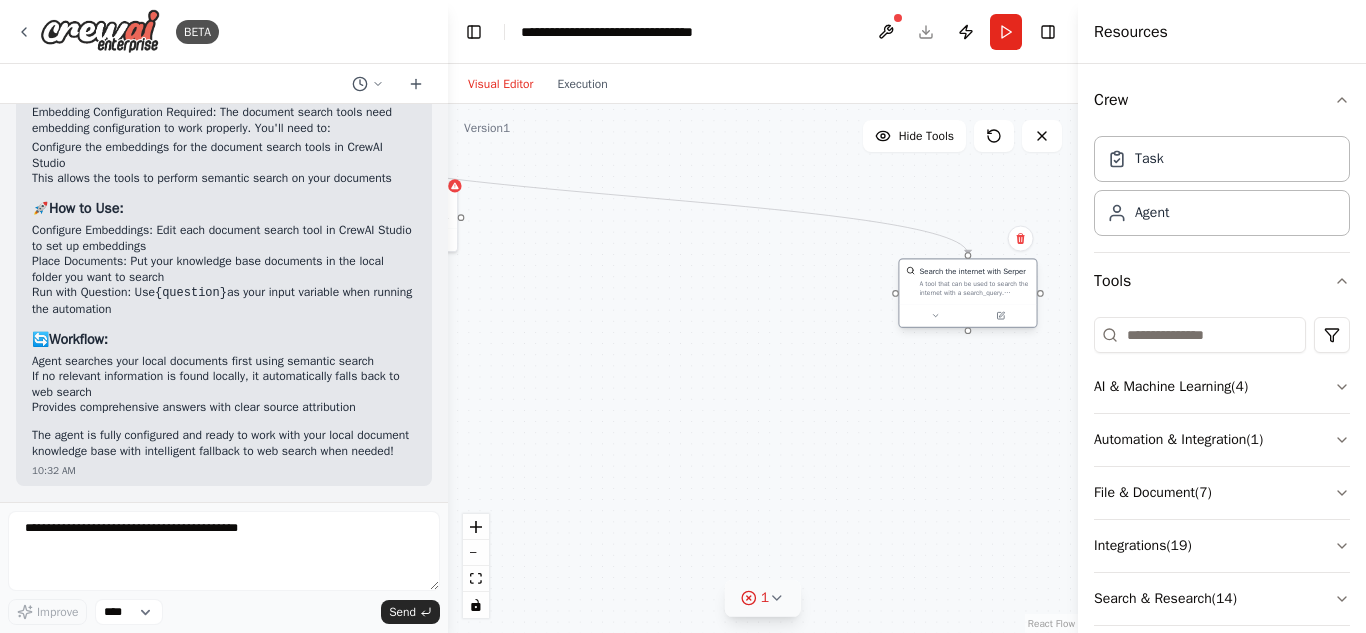 drag, startPoint x: 1051, startPoint y: 217, endPoint x: 921, endPoint y: 300, distance: 154.23683 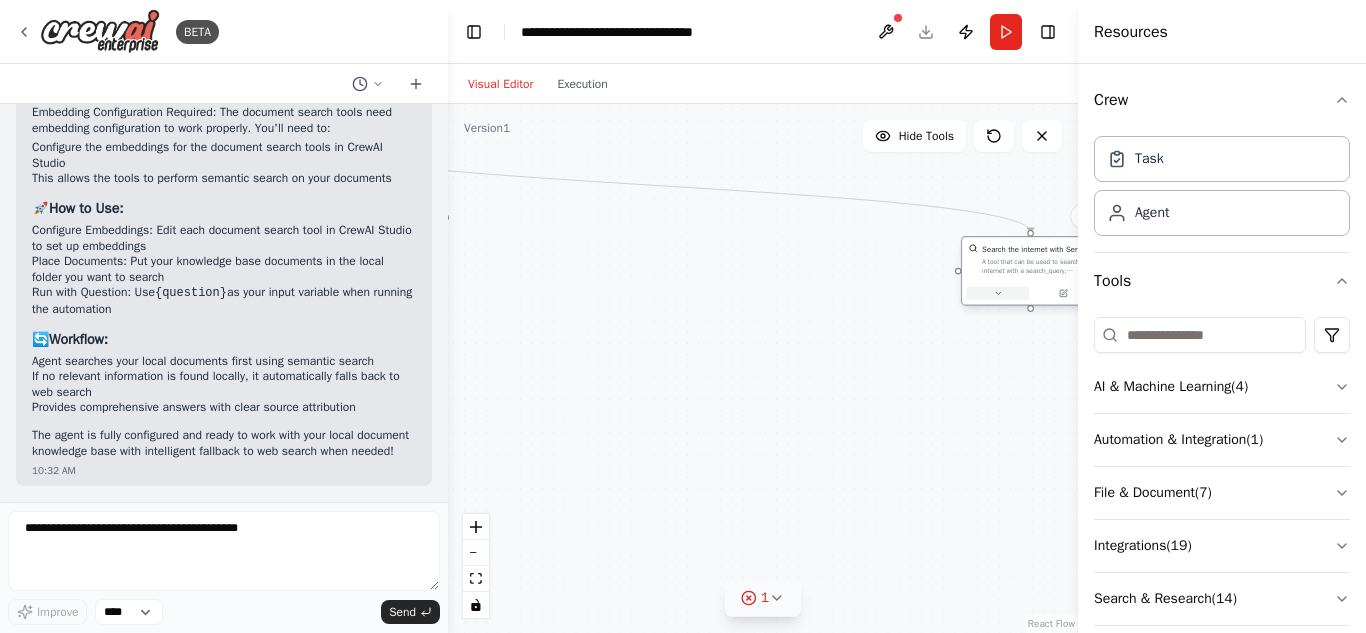 drag, startPoint x: 929, startPoint y: 314, endPoint x: 981, endPoint y: 295, distance: 55.362442 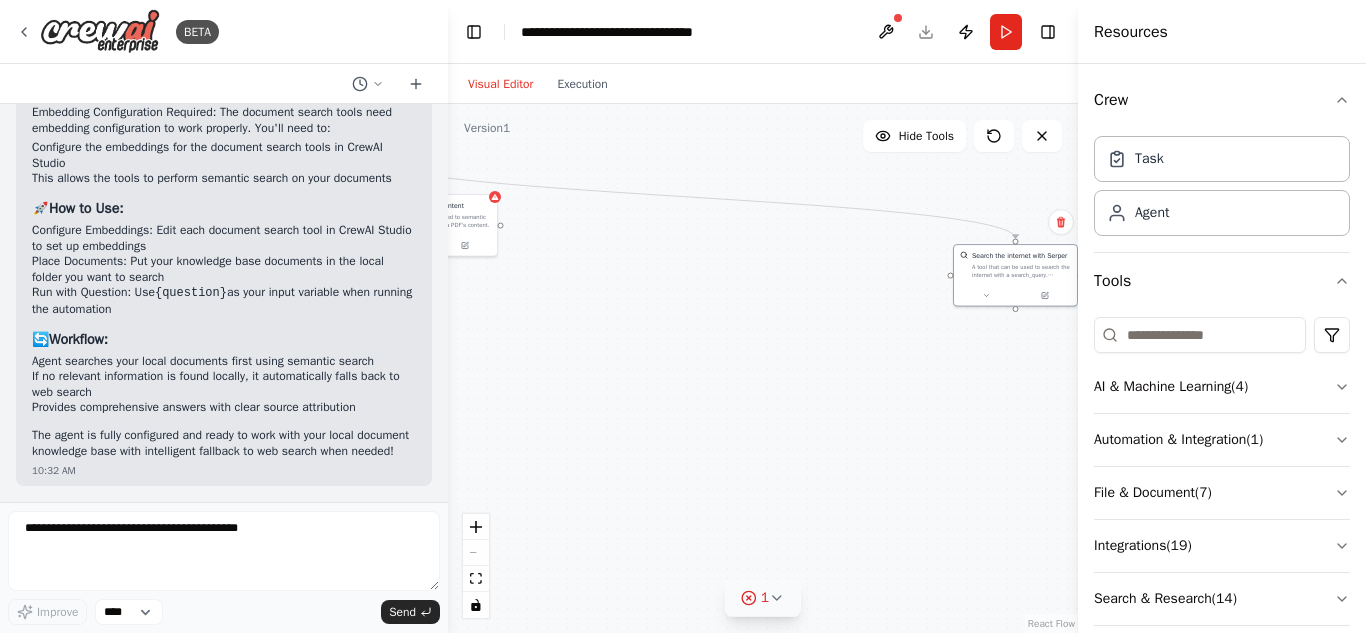 click at bounding box center [476, 566] 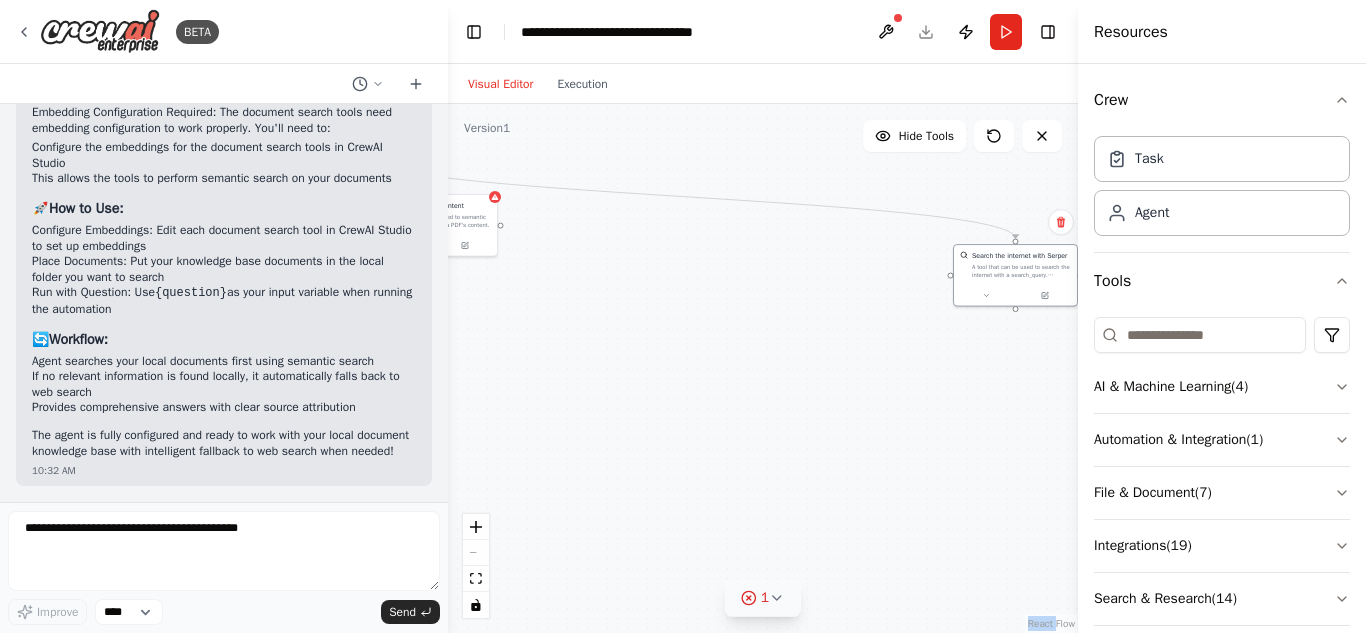 click at bounding box center (476, 566) 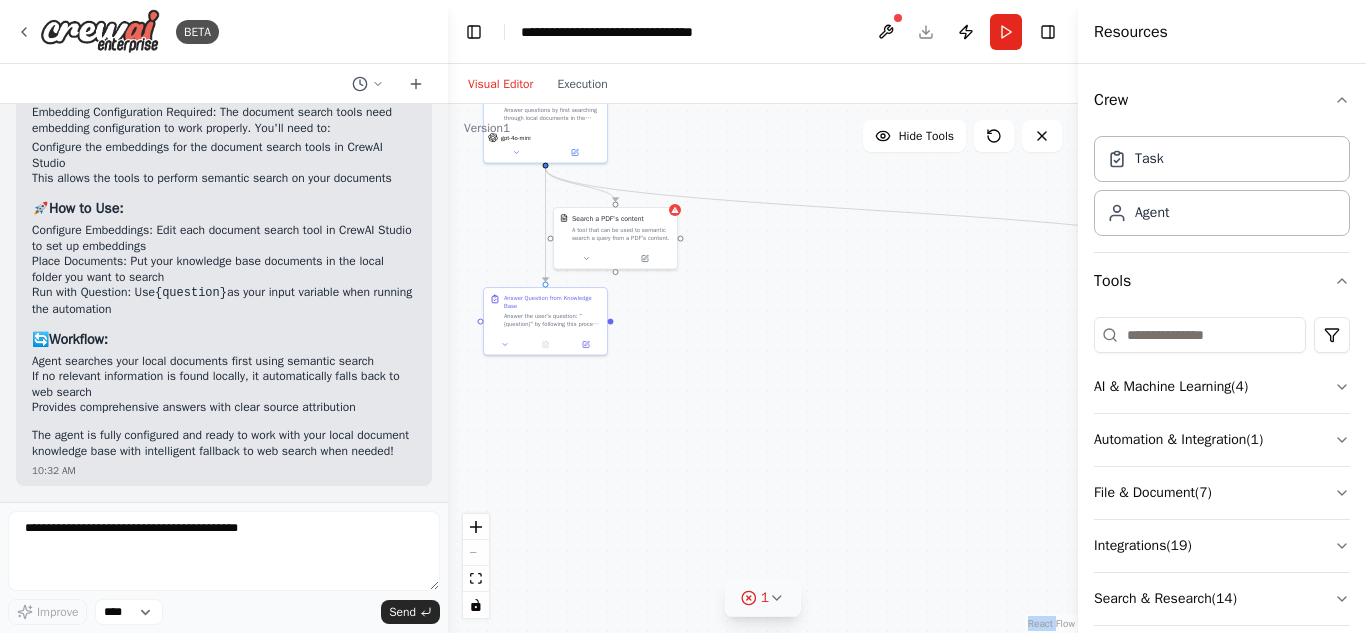 drag, startPoint x: 568, startPoint y: 420, endPoint x: 748, endPoint y: 433, distance: 180.46883 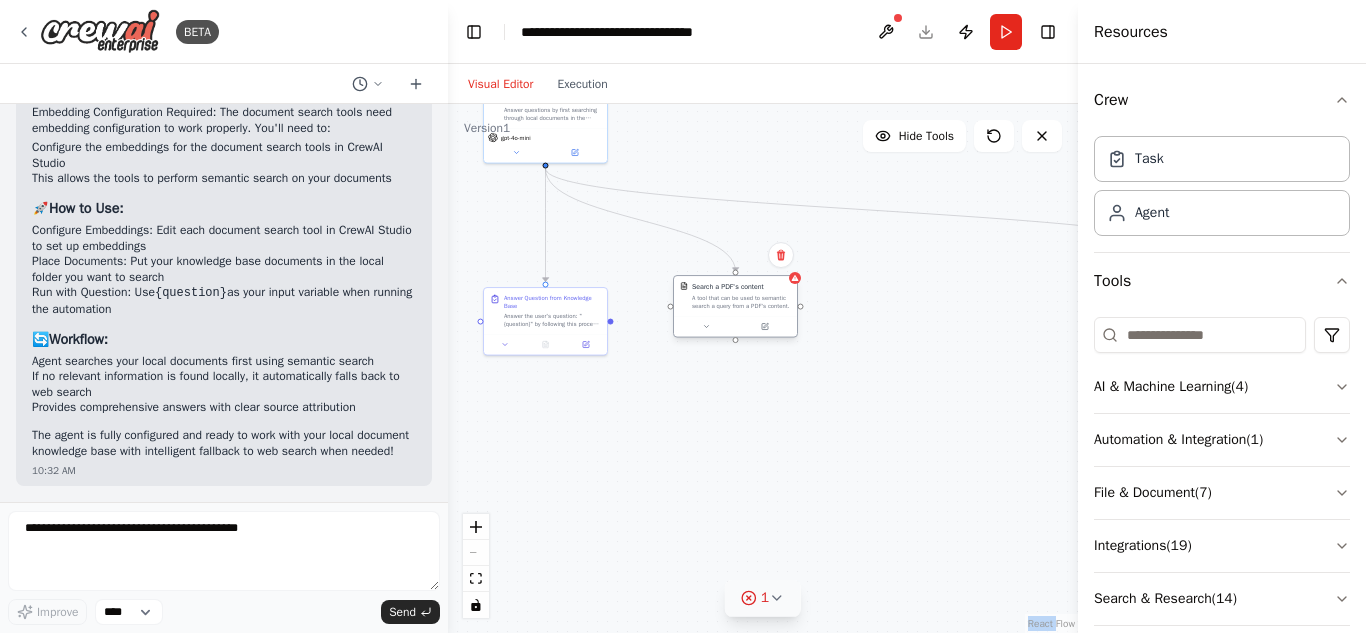 drag, startPoint x: 623, startPoint y: 240, endPoint x: 735, endPoint y: 307, distance: 130.51053 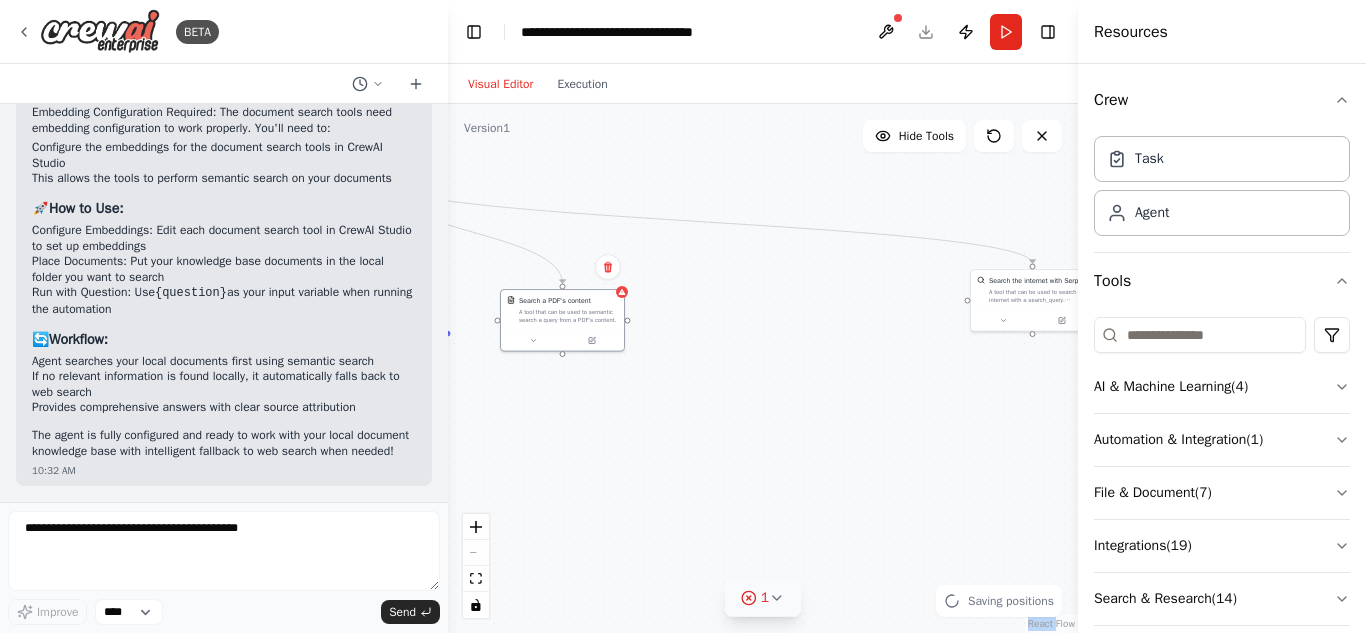 drag, startPoint x: 773, startPoint y: 414, endPoint x: 778, endPoint y: 397, distance: 17.720045 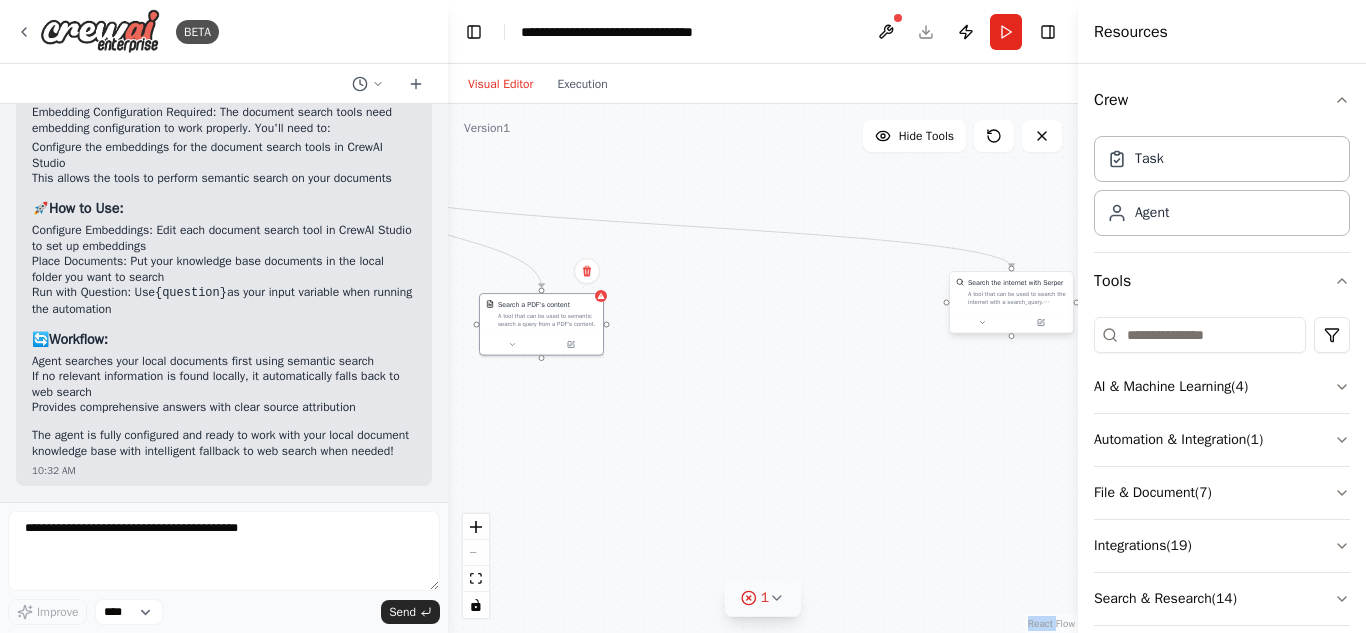 click at bounding box center [1011, 322] 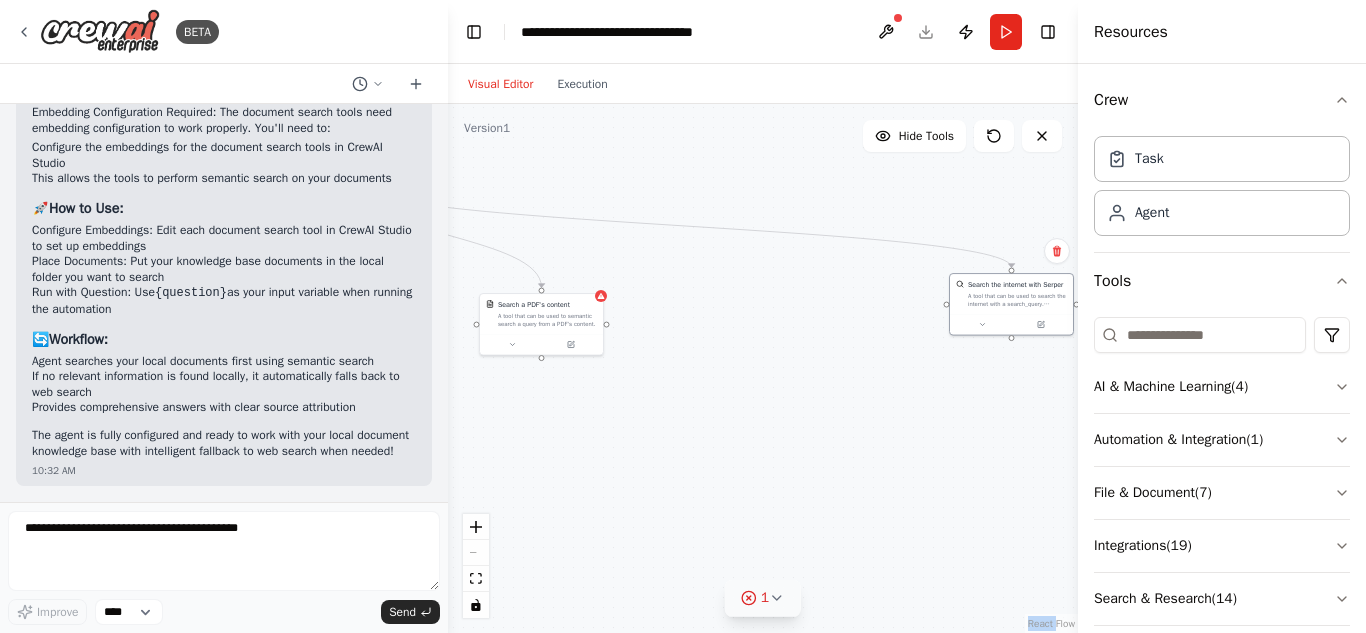click on ".deletable-edge-delete-btn {
width: 20px;
height: 20px;
border: 0px solid #ffffff;
color: #6b7280;
background-color: #f8fafc;
cursor: pointer;
border-radius: 50%;
font-size: 12px;
padding: 3px;
display: flex;
align-items: center;
justify-content: center;
transition: all 0.2s cubic-bezier(0.4, 0, 0.2, 1);
box-shadow: 0 2px 4px rgba(0, 0, 0, 0.1);
}
.deletable-edge-delete-btn:hover {
background-color: #ef4444;
color: #ffffff;
border-color: #dc2626;
transform: scale(1.1);
box-shadow: 0 4px 12px rgba(239, 68, 68, 0.4);
}
.deletable-edge-delete-btn:active {
transform: scale(0.95);
box-shadow: 0 2px 4px rgba(239, 68, 68, 0.3);
}
Knowledge Base Assistant gpt-4o-mini Search a PDF's content" at bounding box center [763, 368] 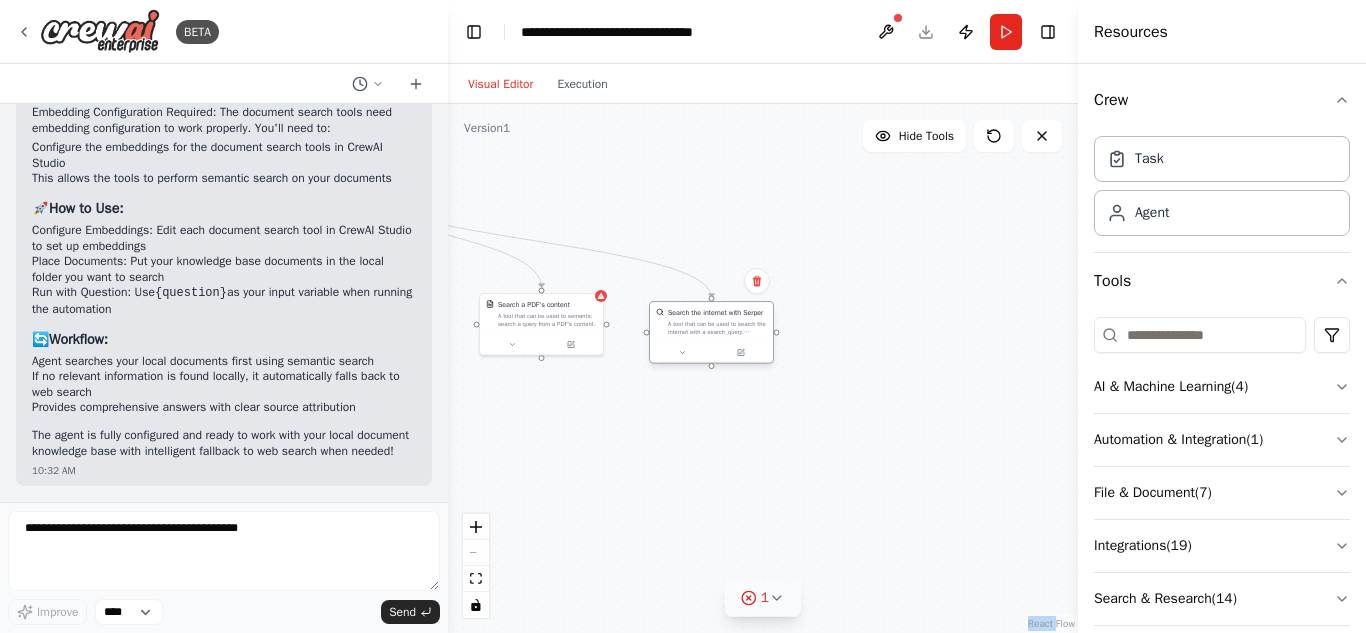 drag, startPoint x: 990, startPoint y: 290, endPoint x: 679, endPoint y: 317, distance: 312.16983 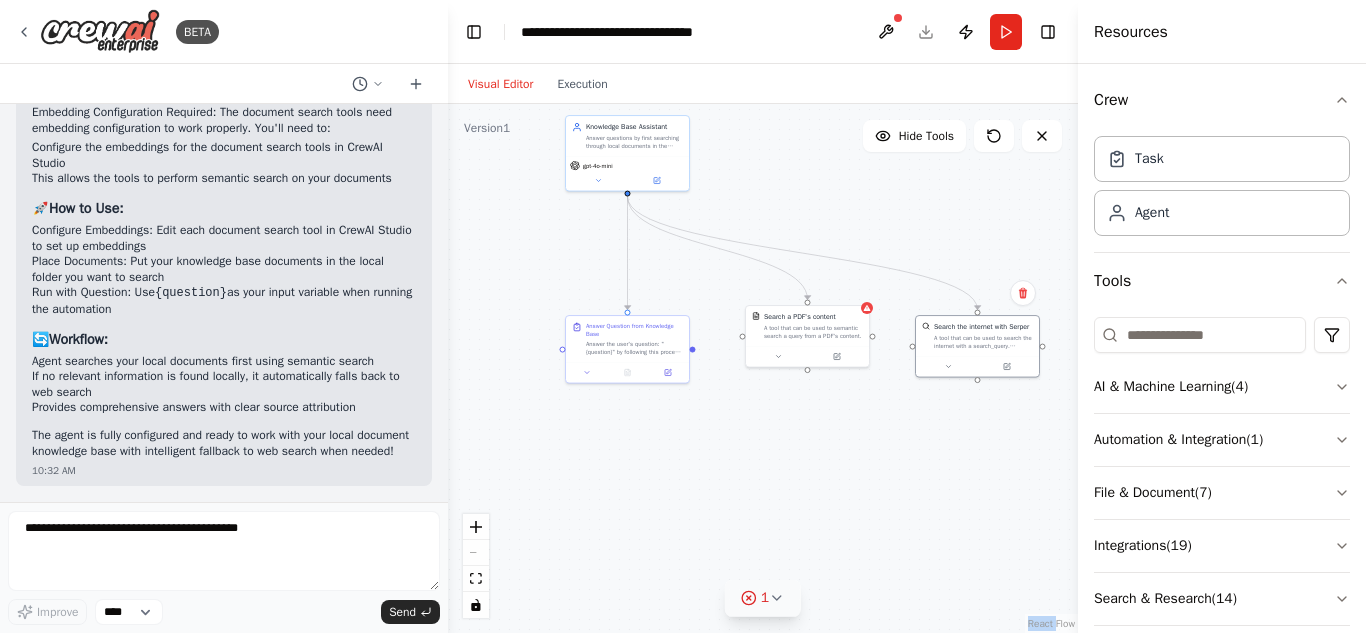 drag, startPoint x: 617, startPoint y: 426, endPoint x: 862, endPoint y: 432, distance: 245.07346 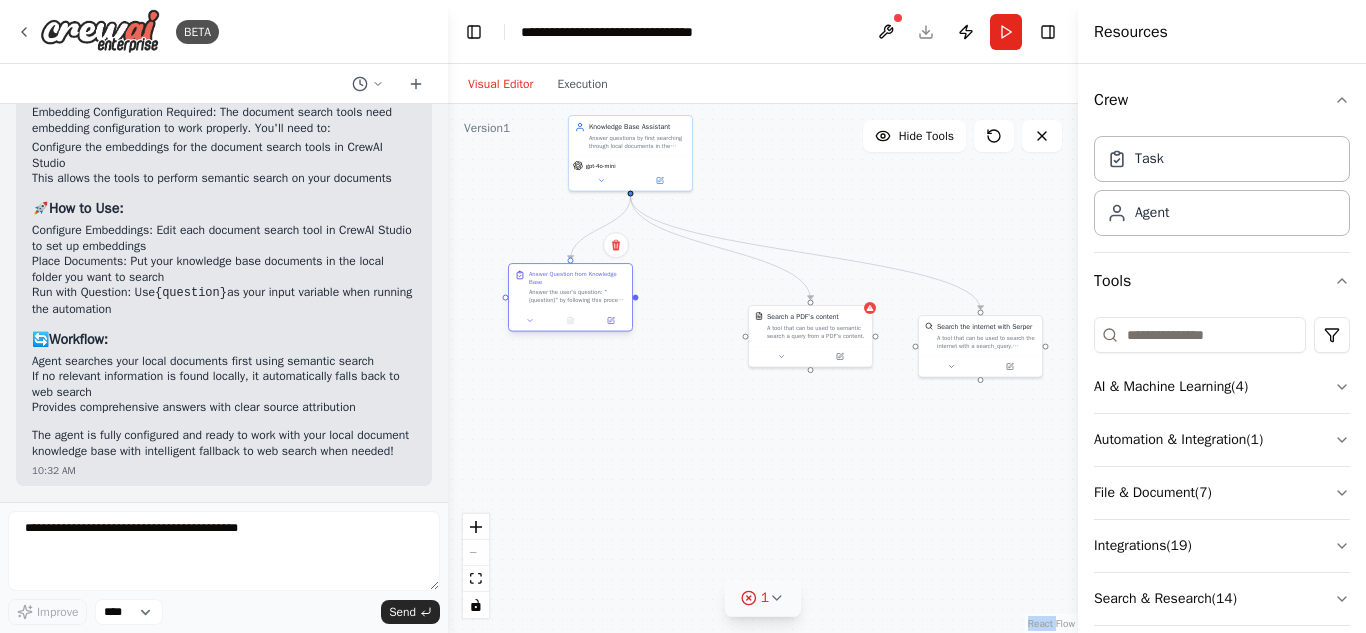 drag, startPoint x: 657, startPoint y: 353, endPoint x: 589, endPoint y: 303, distance: 84.40379 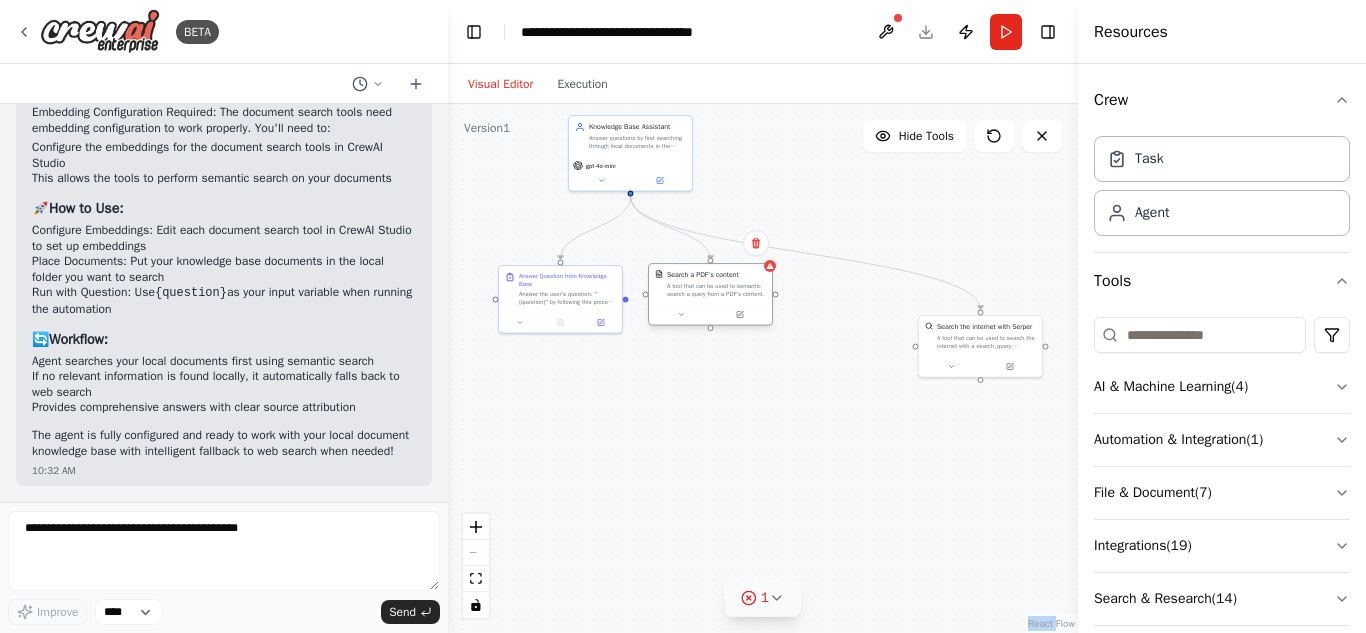 drag, startPoint x: 810, startPoint y: 337, endPoint x: 706, endPoint y: 300, distance: 110.38569 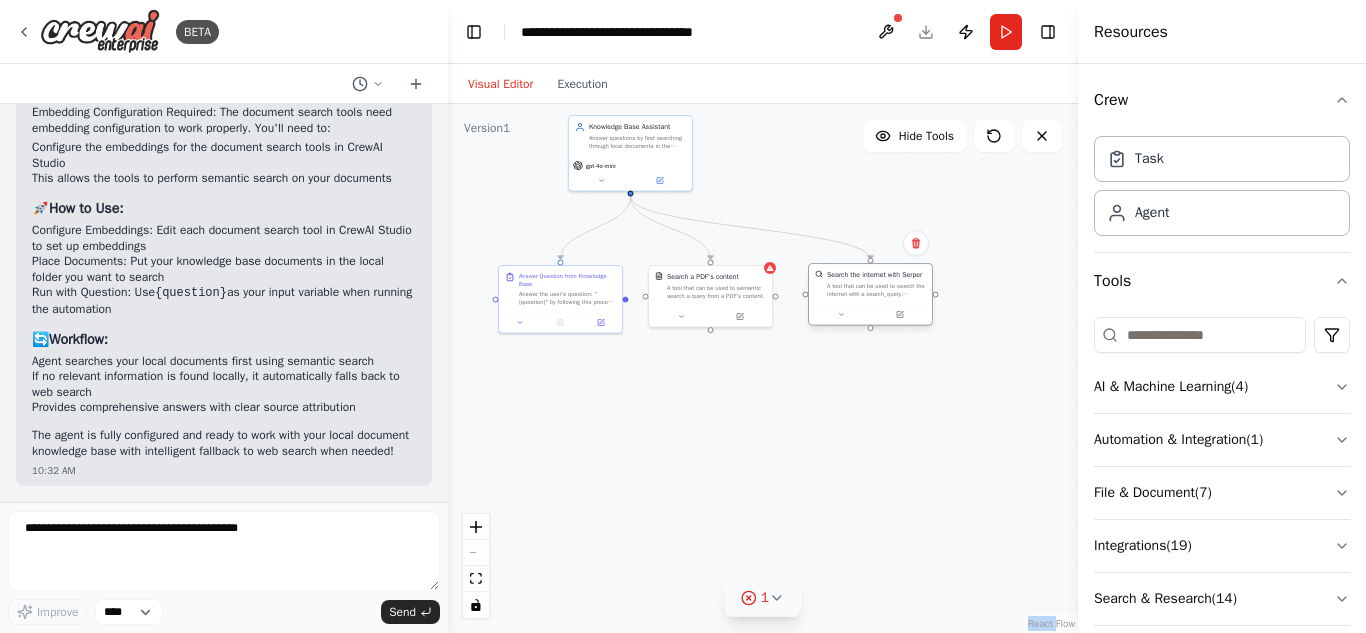 drag, startPoint x: 981, startPoint y: 335, endPoint x: 863, endPoint y: 288, distance: 127.01575 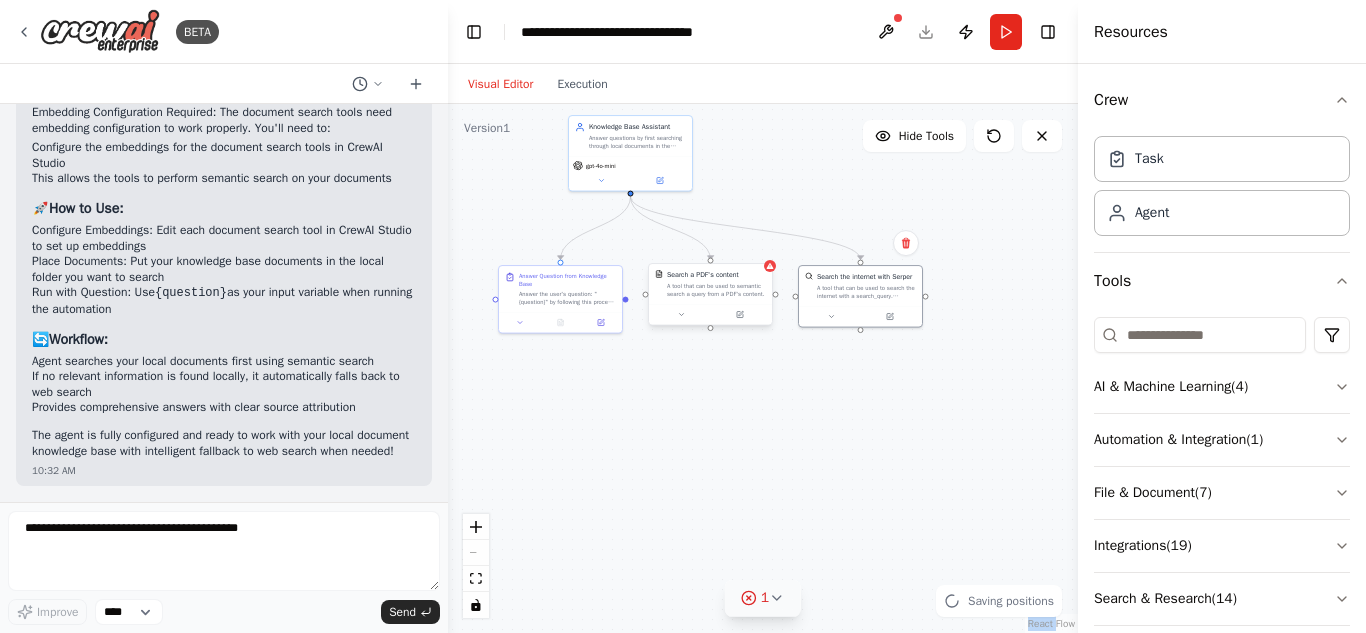 click on "A tool that can be used to semantic search a query from a PDF's content." at bounding box center (716, 290) 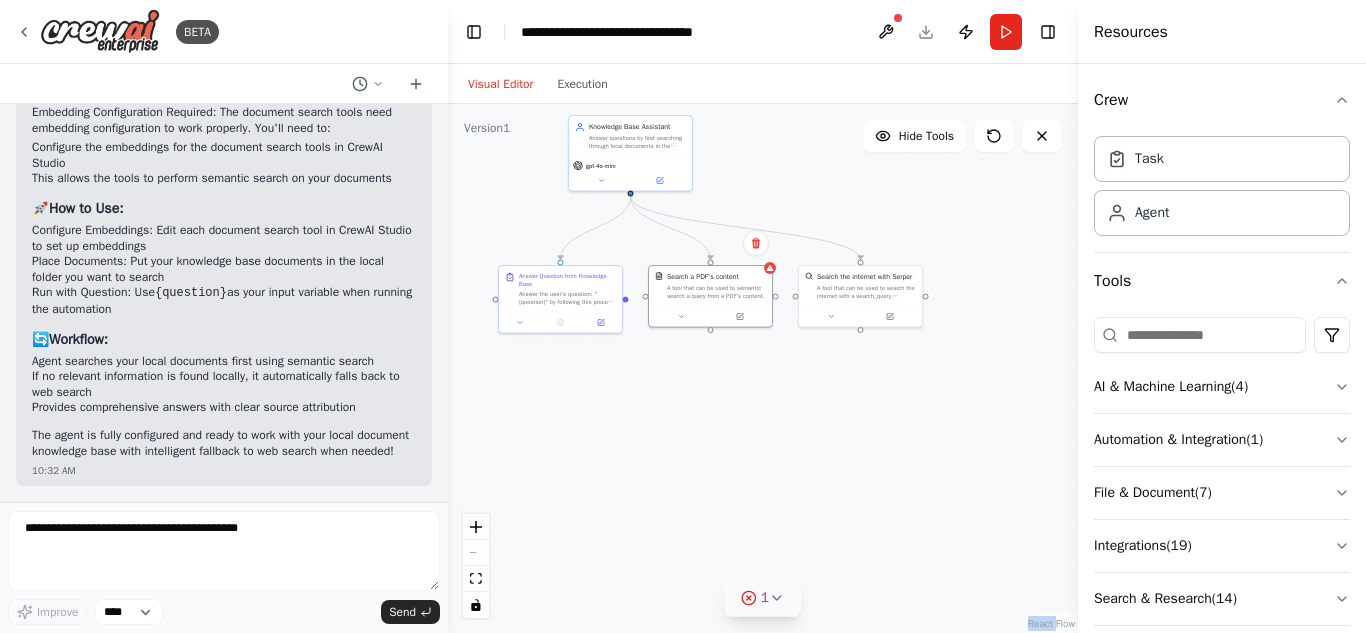 click on "Run" at bounding box center [1006, 32] 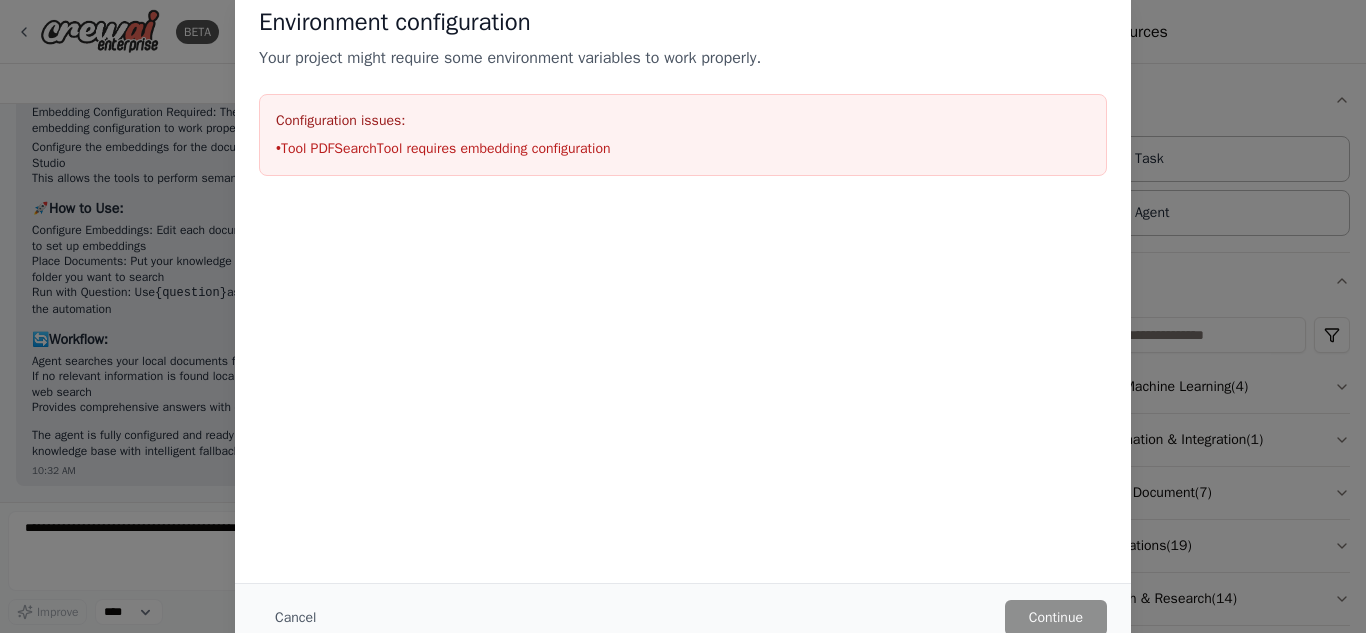 click on "Environment configuration" at bounding box center (683, 22) 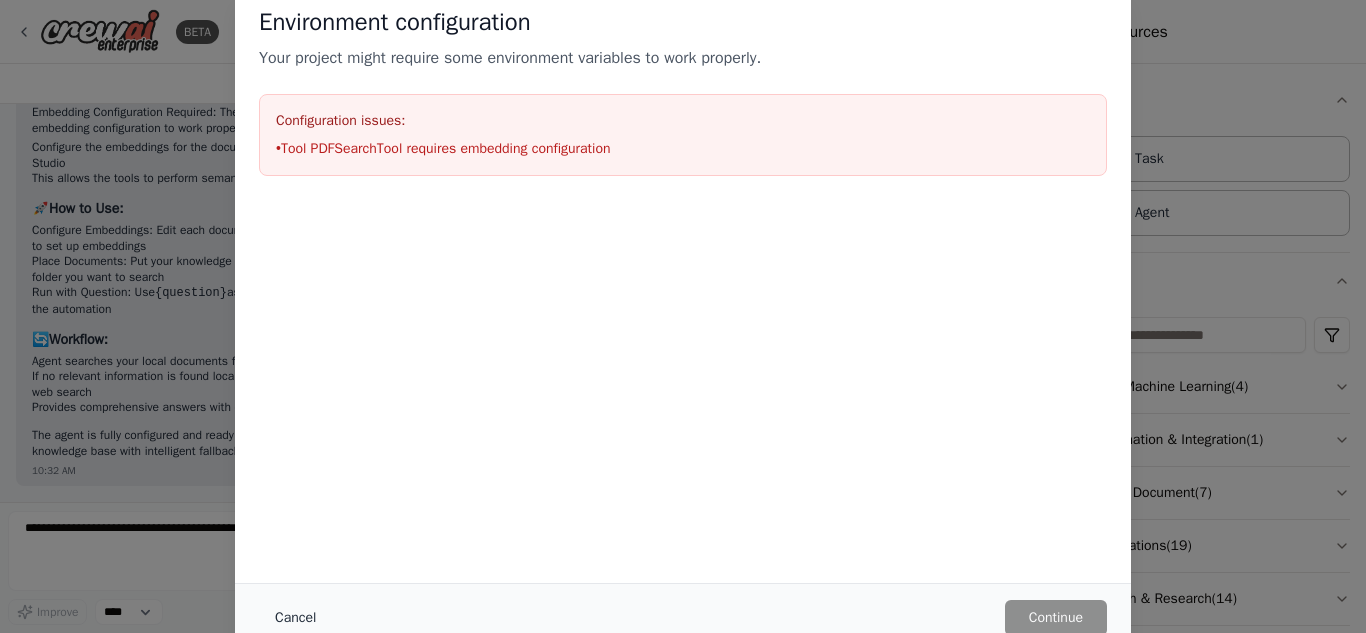 click on "Cancel" at bounding box center (295, 618) 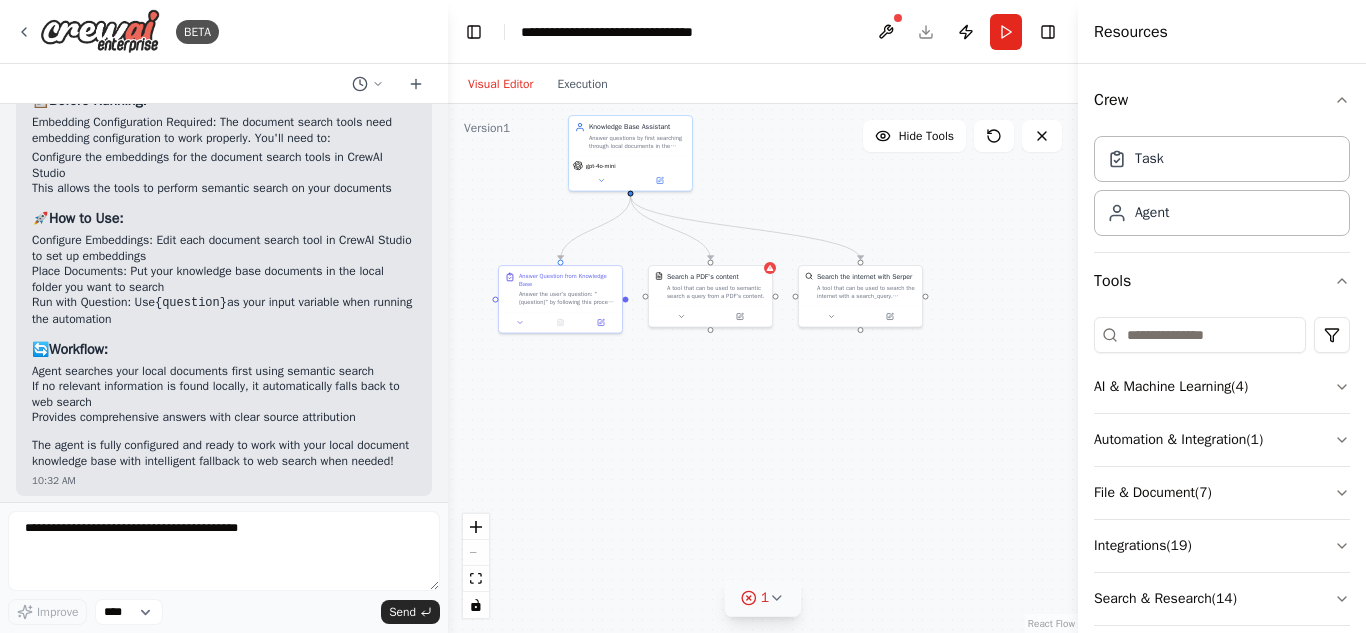 scroll, scrollTop: 2265, scrollLeft: 0, axis: vertical 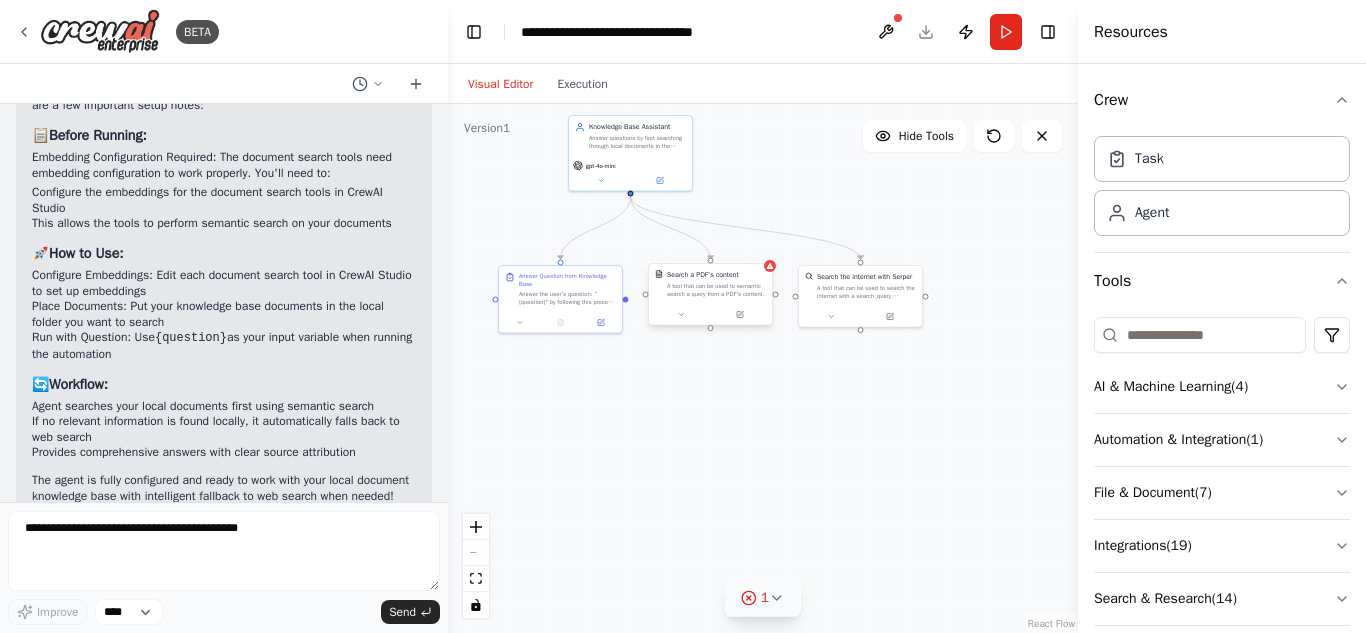 click on "A tool that can be used to semantic search a query from a PDF's content." at bounding box center (716, 290) 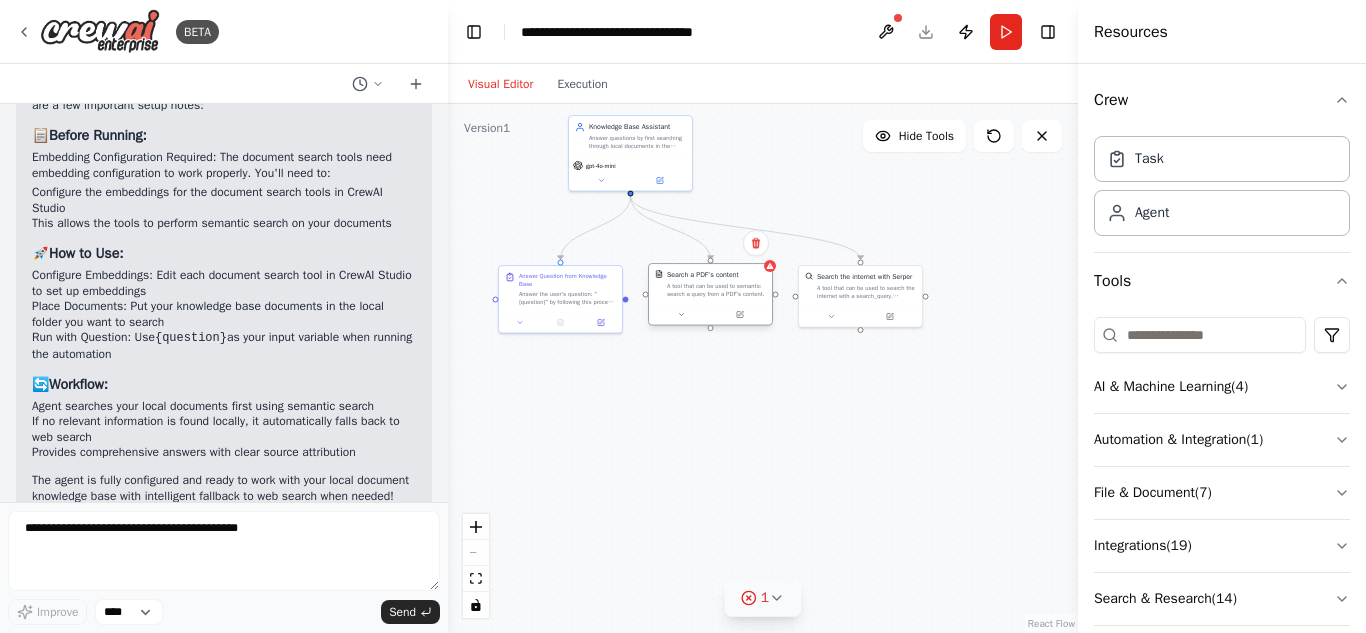 click on "A tool that can be used to semantic search a query from a PDF's content." at bounding box center (716, 290) 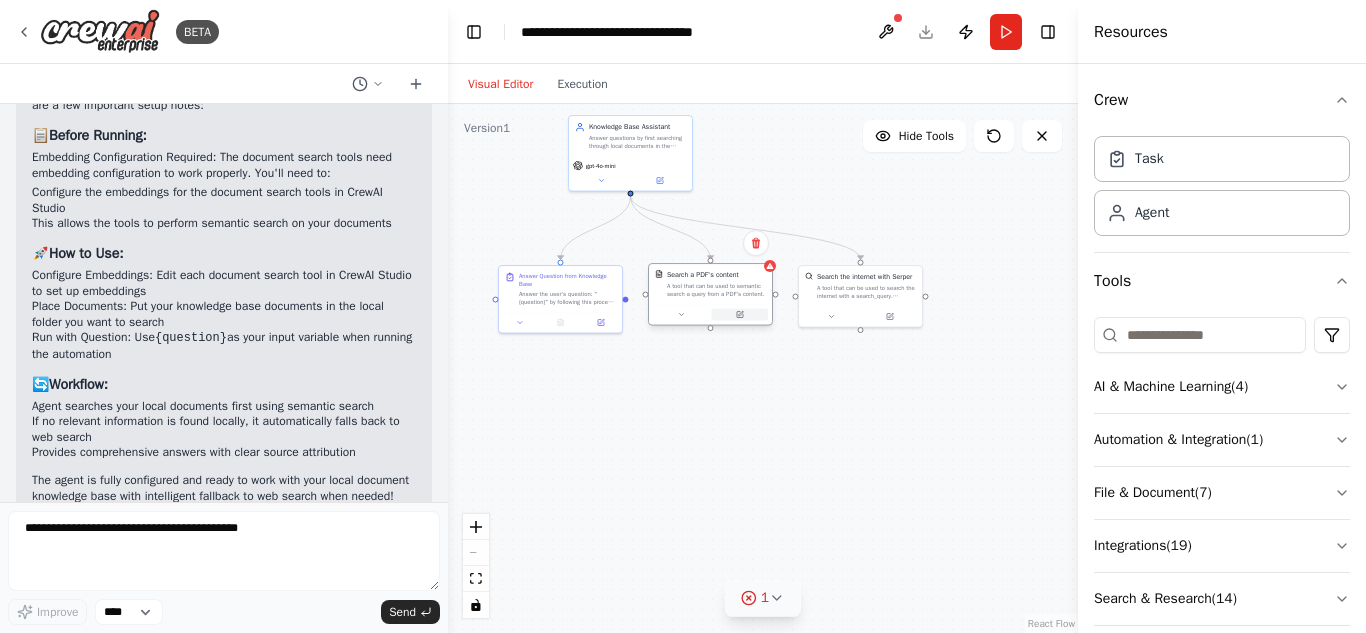 click 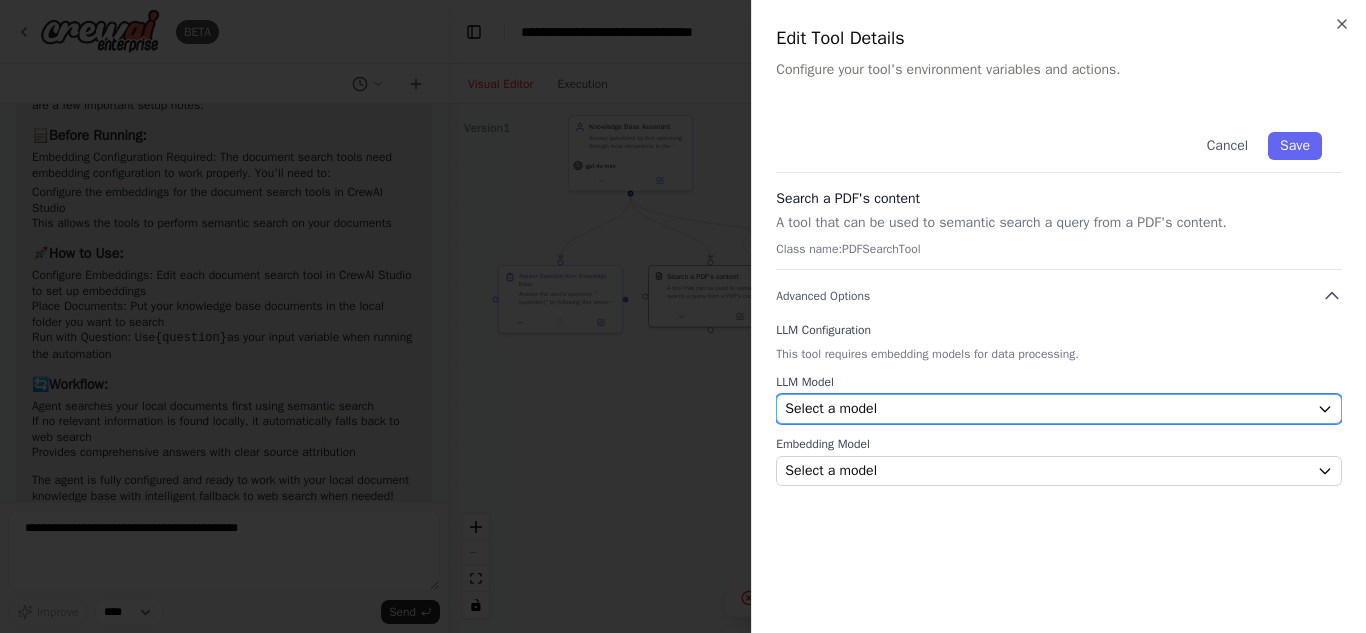 click on "Select a model" at bounding box center [1059, 409] 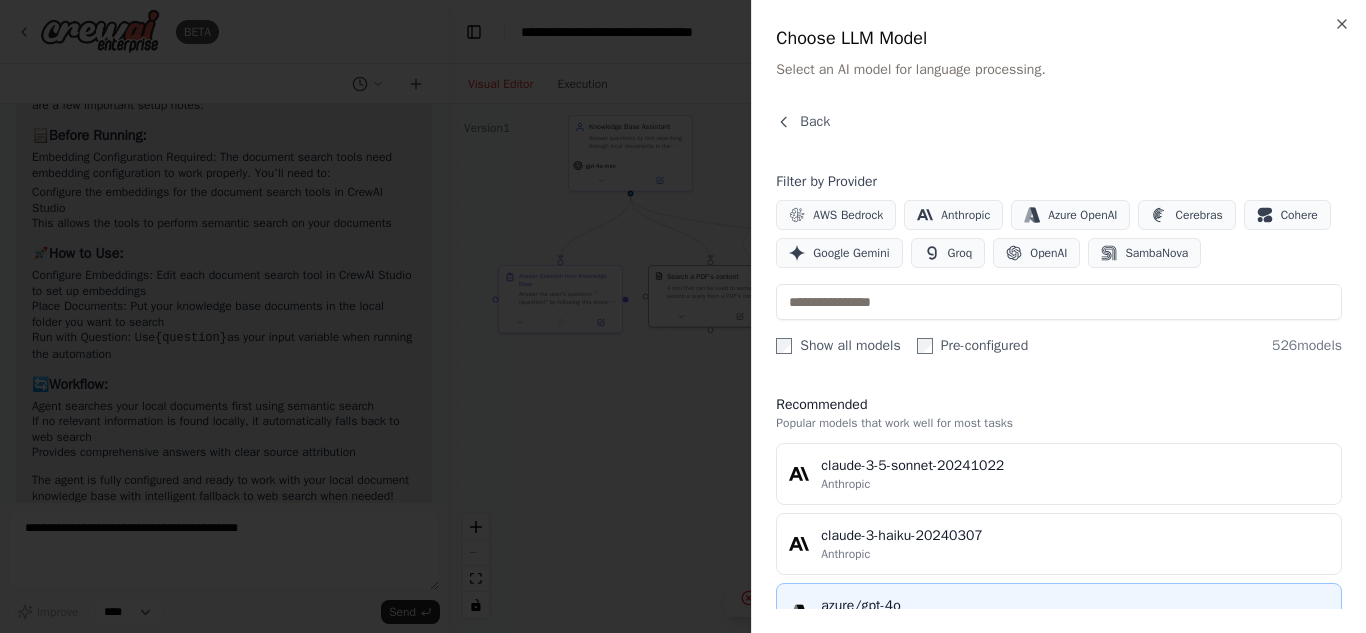 scroll, scrollTop: 20, scrollLeft: 0, axis: vertical 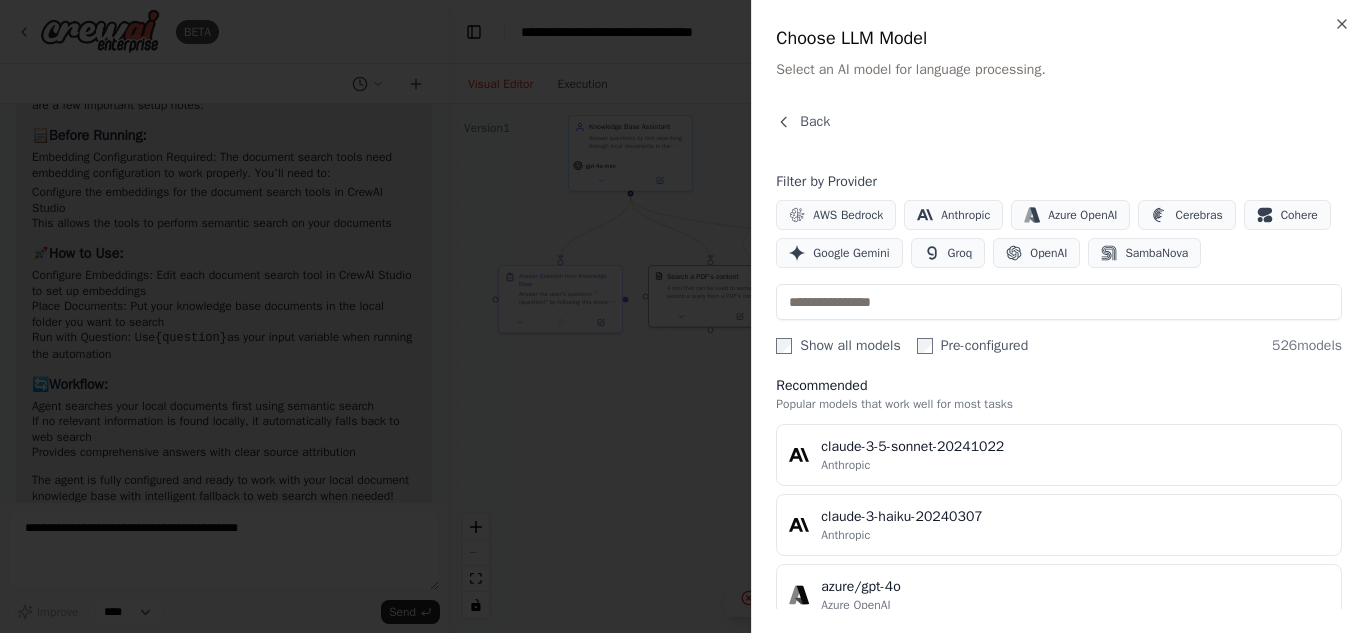 click at bounding box center [683, 316] 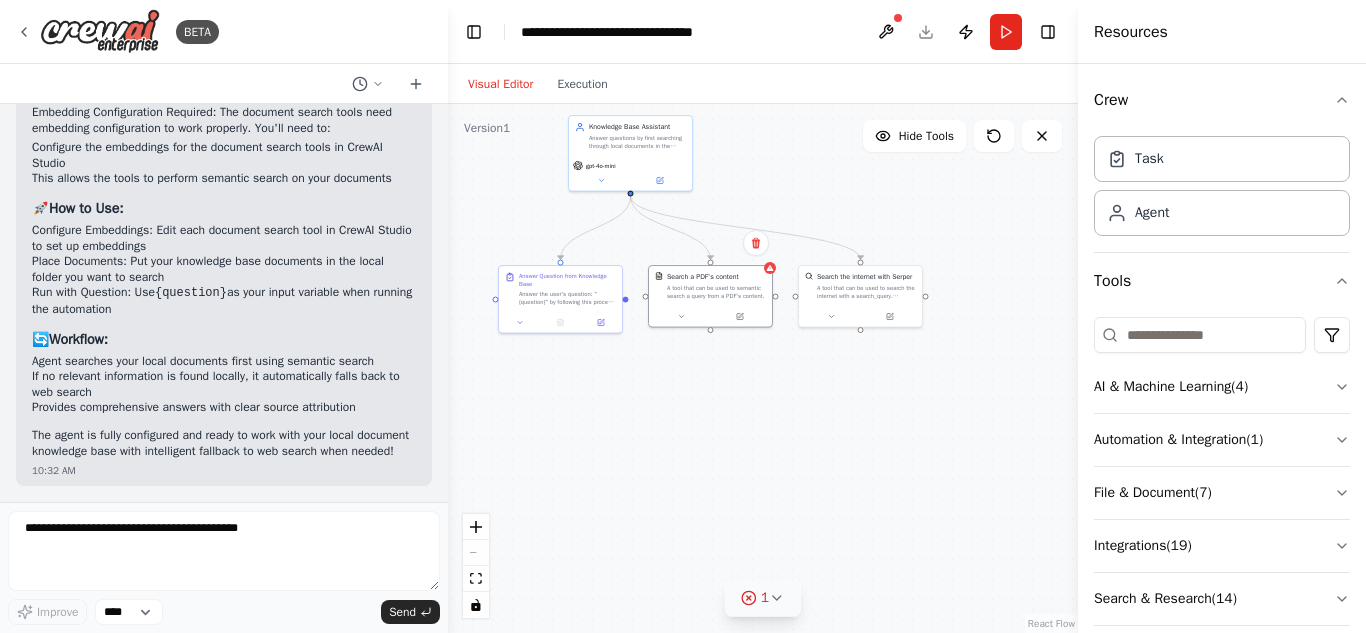 scroll, scrollTop: 2387, scrollLeft: 0, axis: vertical 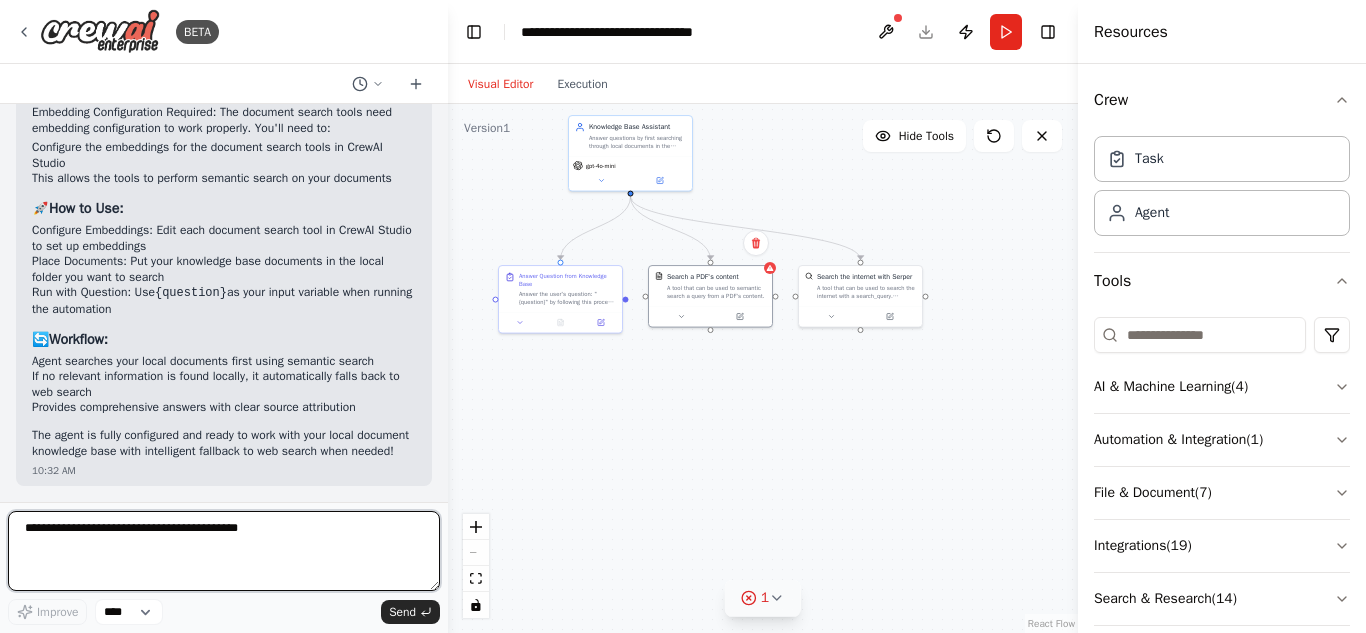 click at bounding box center (224, 551) 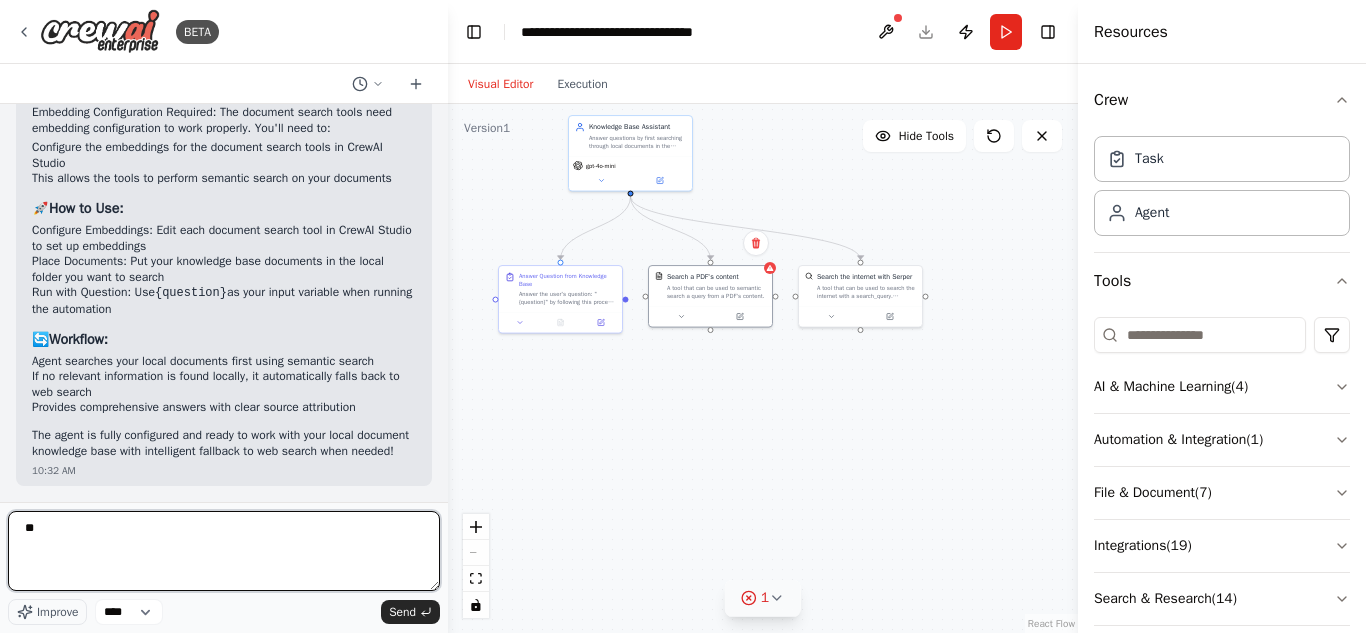 type on "*" 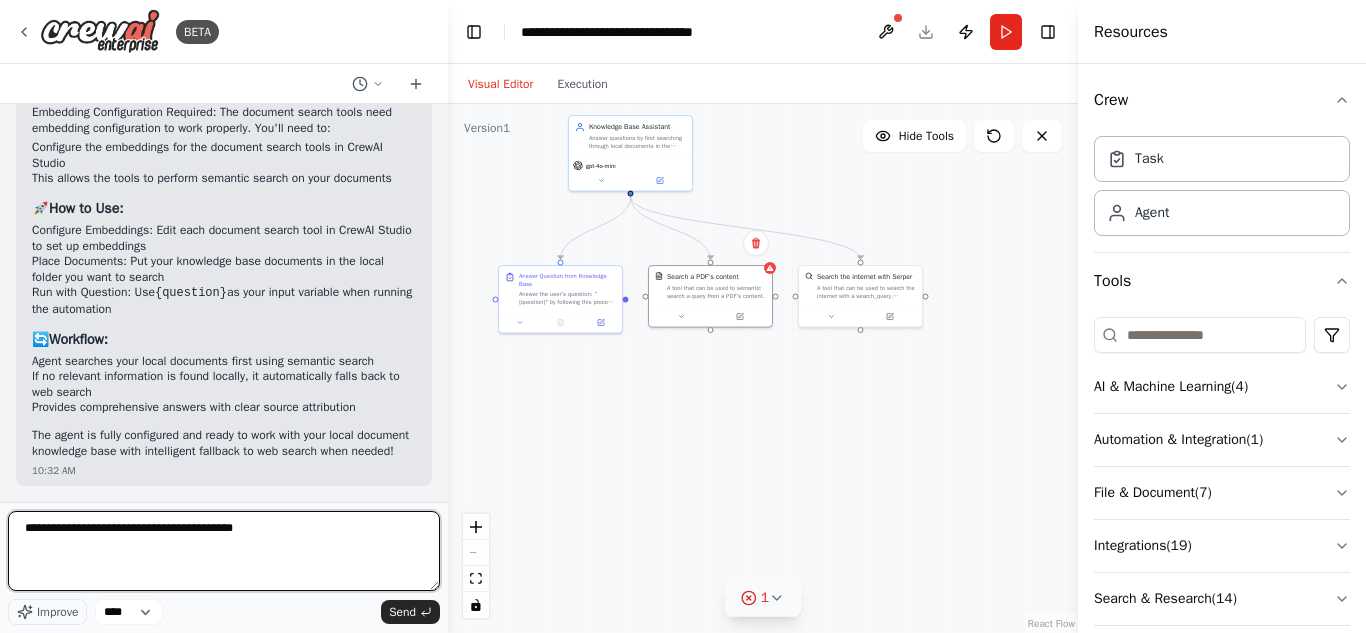 type on "**********" 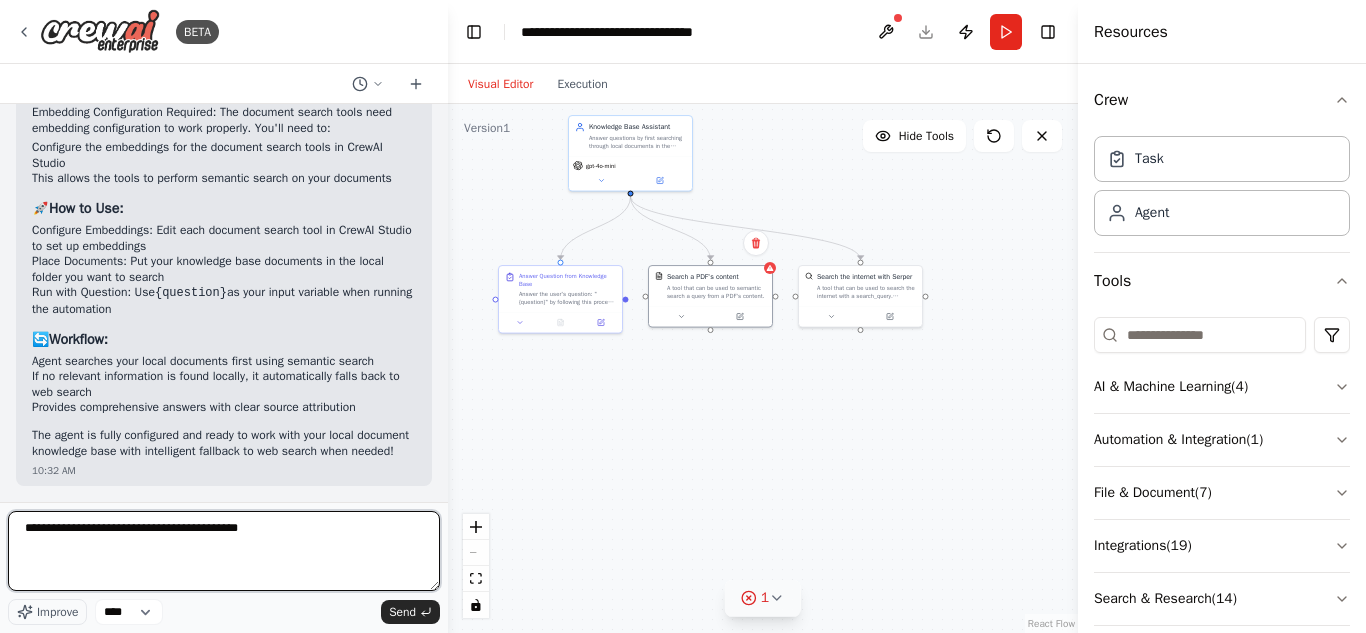 type 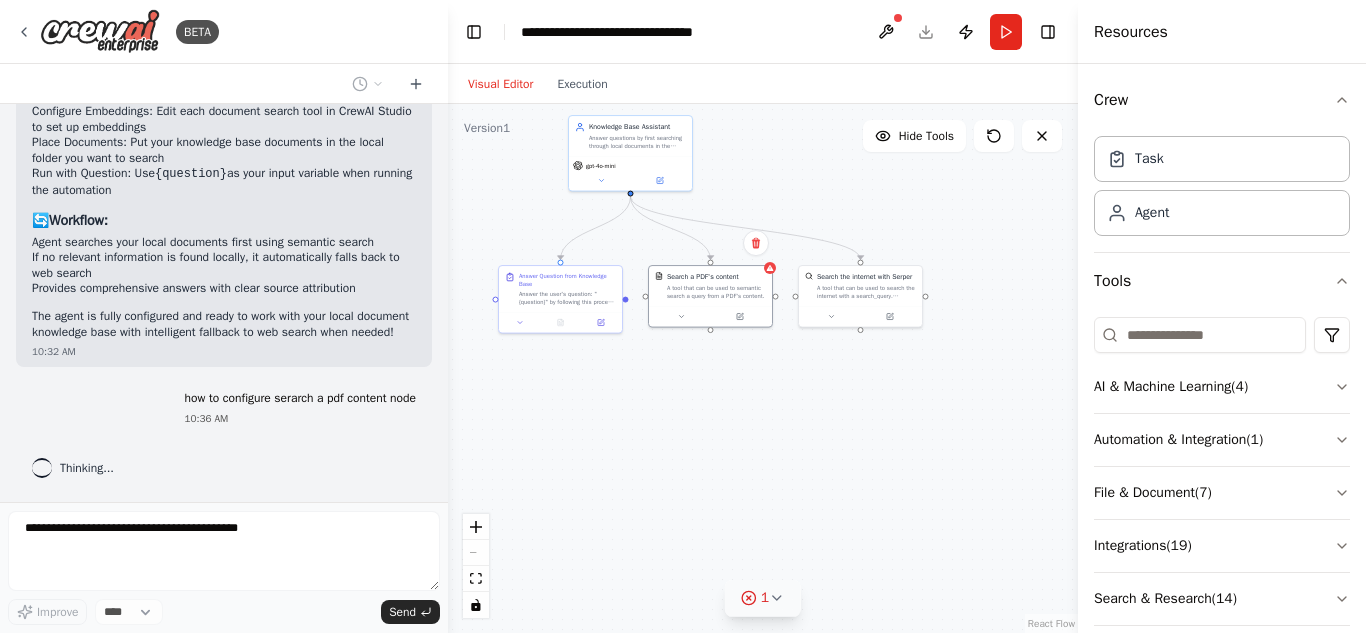 scroll, scrollTop: 2507, scrollLeft: 0, axis: vertical 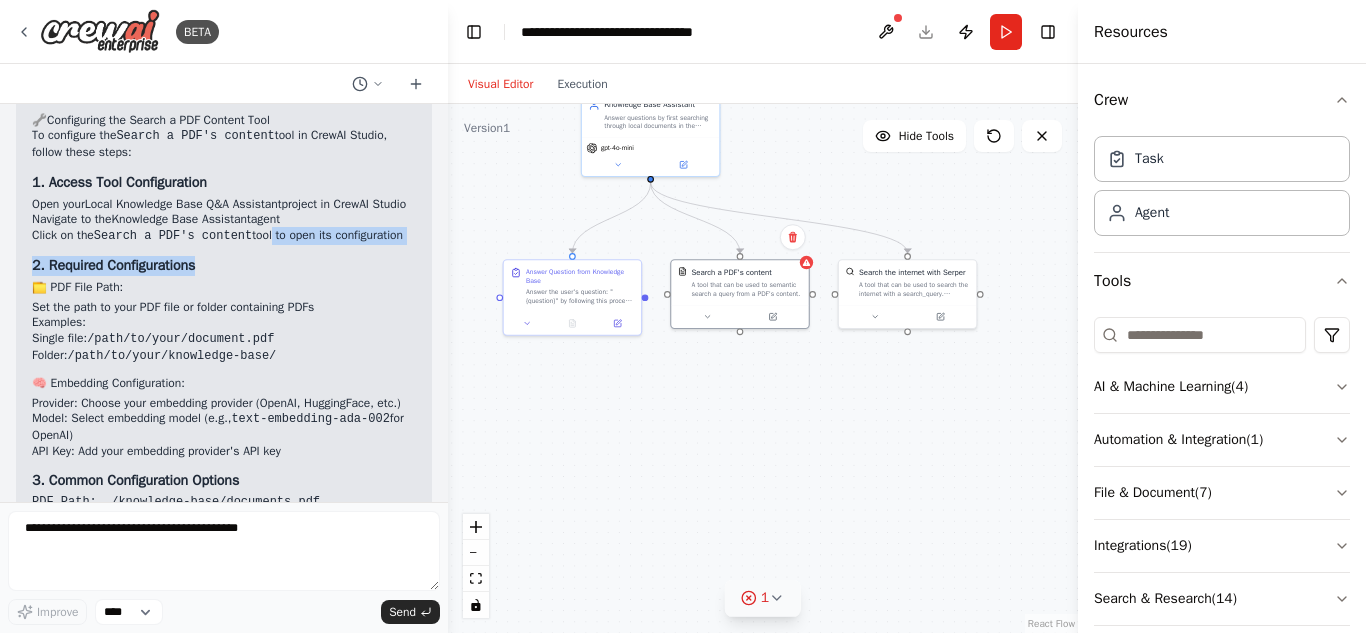 drag, startPoint x: 262, startPoint y: 385, endPoint x: 264, endPoint y: 335, distance: 50.039986 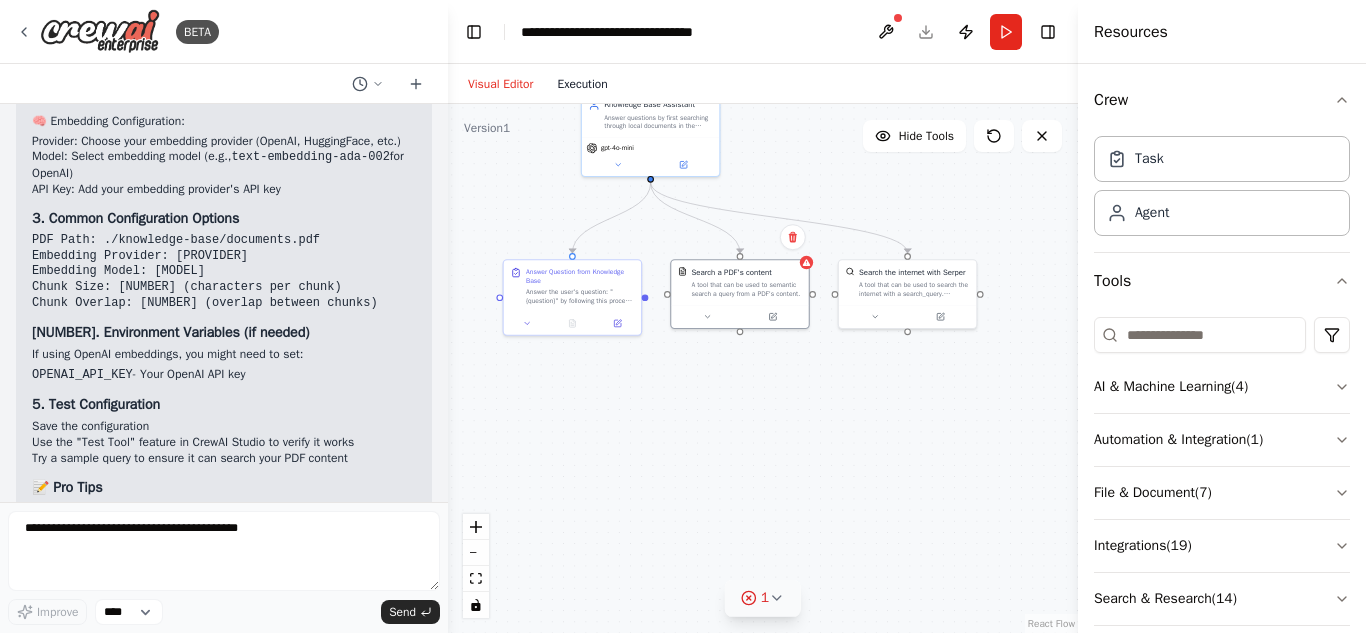 scroll, scrollTop: 3061, scrollLeft: 0, axis: vertical 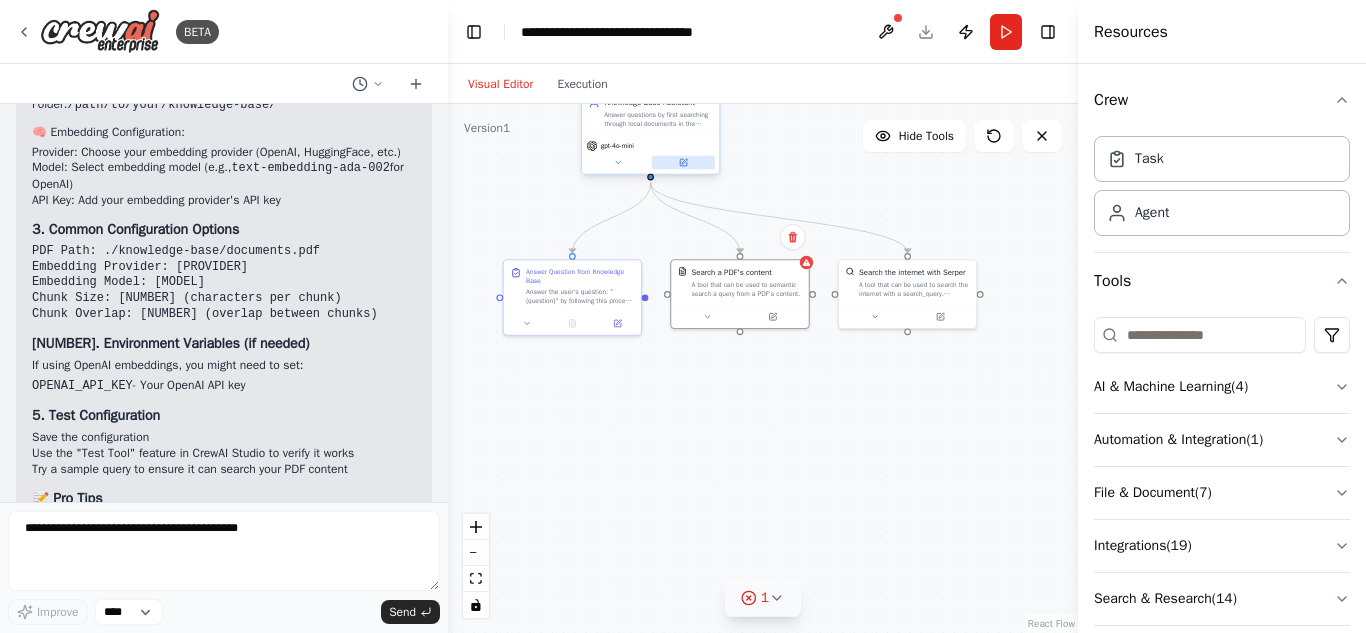 click 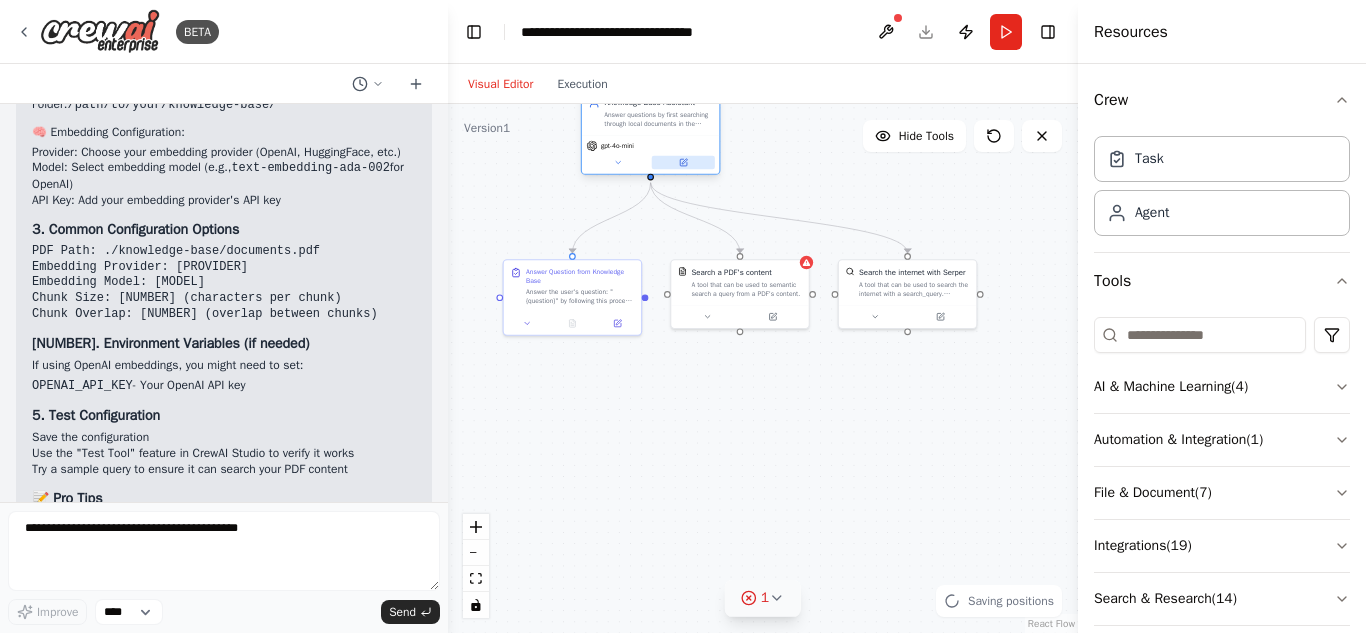 click 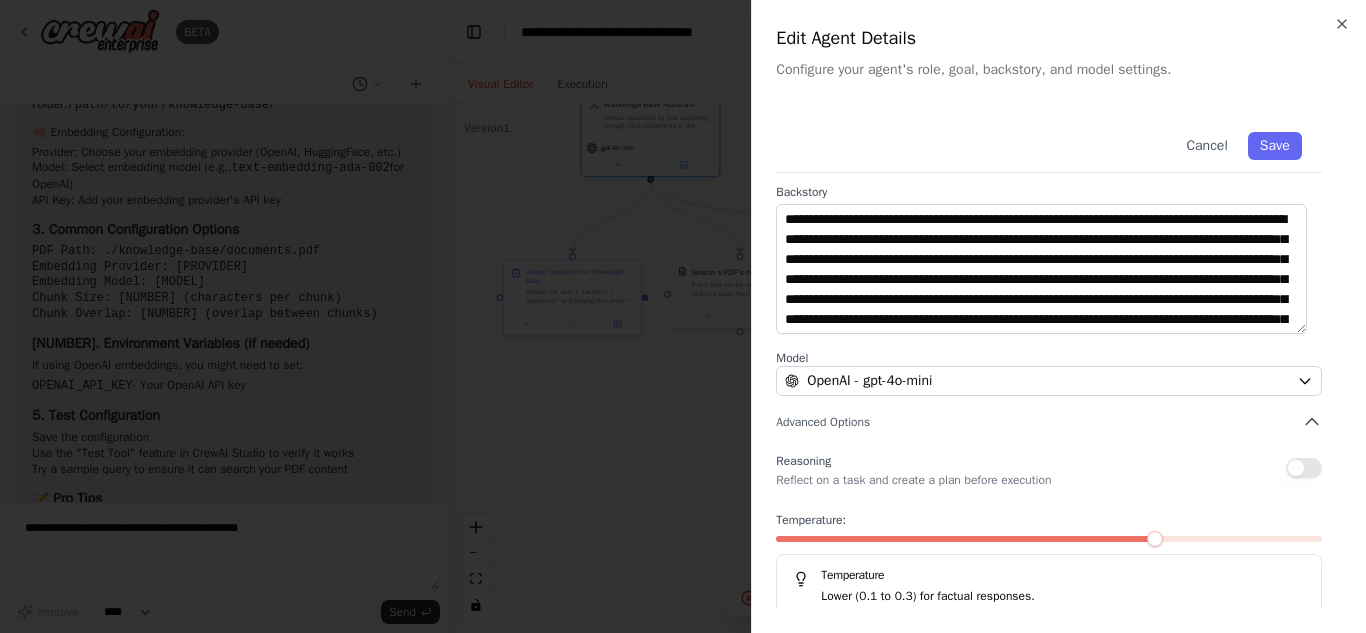 scroll, scrollTop: 273, scrollLeft: 0, axis: vertical 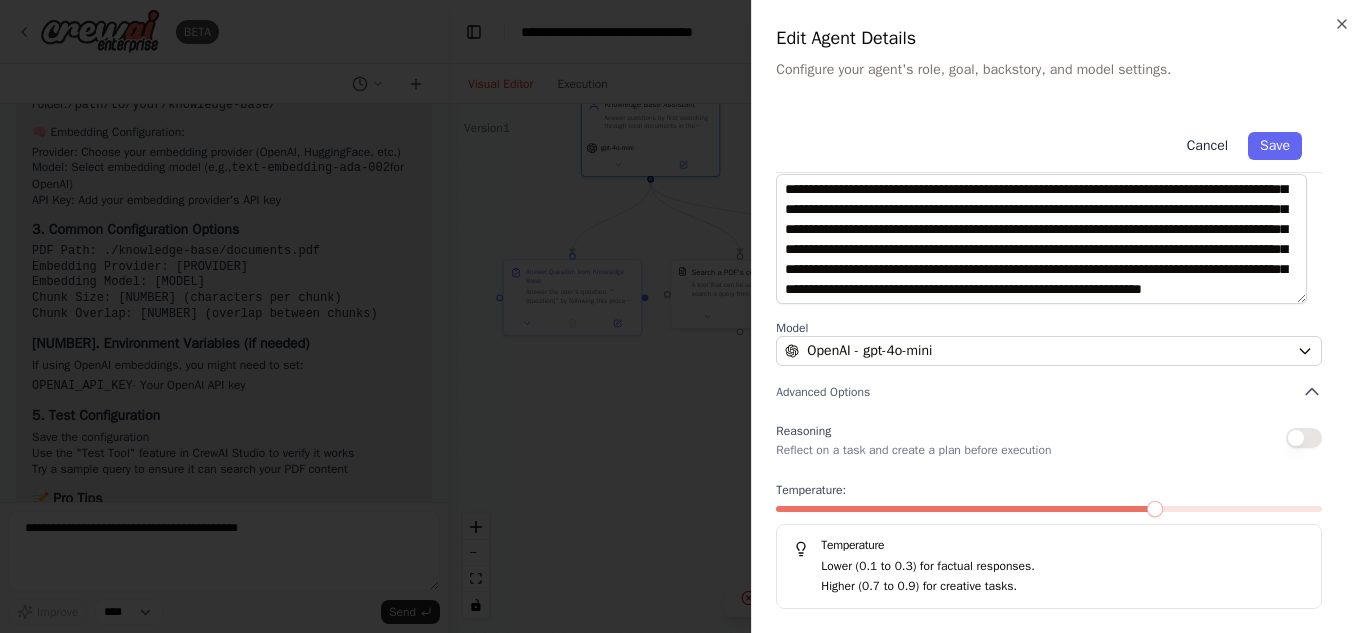 click on "Cancel" at bounding box center (1207, 146) 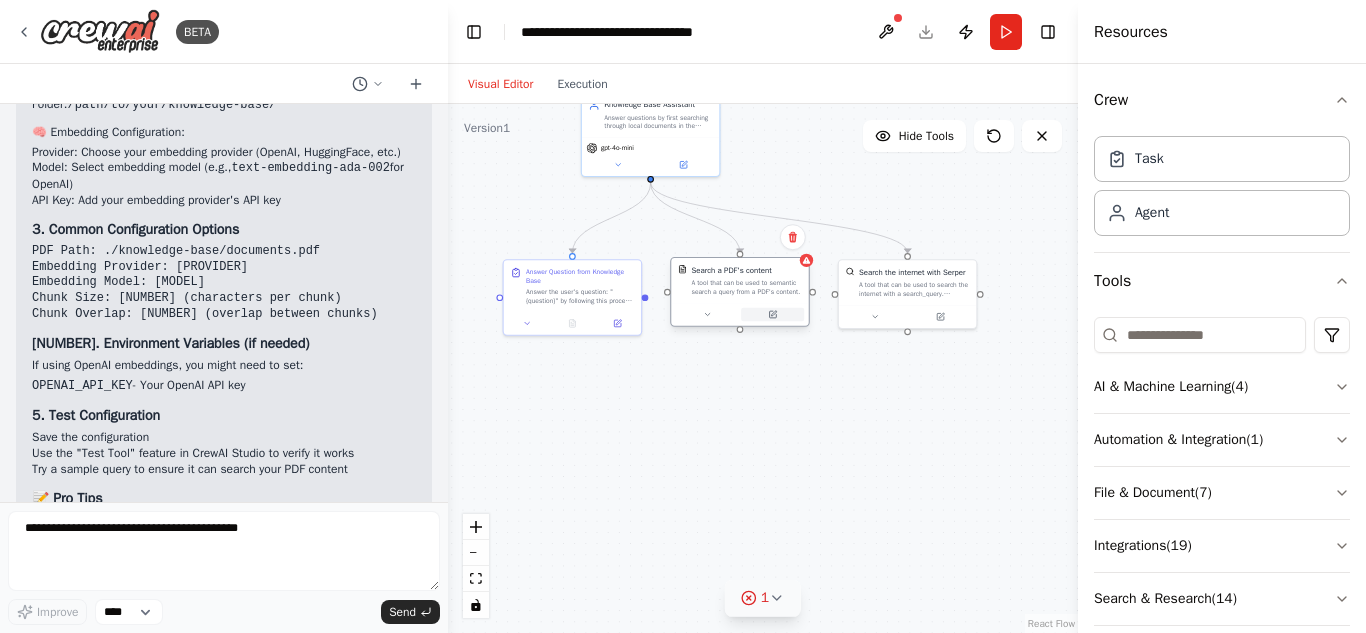 click 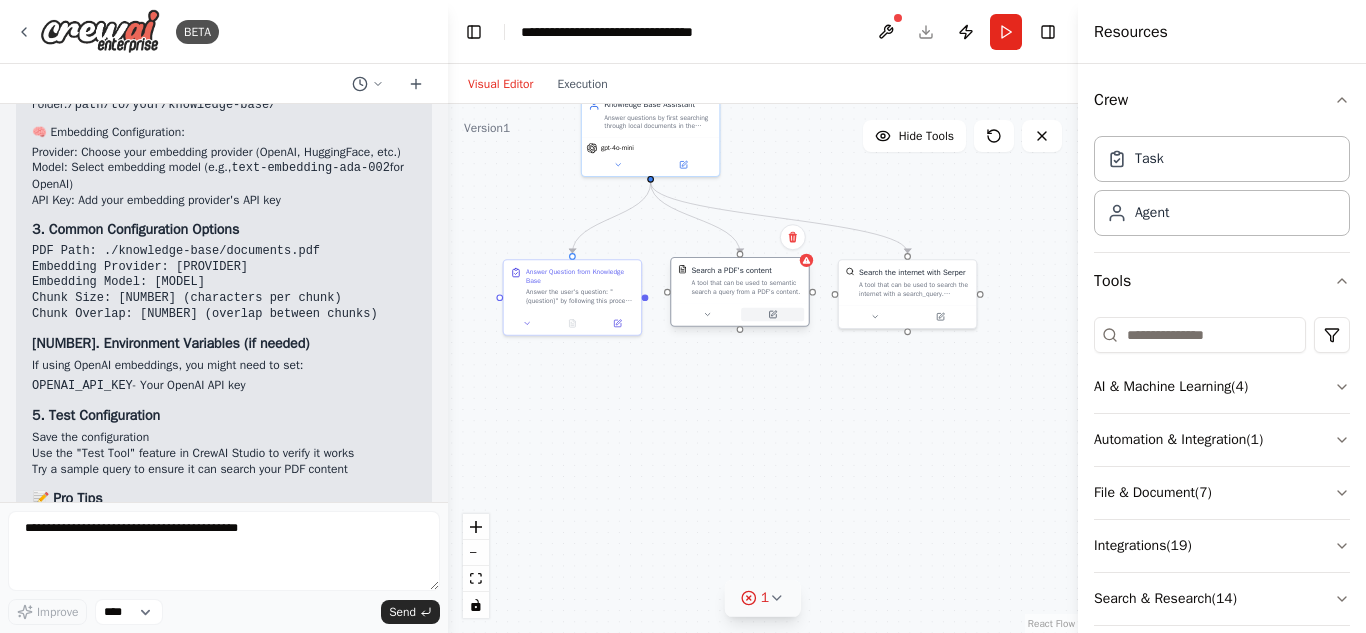 click 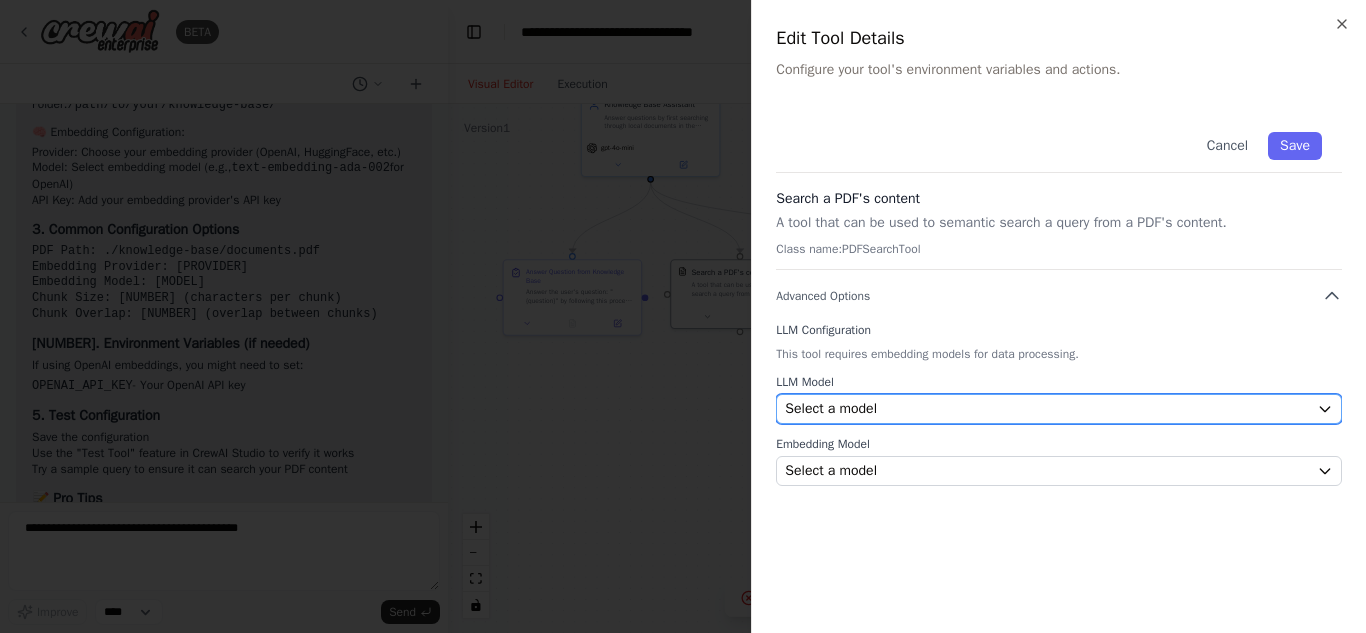 click on "Select a model" at bounding box center (1059, 409) 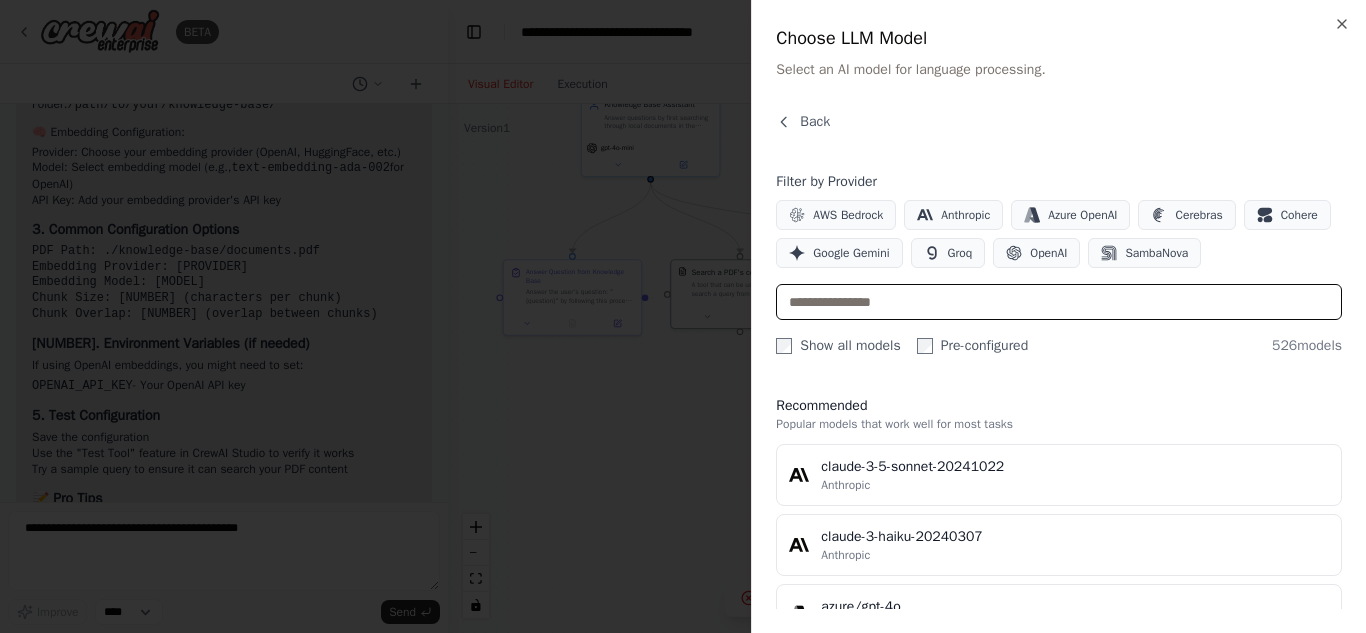 click at bounding box center (1059, 302) 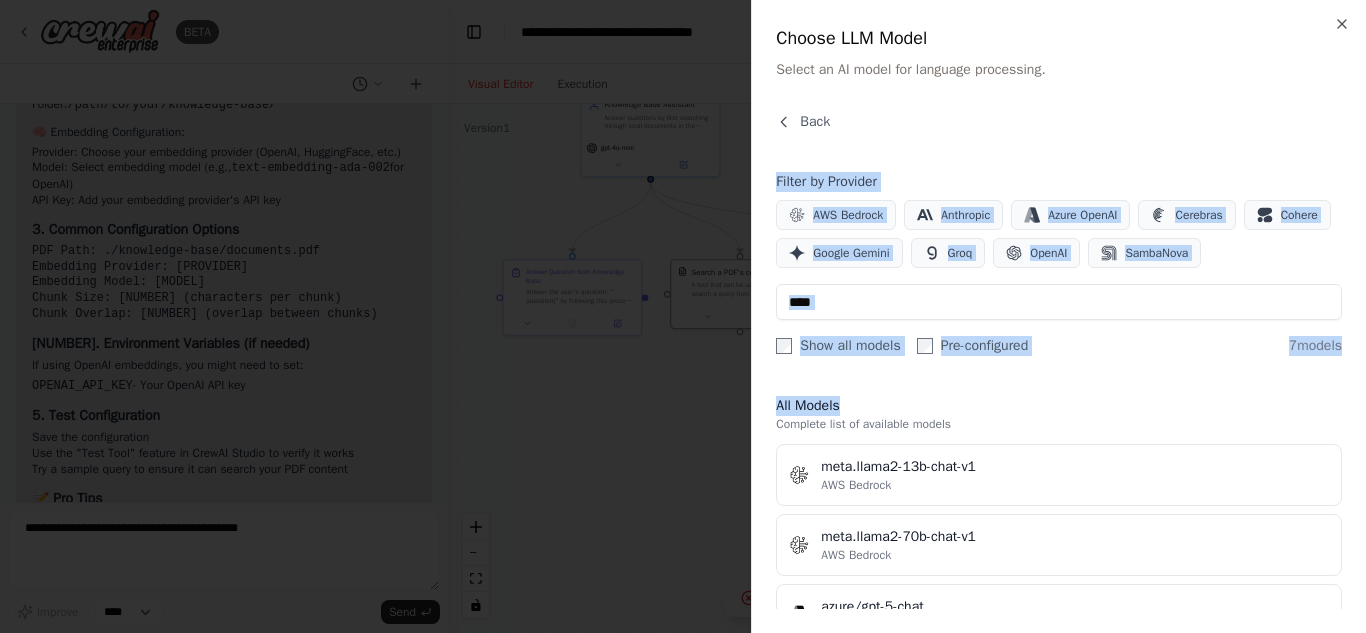 drag, startPoint x: 920, startPoint y: 277, endPoint x: 900, endPoint y: 421, distance: 145.38225 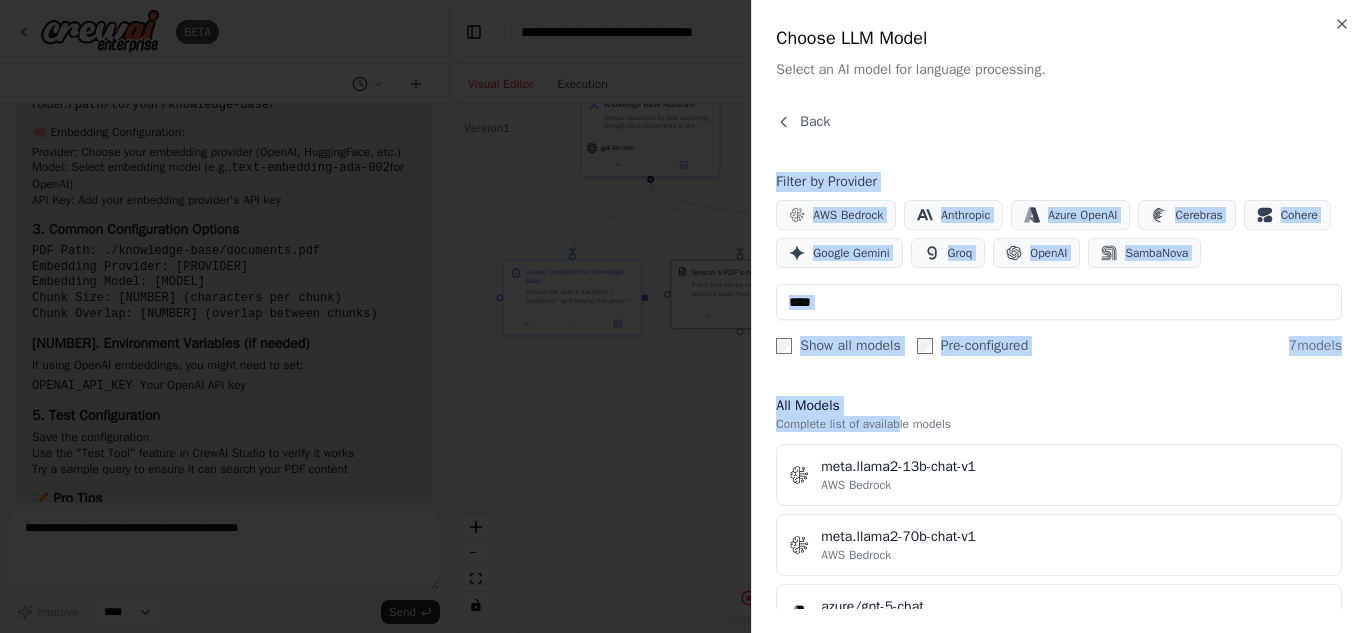 scroll, scrollTop: 137, scrollLeft: 0, axis: vertical 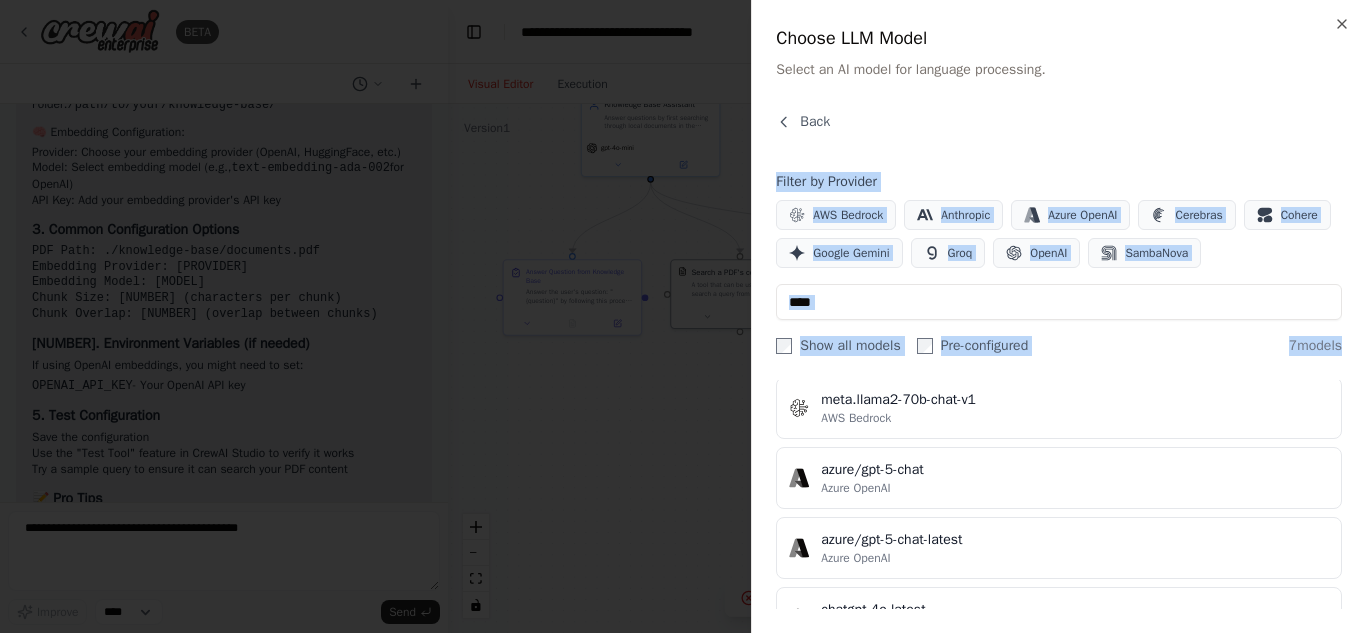 click on "****" at bounding box center [1059, 302] 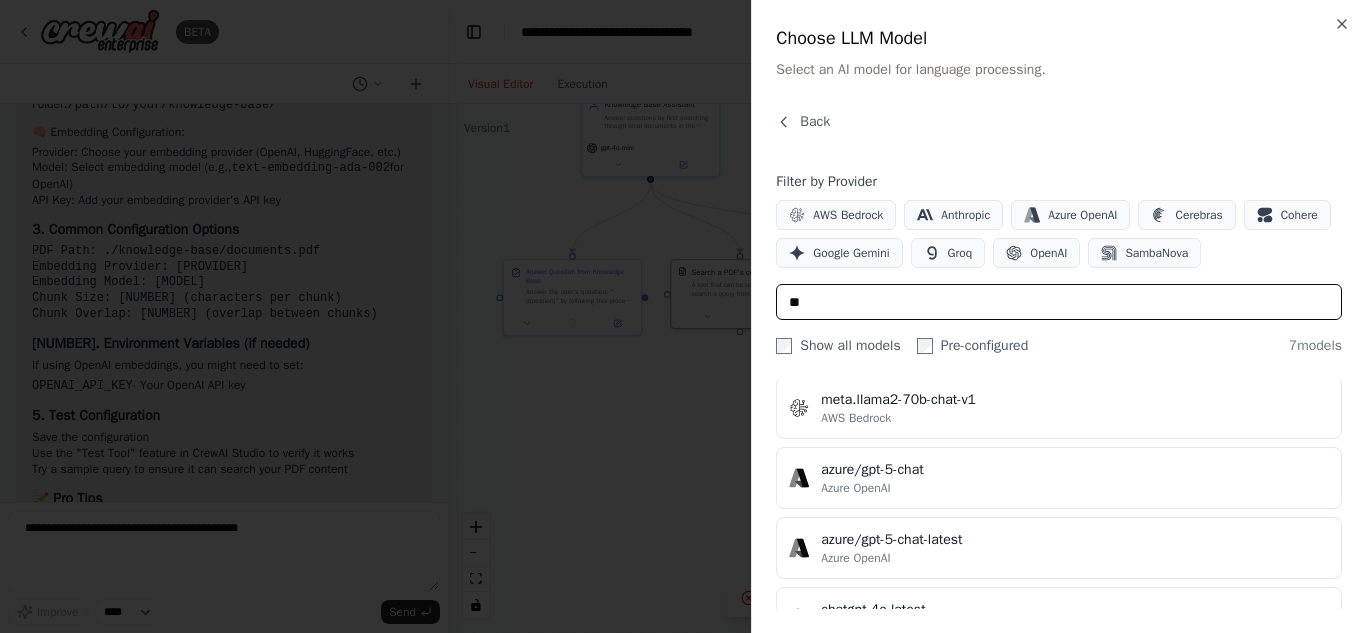 type on "*" 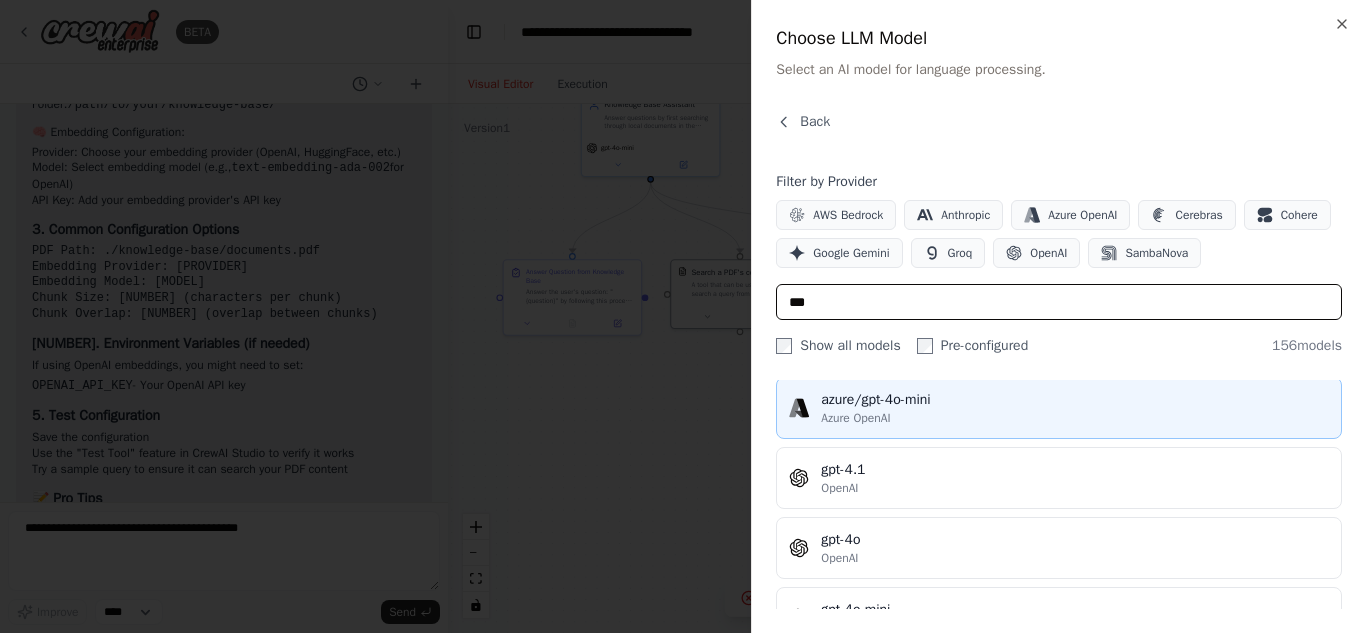type on "***" 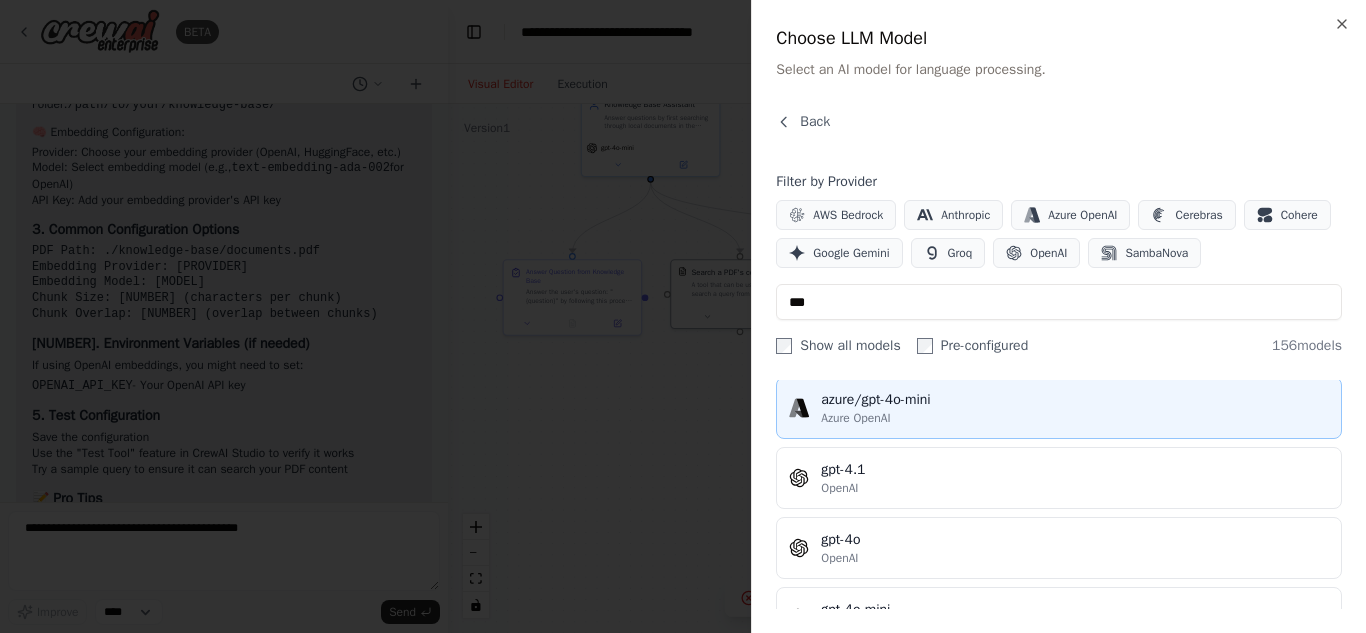 click on "Azure OpenAI" at bounding box center [855, 418] 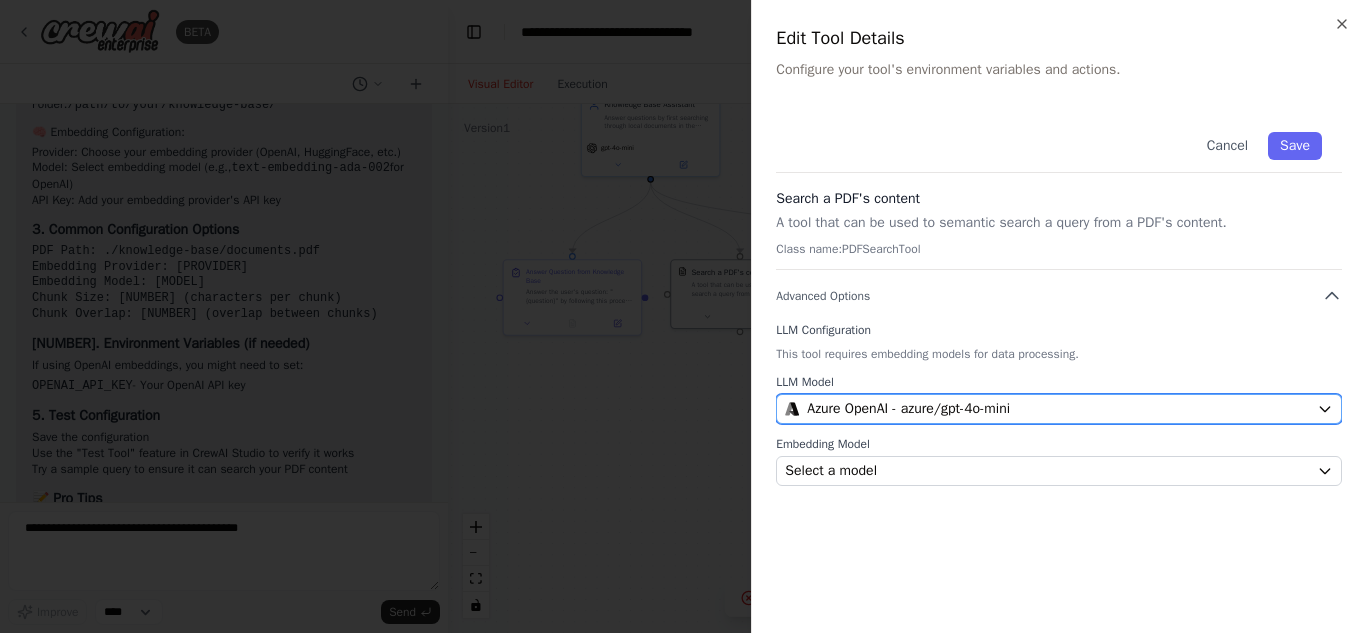 click on "Azure OpenAI - azure/gpt-4o-mini" at bounding box center (908, 409) 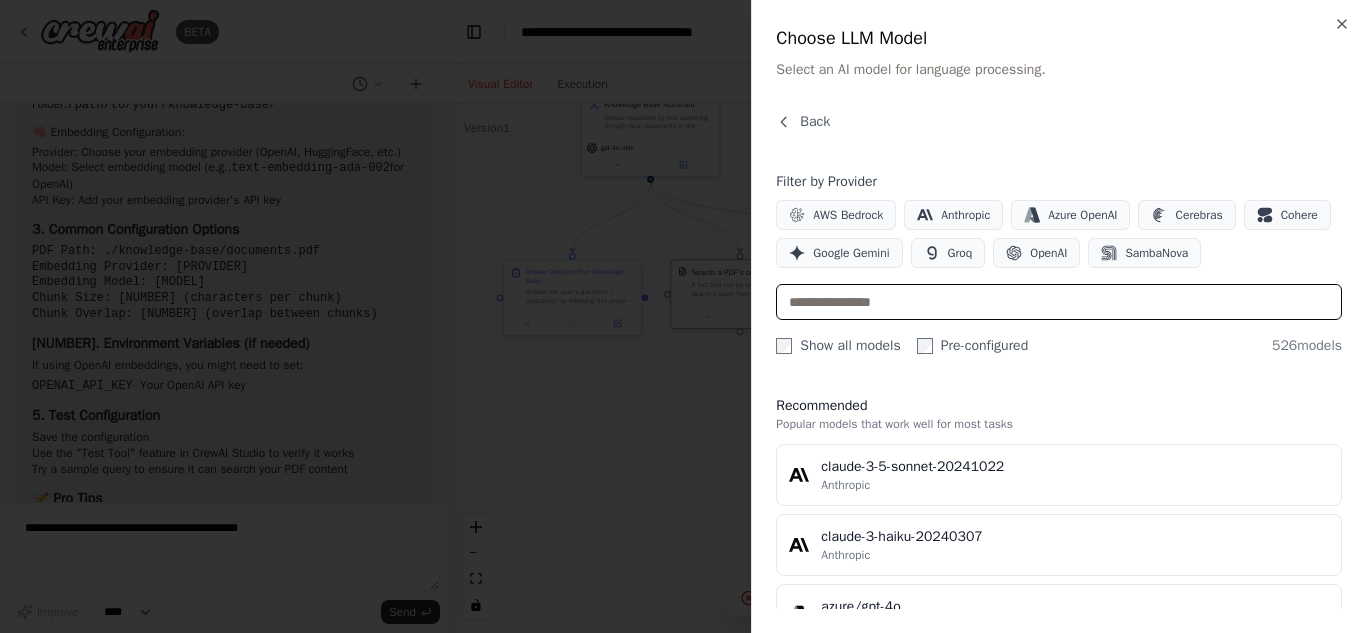 click at bounding box center [1059, 302] 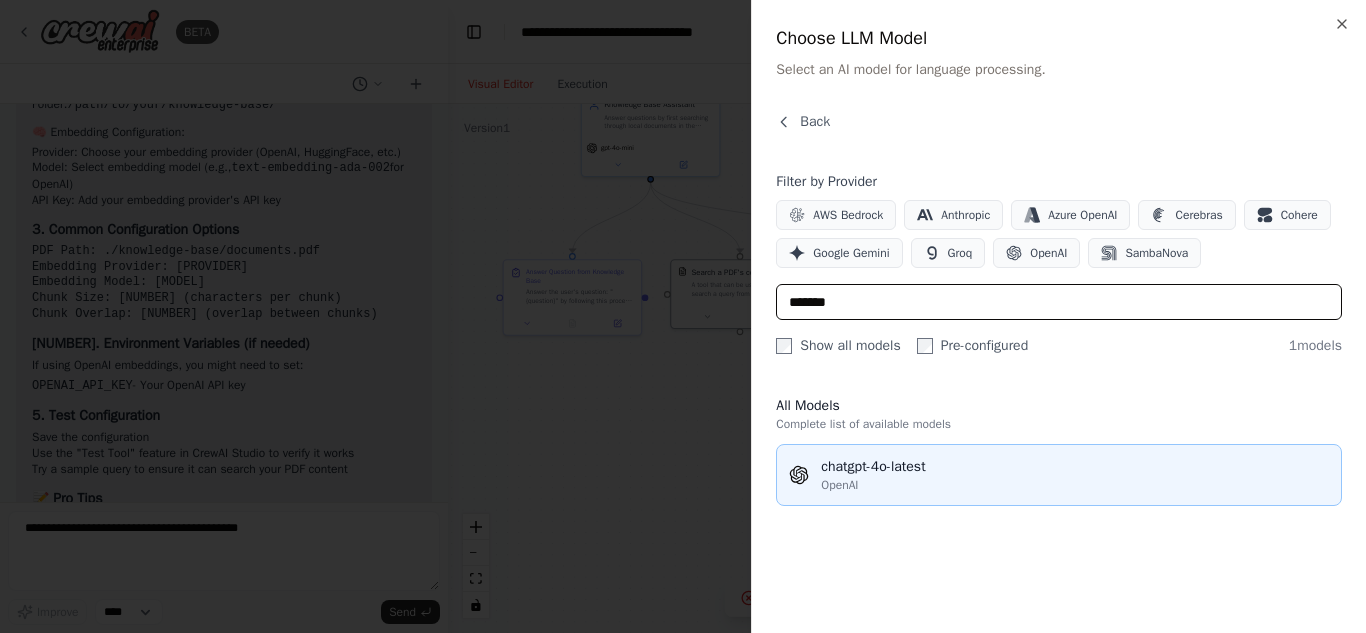 type on "*******" 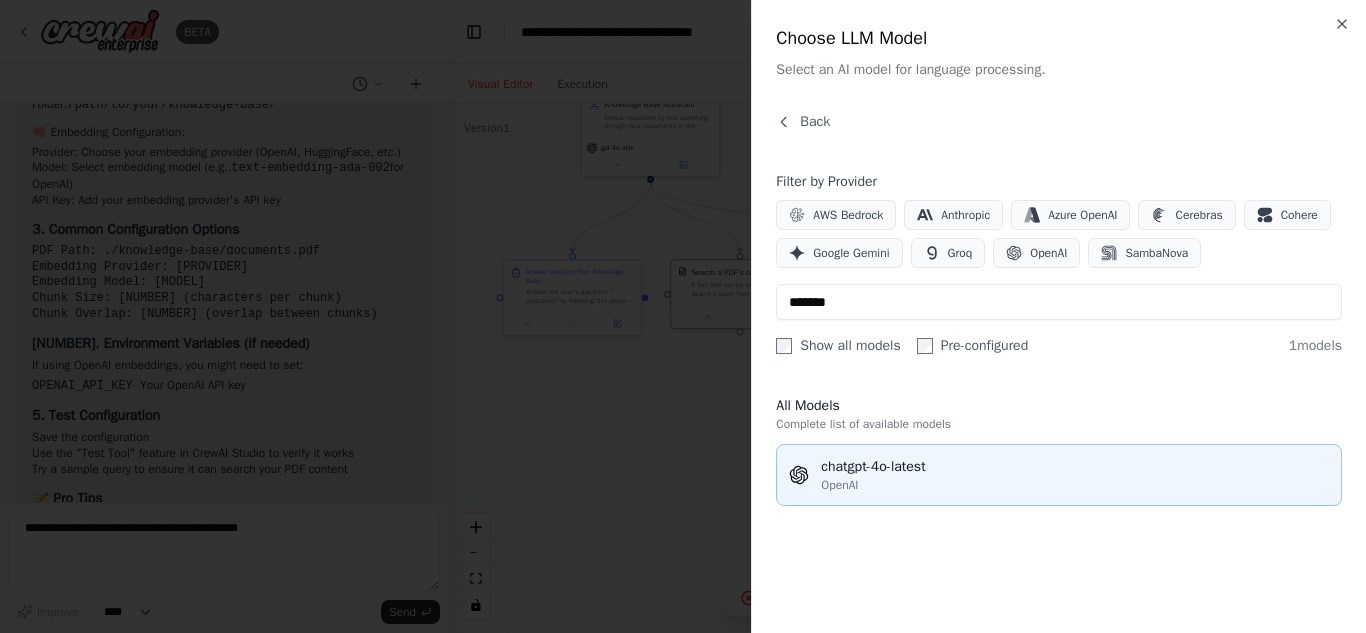 click on "chatgpt-4o-latest" at bounding box center (1075, 467) 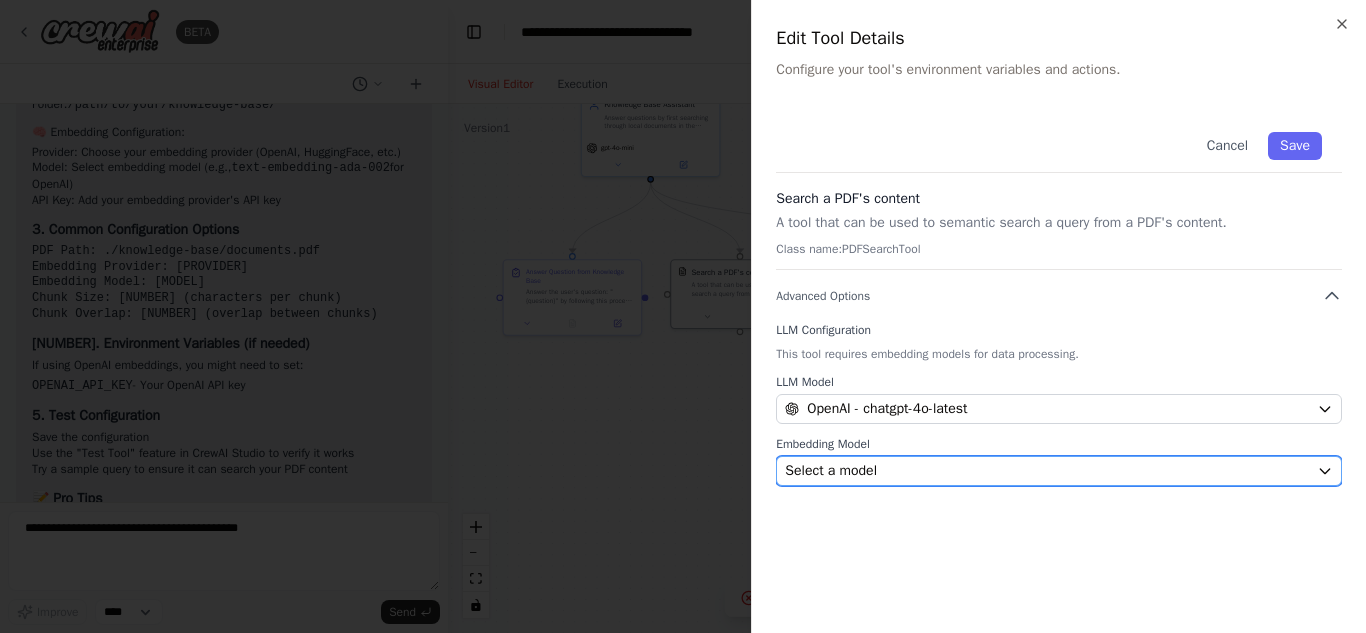 click on "Select a model" at bounding box center [1047, 471] 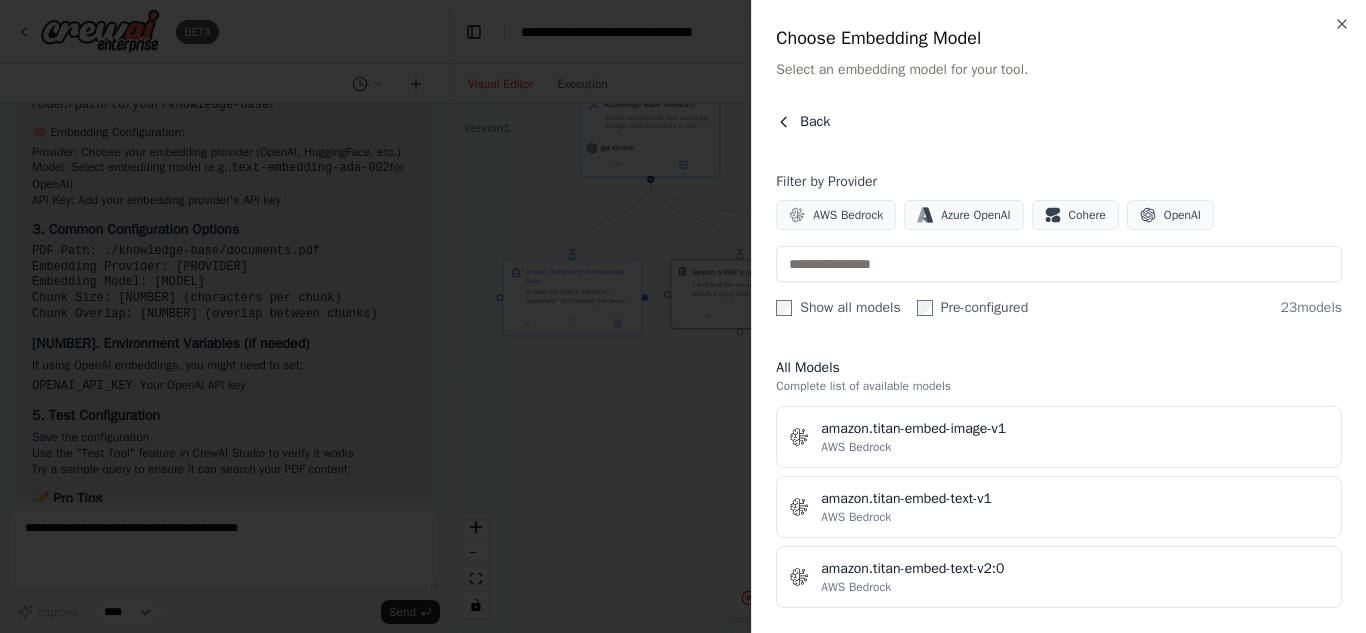 click on "Back" at bounding box center [803, 122] 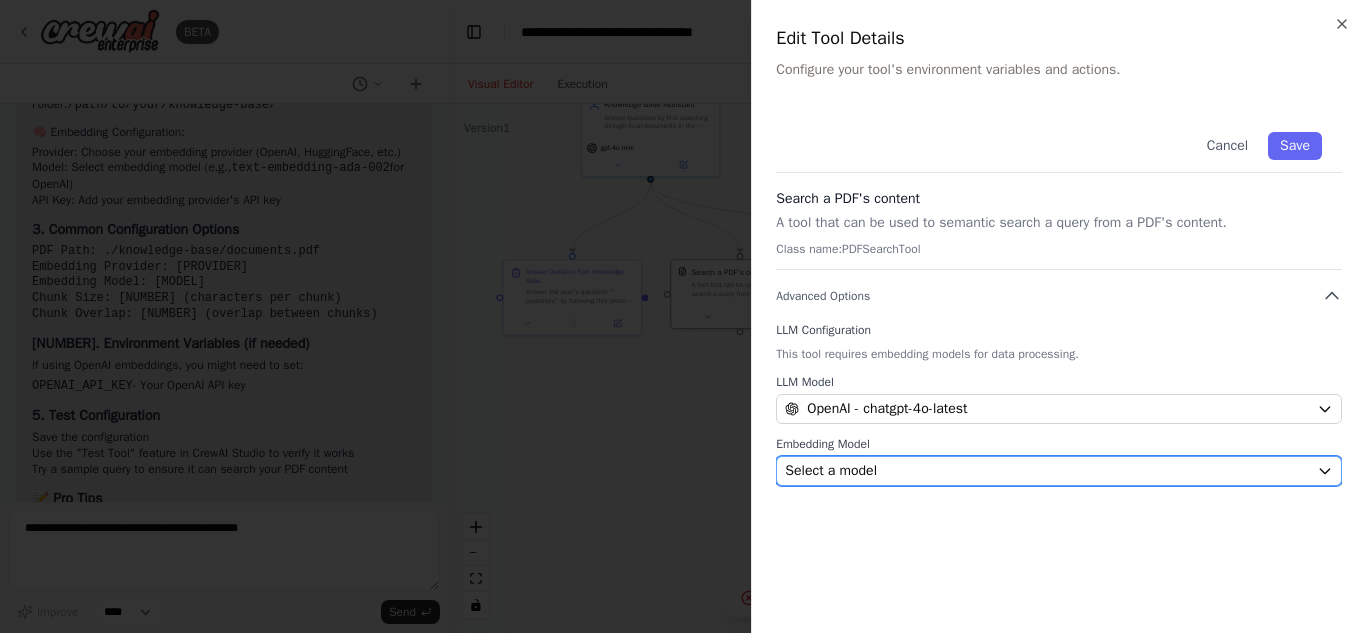 click on "Select a model" at bounding box center (831, 471) 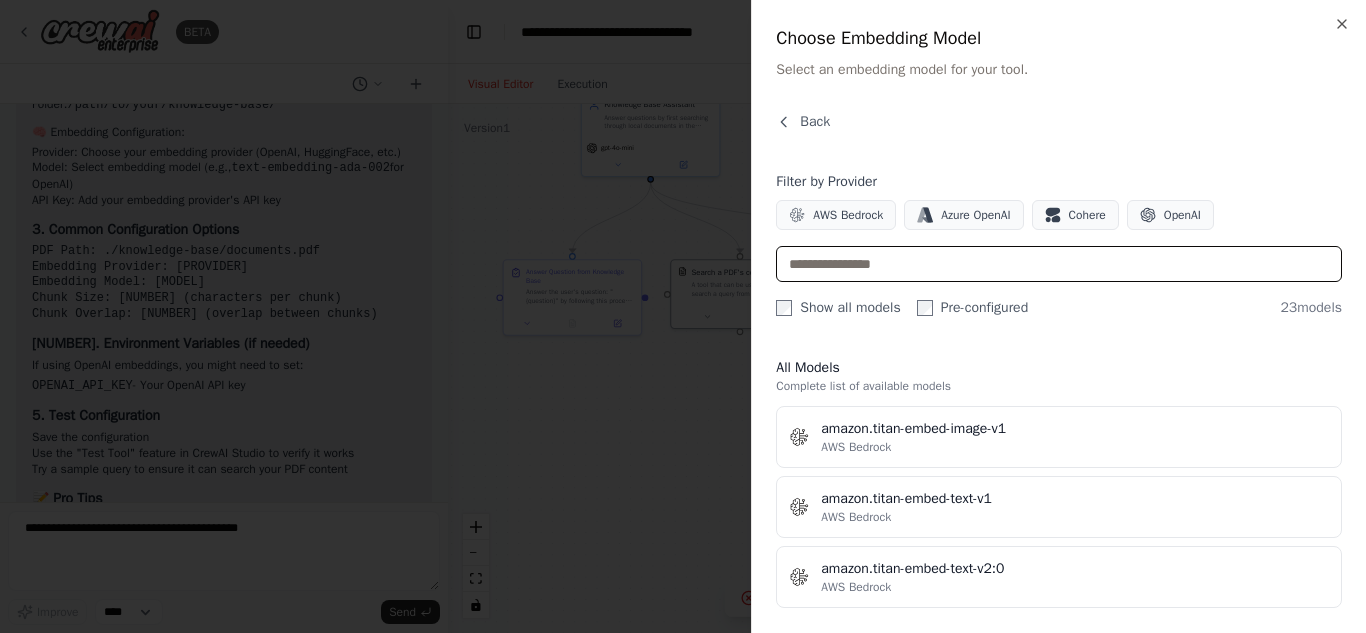 click at bounding box center (1059, 264) 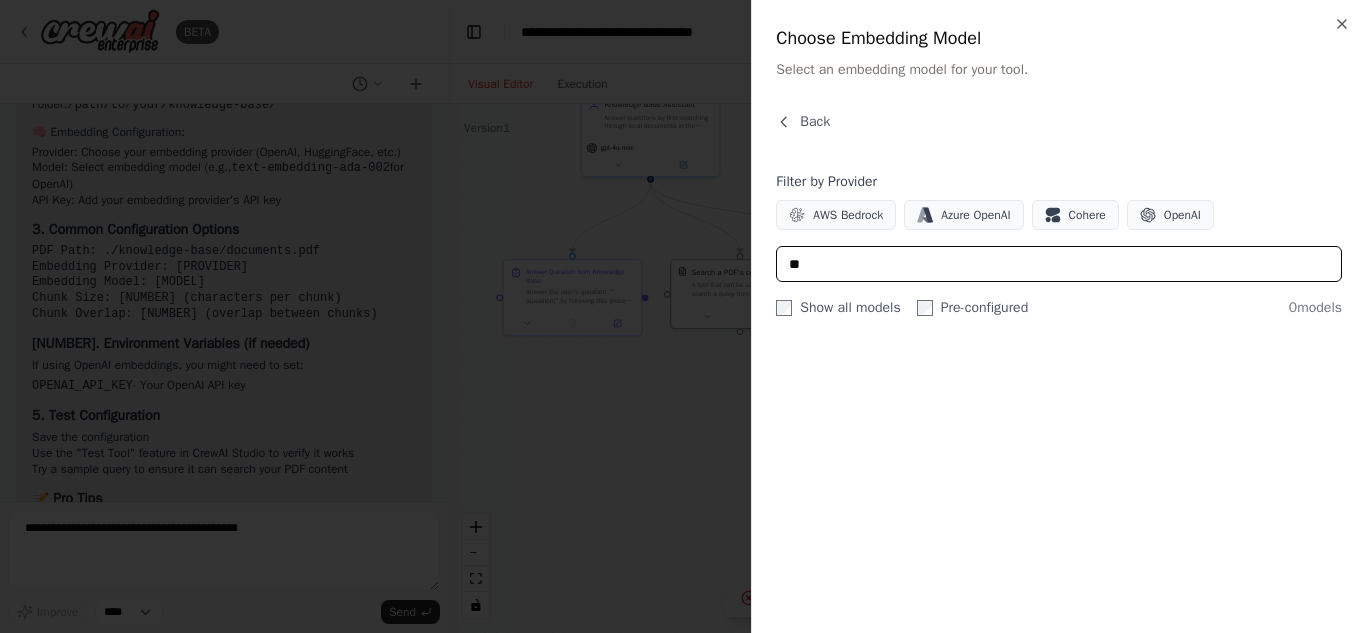 type on "*" 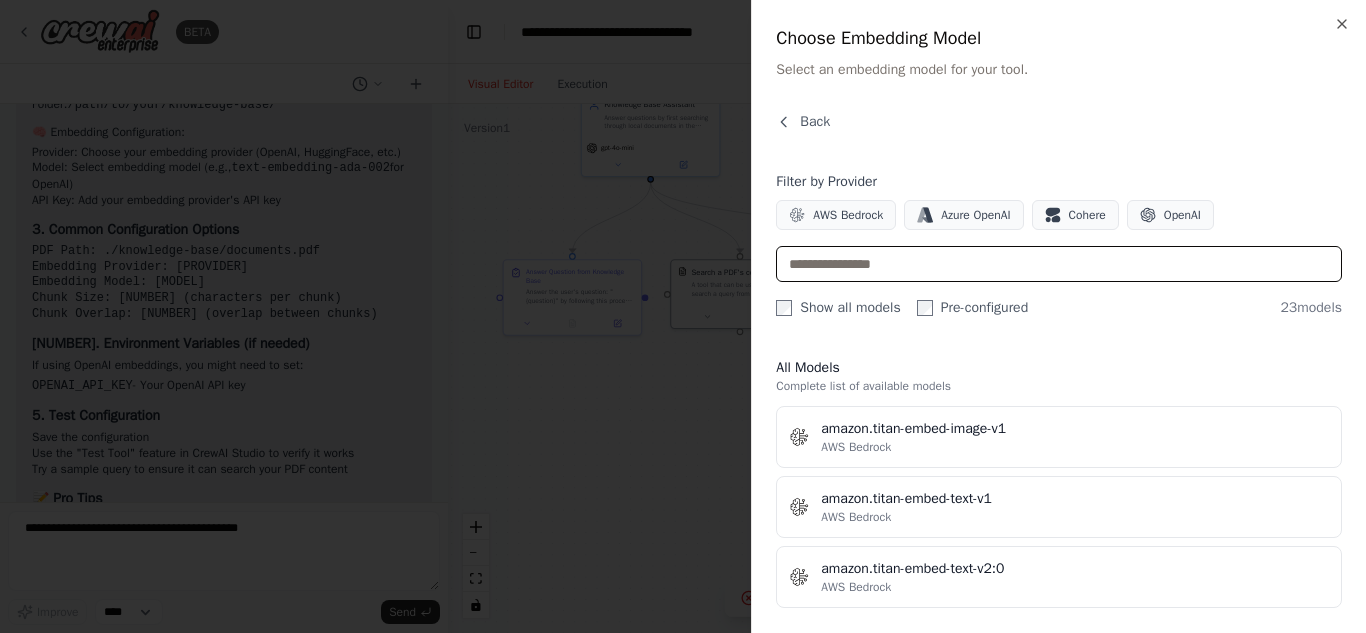 type on "*" 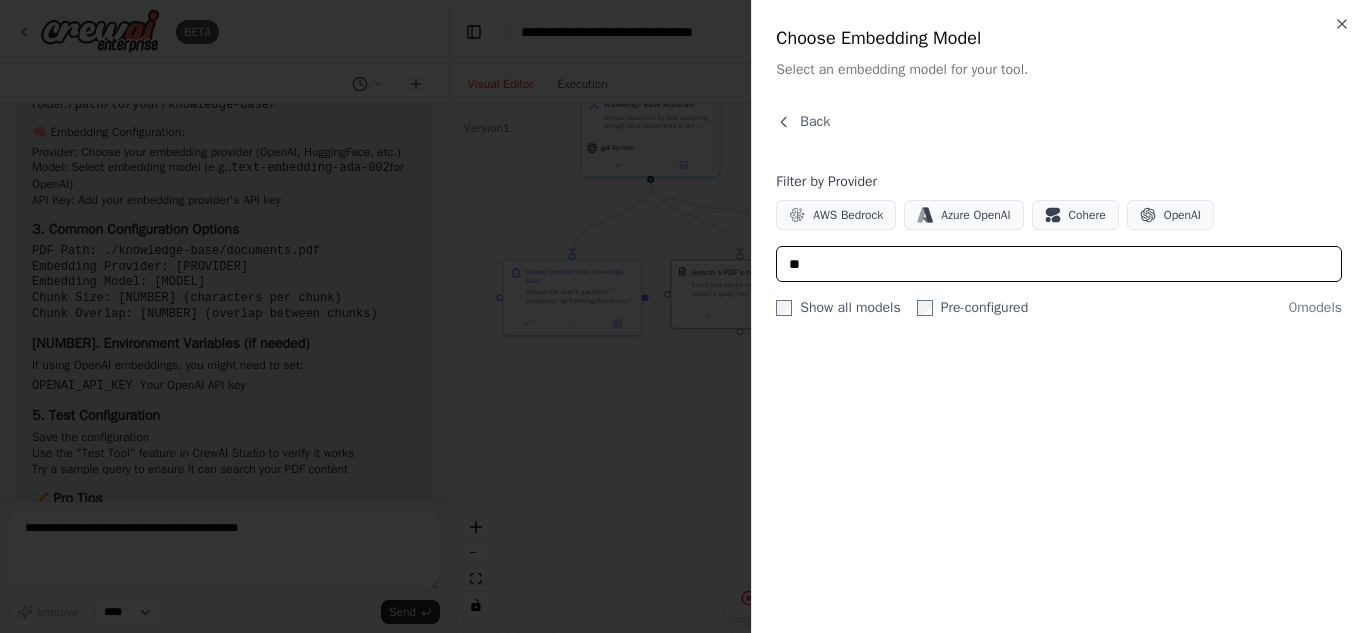 type on "*" 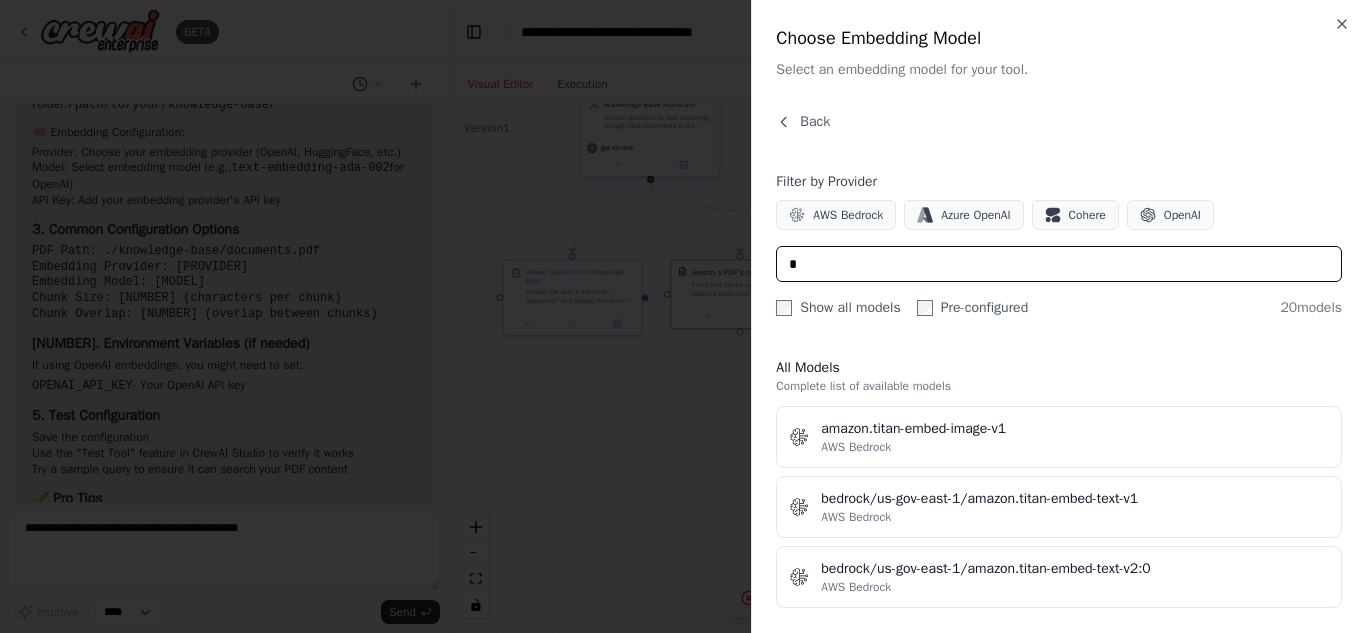 type 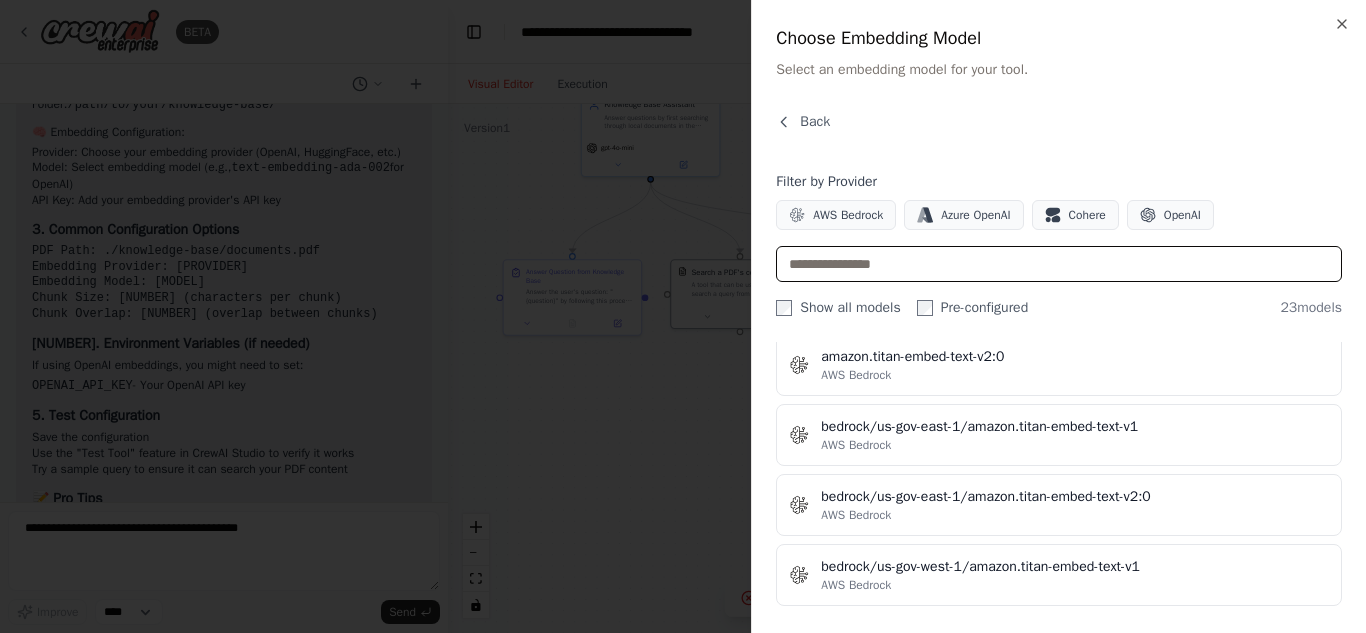scroll, scrollTop: 213, scrollLeft: 0, axis: vertical 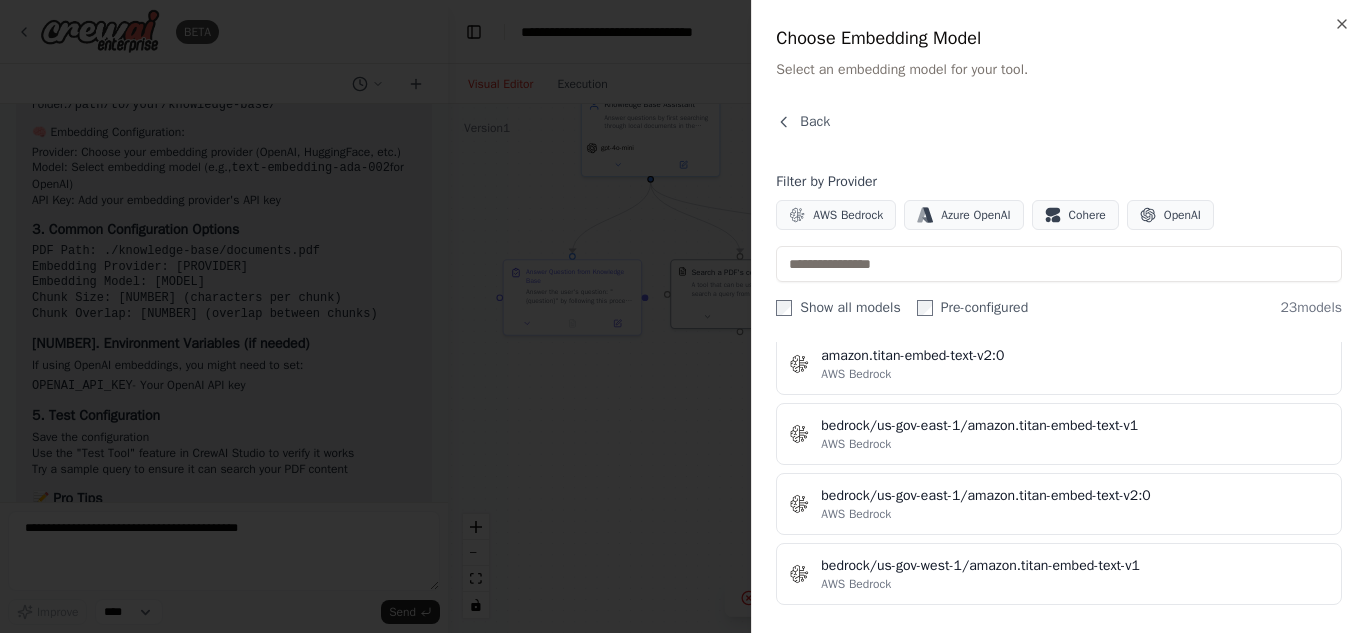 click on "AWS Bedrock" at bounding box center (1075, 444) 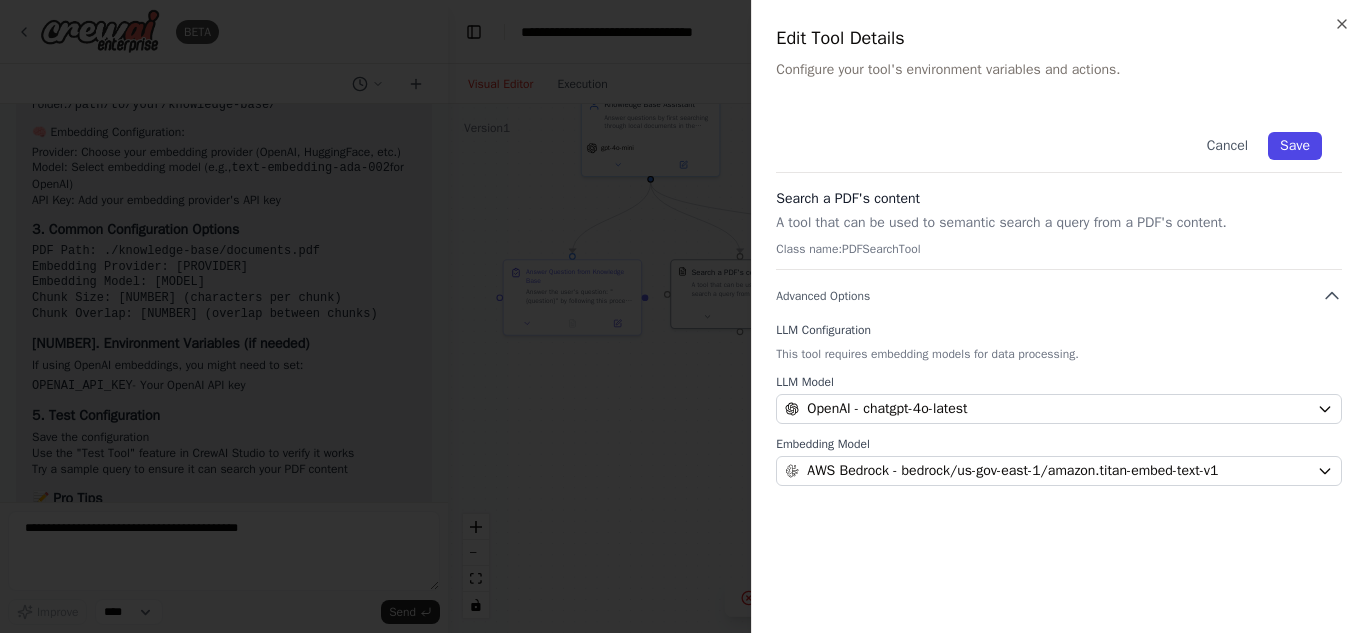click on "Save" at bounding box center (1295, 146) 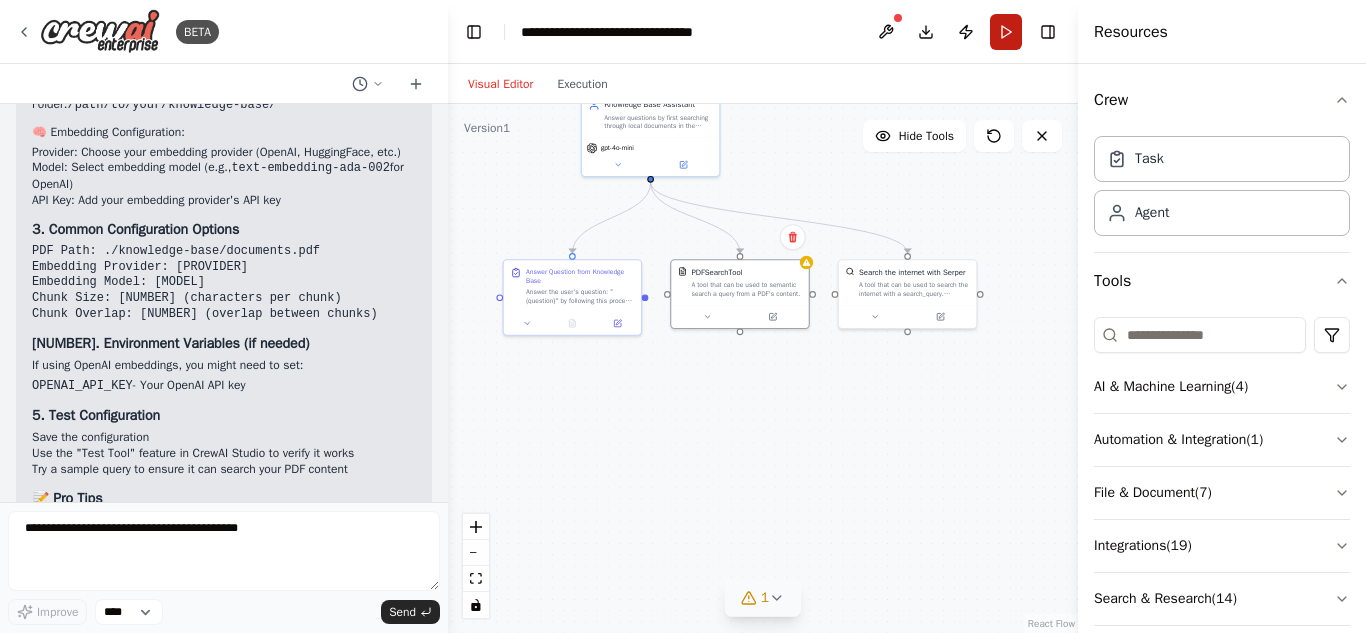 click on "Run" at bounding box center [1006, 32] 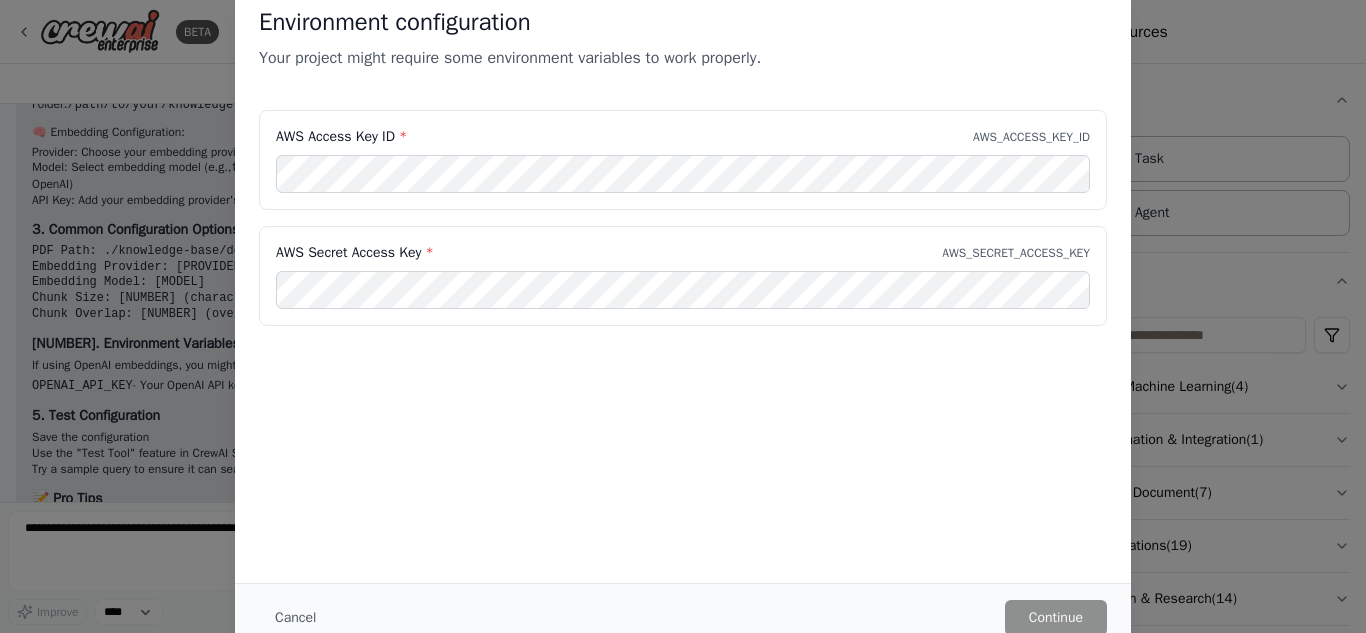 click on "Environment configuration Your project might require some environment variables to work properly. AWS Access Key ID * AWS_ACCESS_KEY_ID AWS Secret Access Key * AWS_SECRET_ACCESS_KEY Cancel Continue" at bounding box center [683, 316] 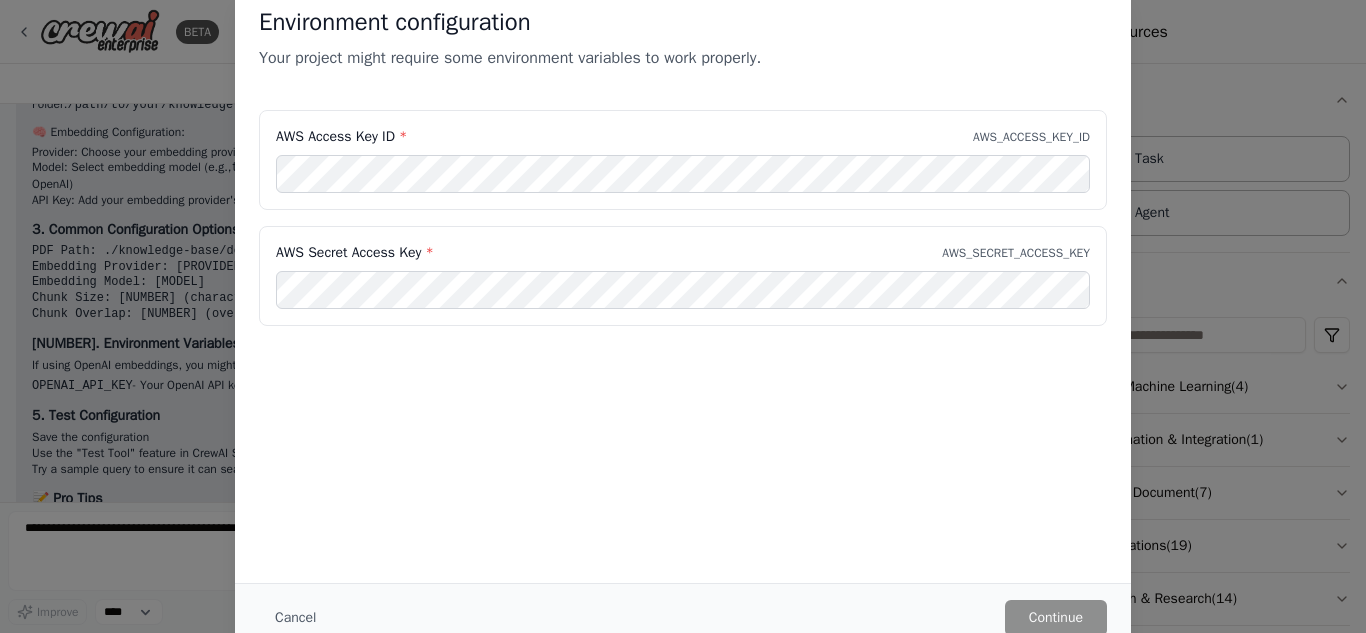 click on "Environment configuration Your project might require some environment variables to work properly. AWS Access Key ID * AWS_ACCESS_KEY_ID AWS Secret Access Key * AWS_SECRET_ACCESS_KEY Cancel Continue" at bounding box center (683, 316) 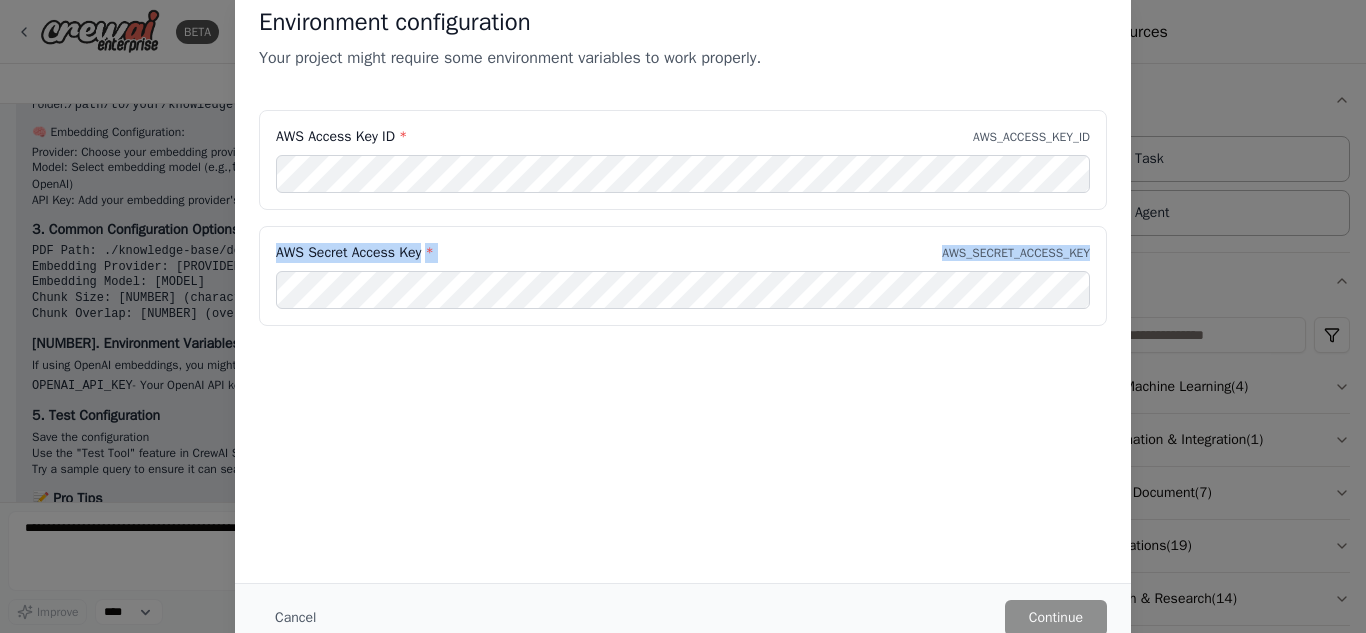 click on "Environment configuration Your project might require some environment variables to work properly. AWS Access Key ID * AWS_ACCESS_KEY_ID AWS Secret Access Key * AWS_SECRET_ACCESS_KEY Cancel Continue" at bounding box center (683, 316) 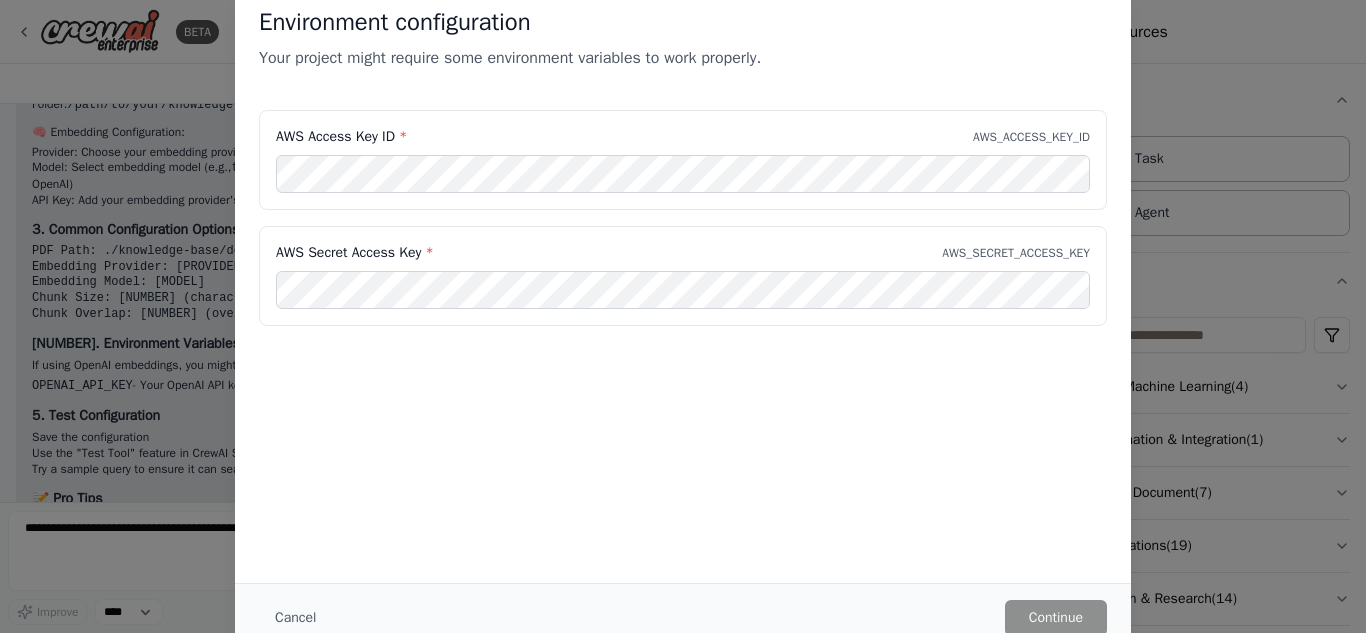 click on "Environment configuration Your project might require some environment variables to work properly. AWS Access Key ID * AWS_ACCESS_KEY_ID AWS Secret Access Key * AWS_SECRET_ACCESS_KEY Cancel Continue" at bounding box center (683, 316) 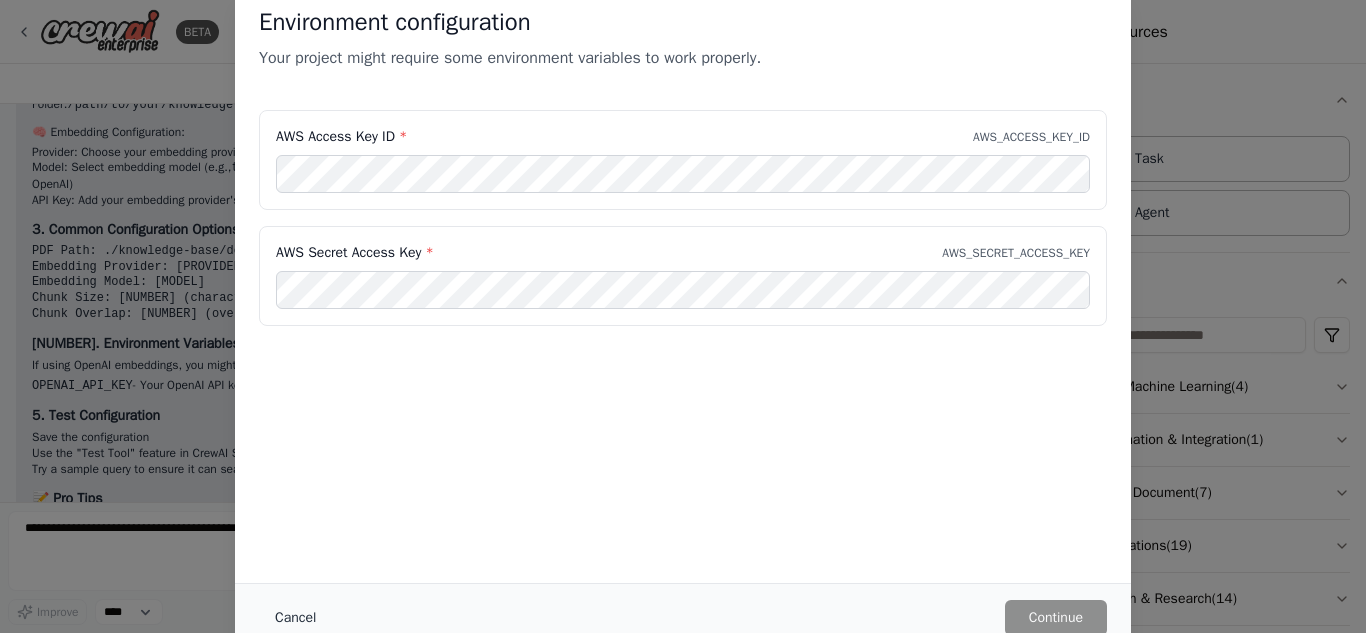 click on "Cancel" at bounding box center (295, 618) 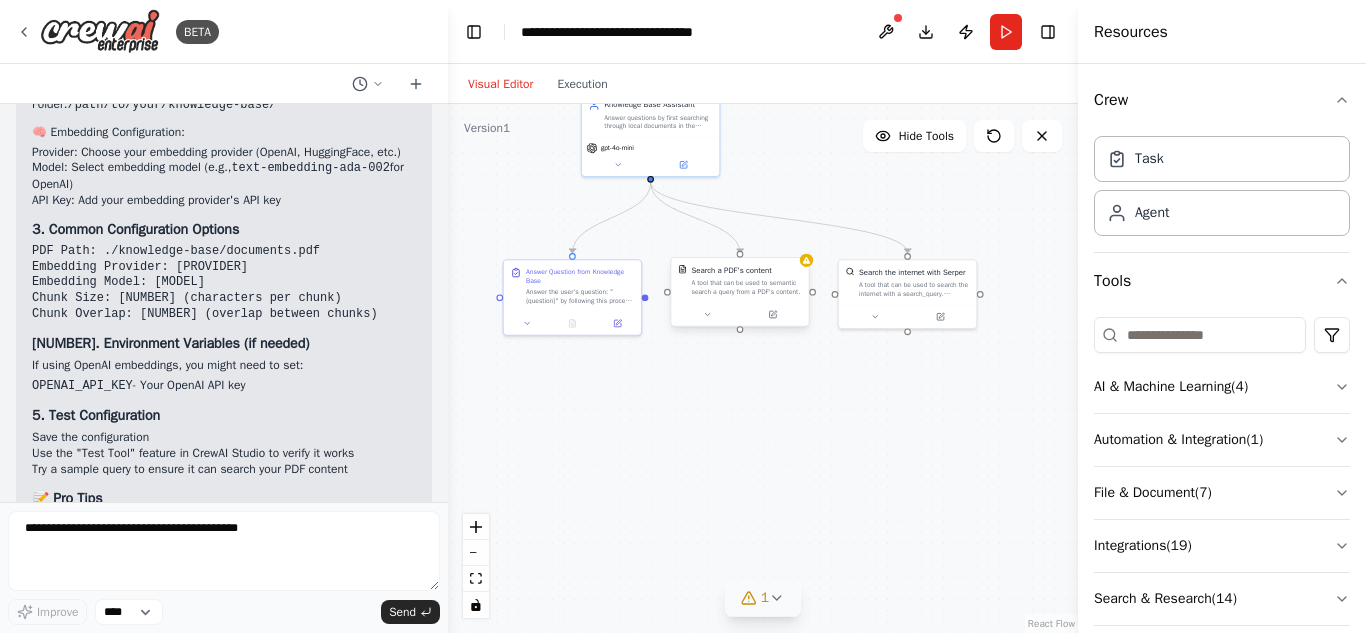 click on "A tool that can be used to semantic search a query from a PDF's content." at bounding box center (746, 287) 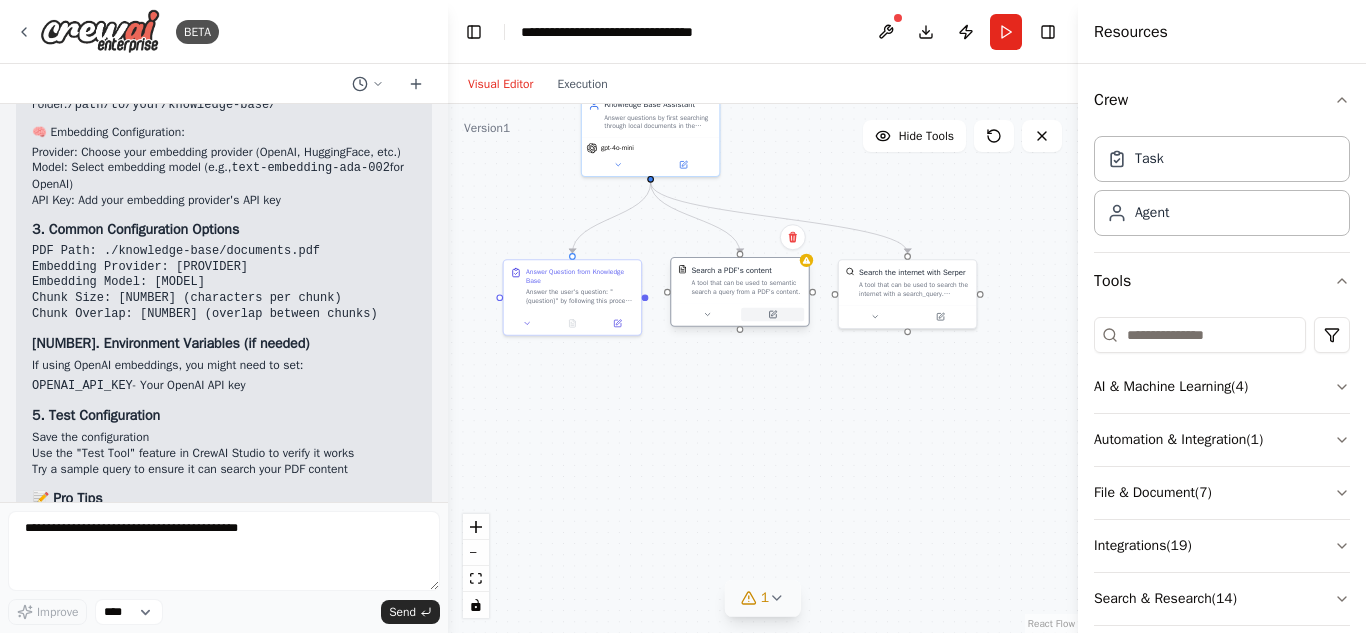 click at bounding box center [772, 314] 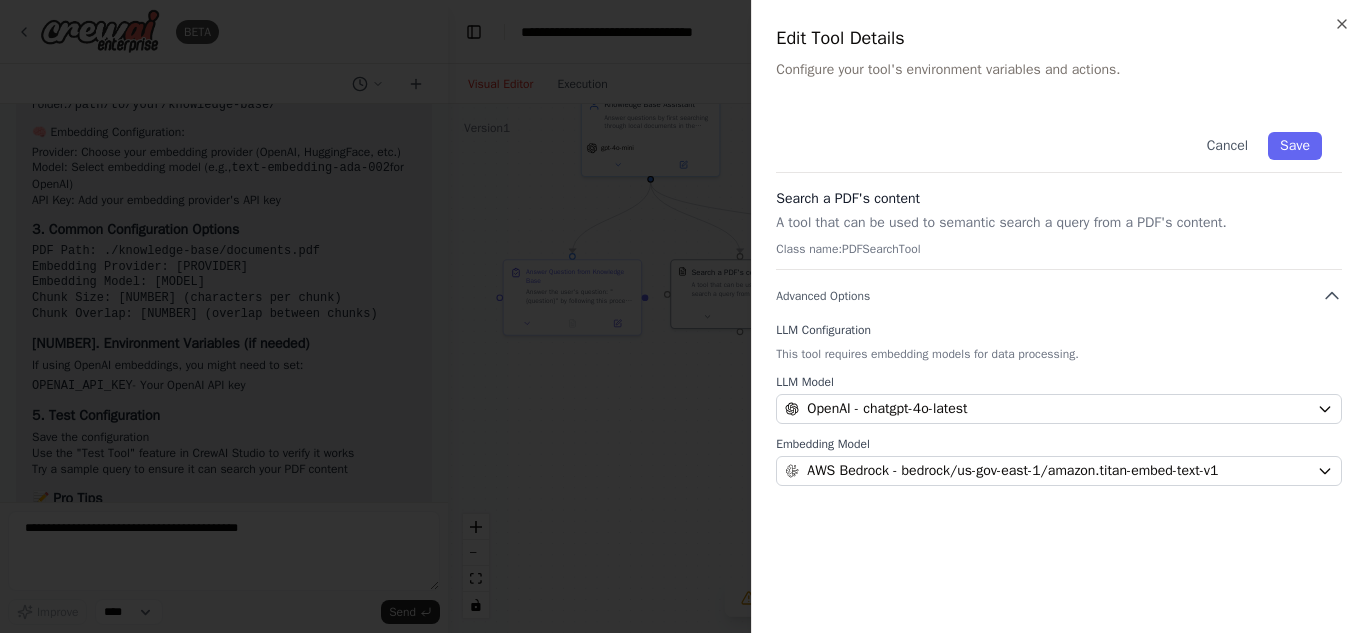 click on "Cancel Save" at bounding box center (1059, 142) 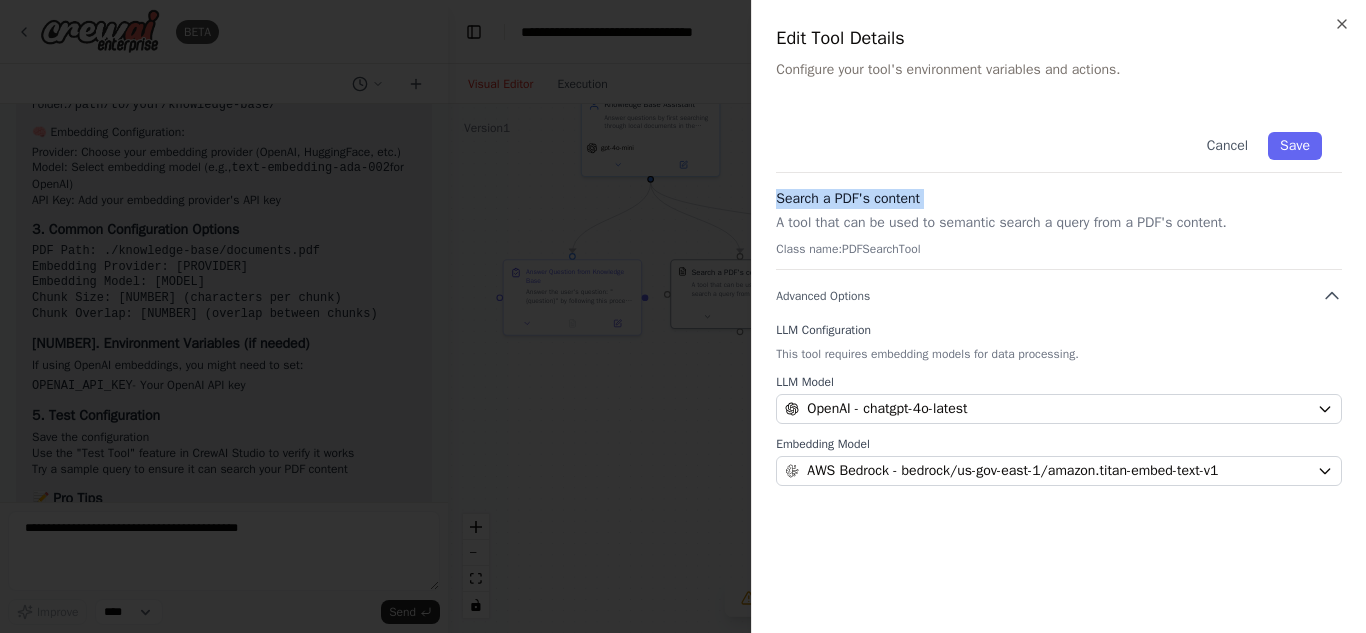 click on "Search a PDF's content" at bounding box center [1059, 199] 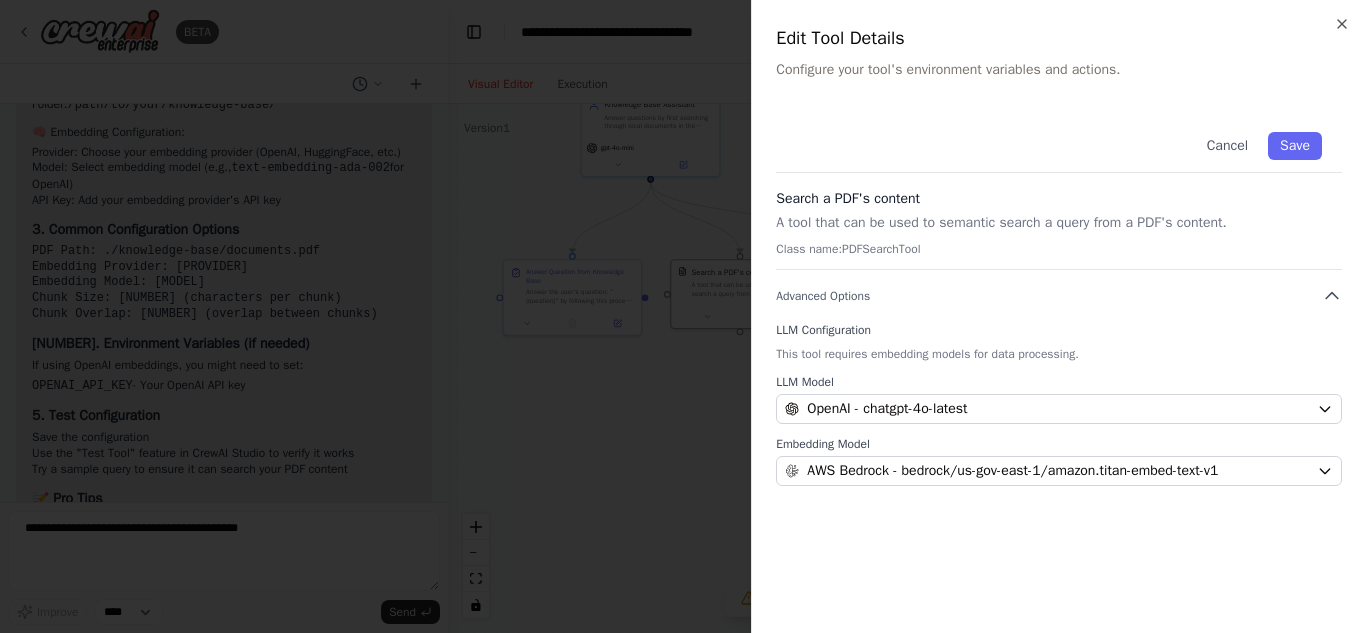 click on "A tool that can be used to semantic search a query from a PDF's content." at bounding box center (1059, 223) 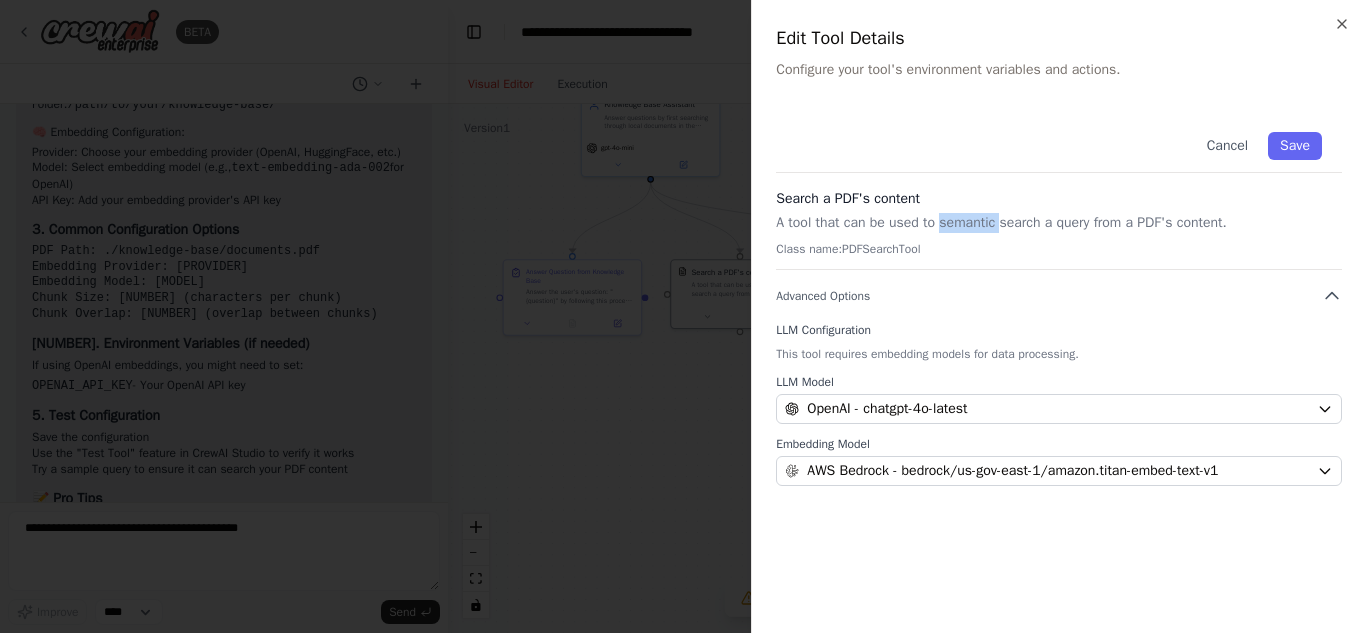 click on "A tool that can be used to semantic search a query from a PDF's content." at bounding box center [1059, 223] 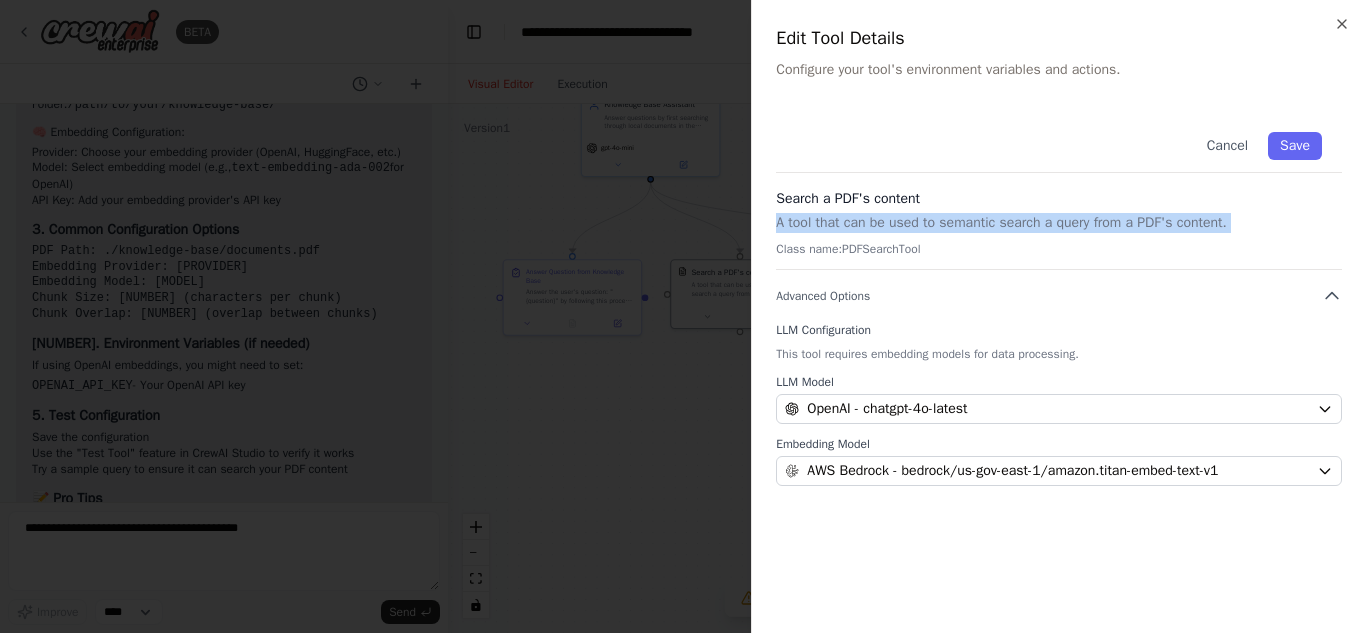 click on "A tool that can be used to semantic search a query from a PDF's content." at bounding box center [1059, 223] 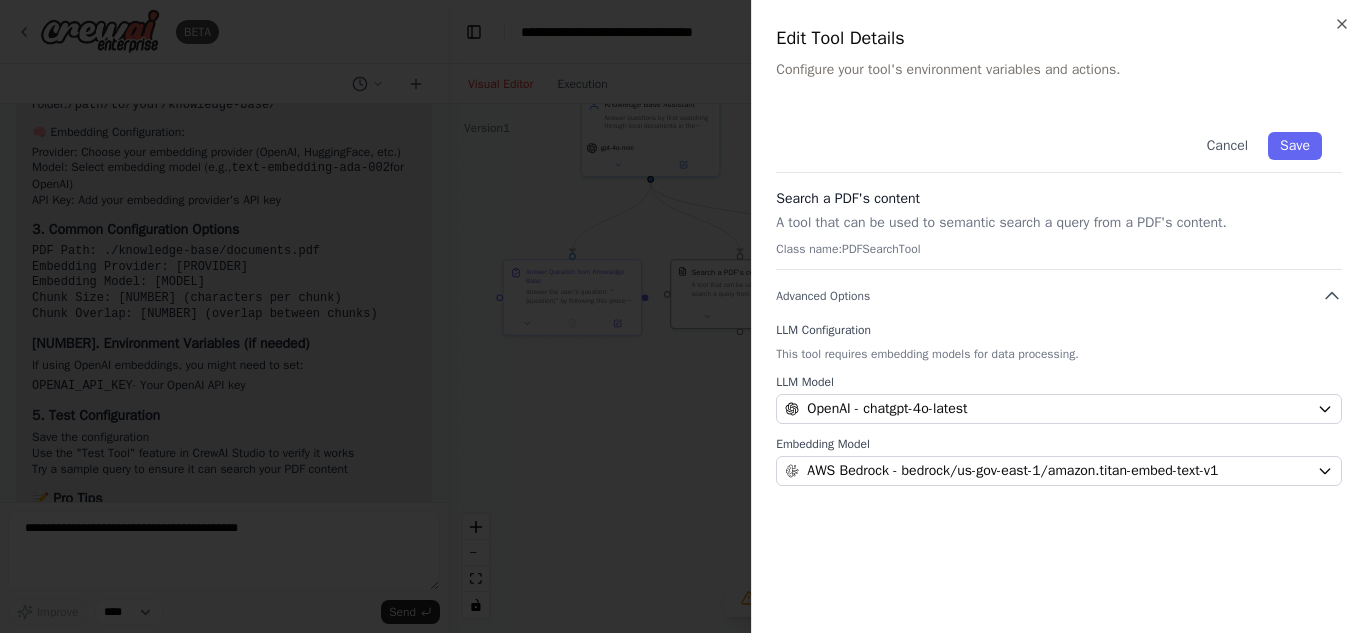 click on "Close Edit Tool Details Configure your tool's environment variables and actions. Cancel Save Search a PDF's content A tool that can be used to semantic search a query from a PDF's content. Class name:  PDFSearchTool Advanced Options LLM Configuration This tool requires embedding models for data processing. LLM Model OpenAI - chatgpt-4o-latest Embedding Model AWS Bedrock - bedrock/us-gov-east-1/amazon.titan-embed-text-v1" at bounding box center (1058, 316) 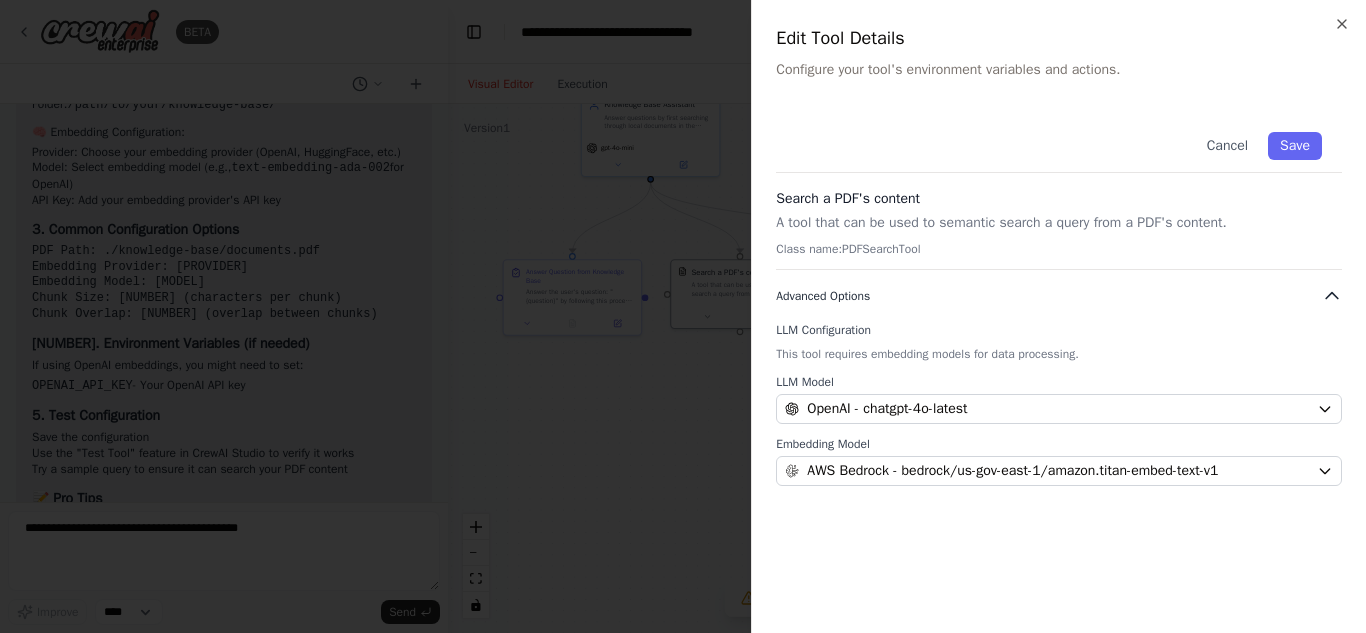 click on "Close Edit Tool Details Configure your tool's environment variables and actions. Cancel Save Search a PDF's content A tool that can be used to semantic search a query from a PDF's content. Class name:  PDFSearchTool Advanced Options LLM Configuration This tool requires embedding models for data processing. LLM Model OpenAI - chatgpt-4o-latest Embedding Model AWS Bedrock - bedrock/us-gov-east-1/amazon.titan-embed-text-v1" at bounding box center [1058, 316] 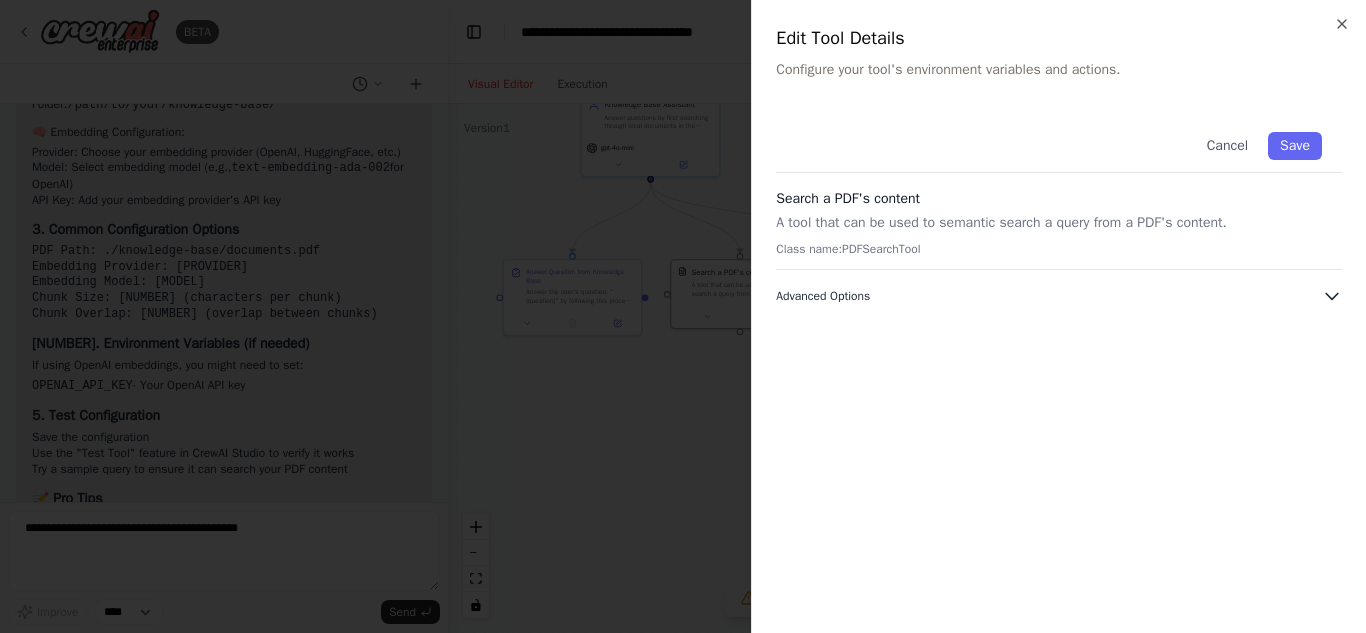 click 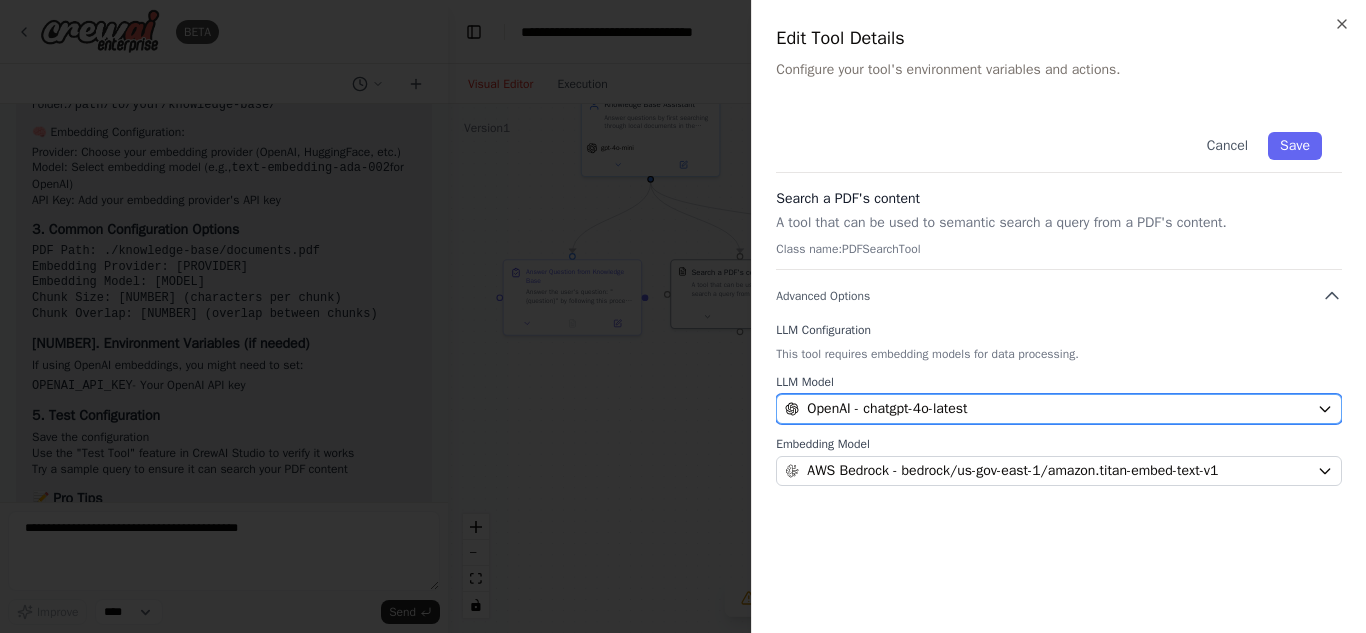 click on "OpenAI - chatgpt-4o-latest" at bounding box center [1047, 409] 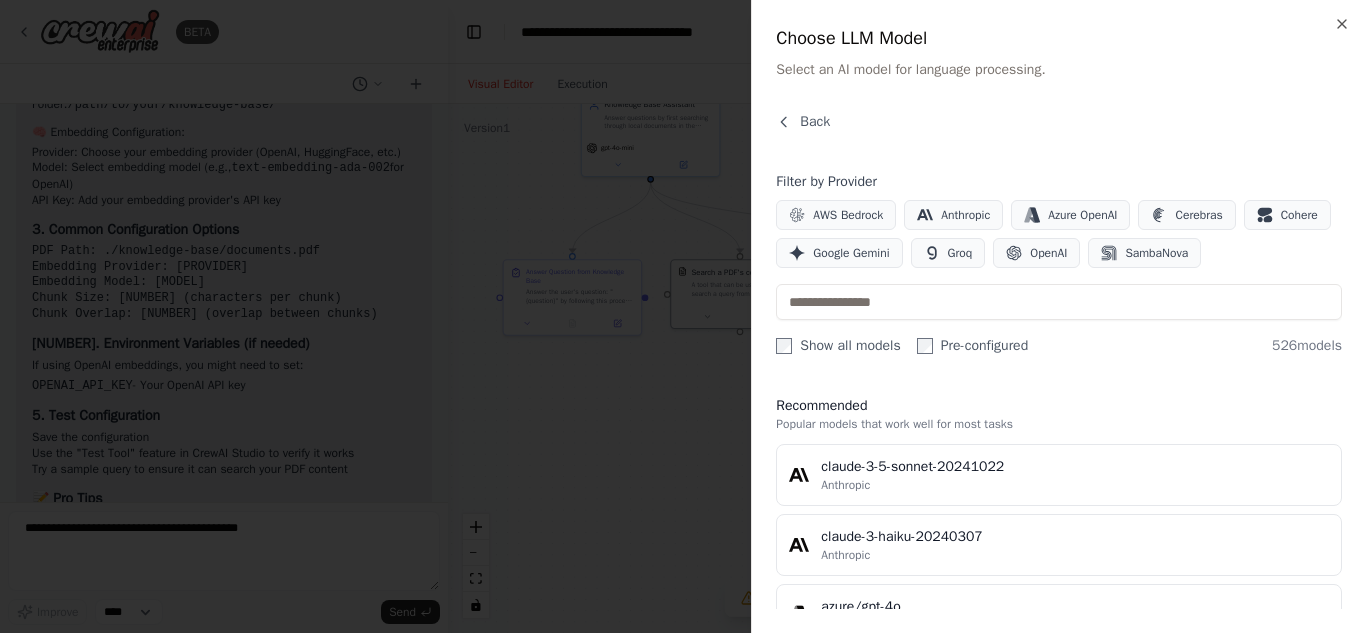 click at bounding box center (683, 316) 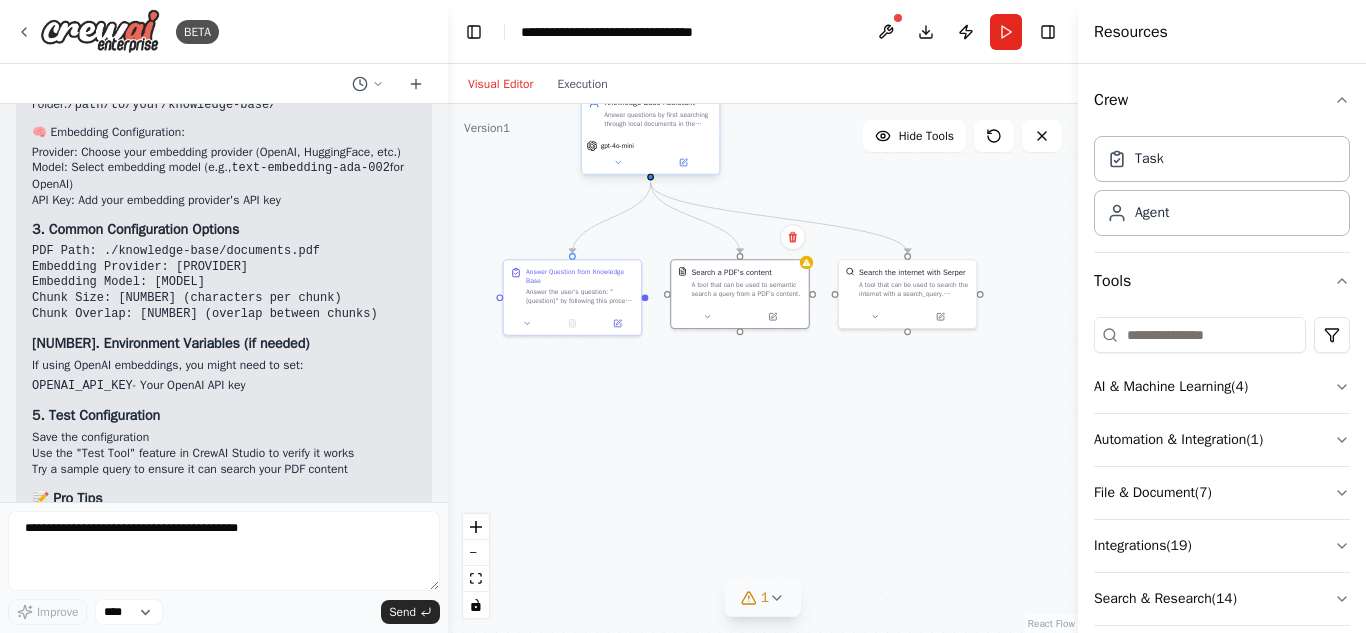 click on "gpt-4o-mini" at bounding box center [650, 154] 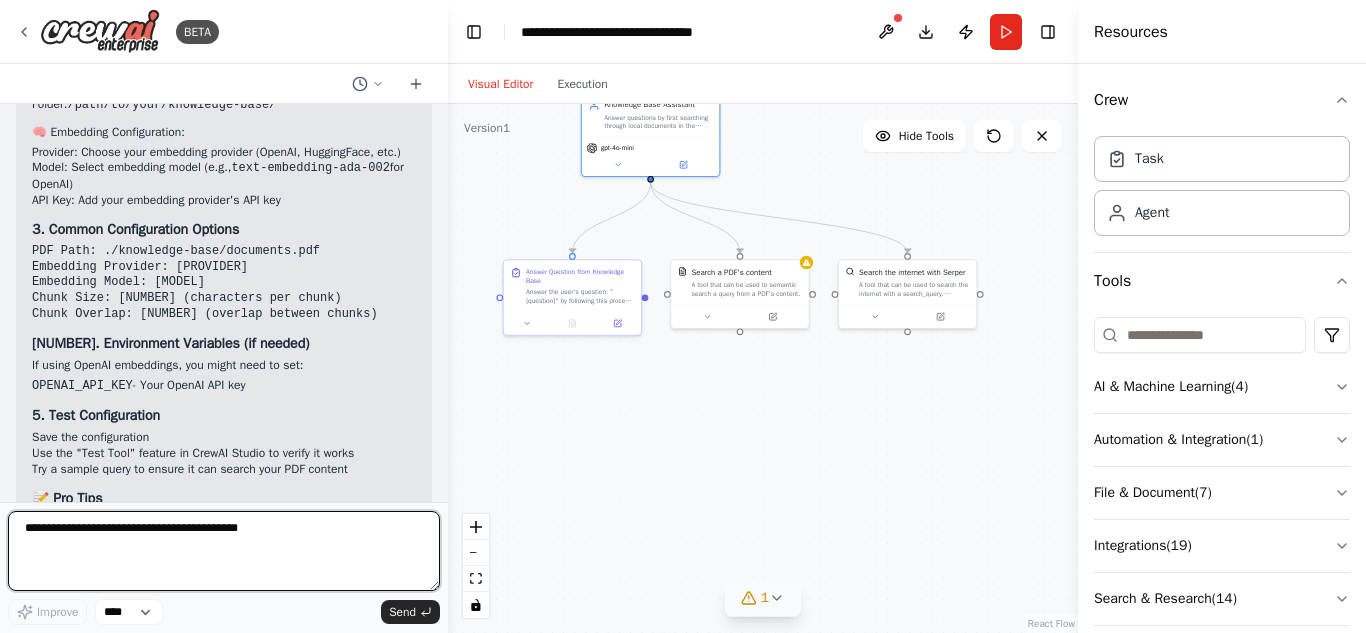 click at bounding box center (224, 551) 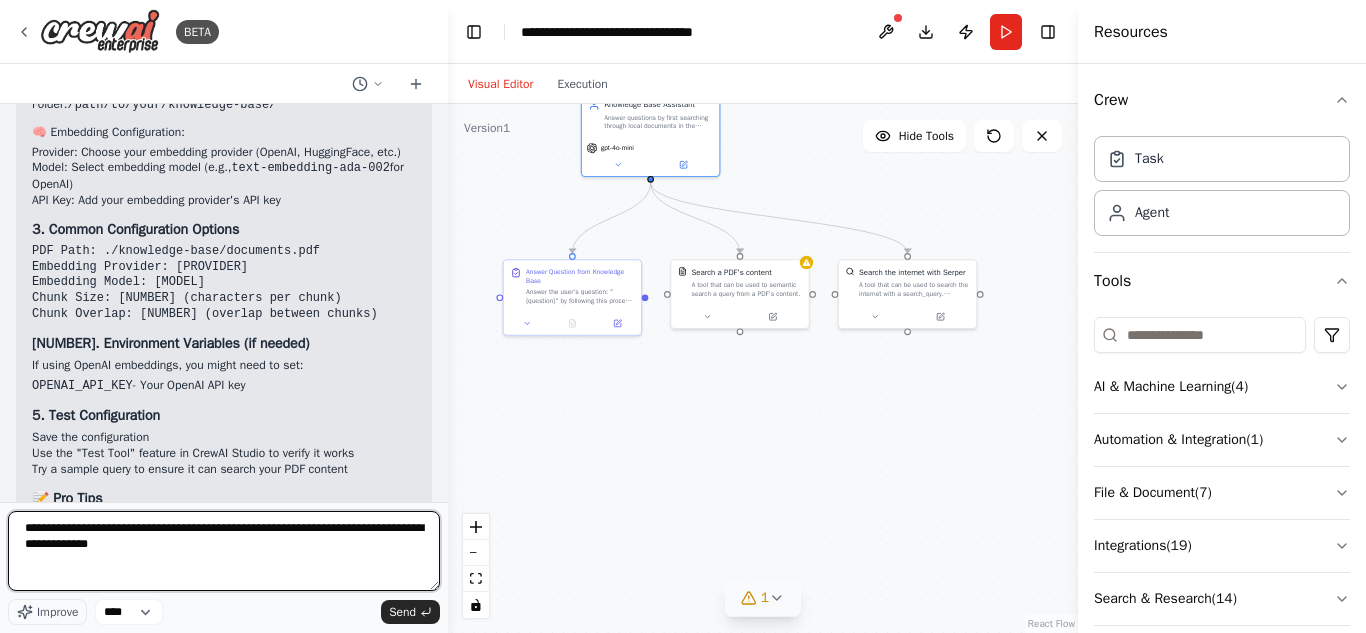type on "**********" 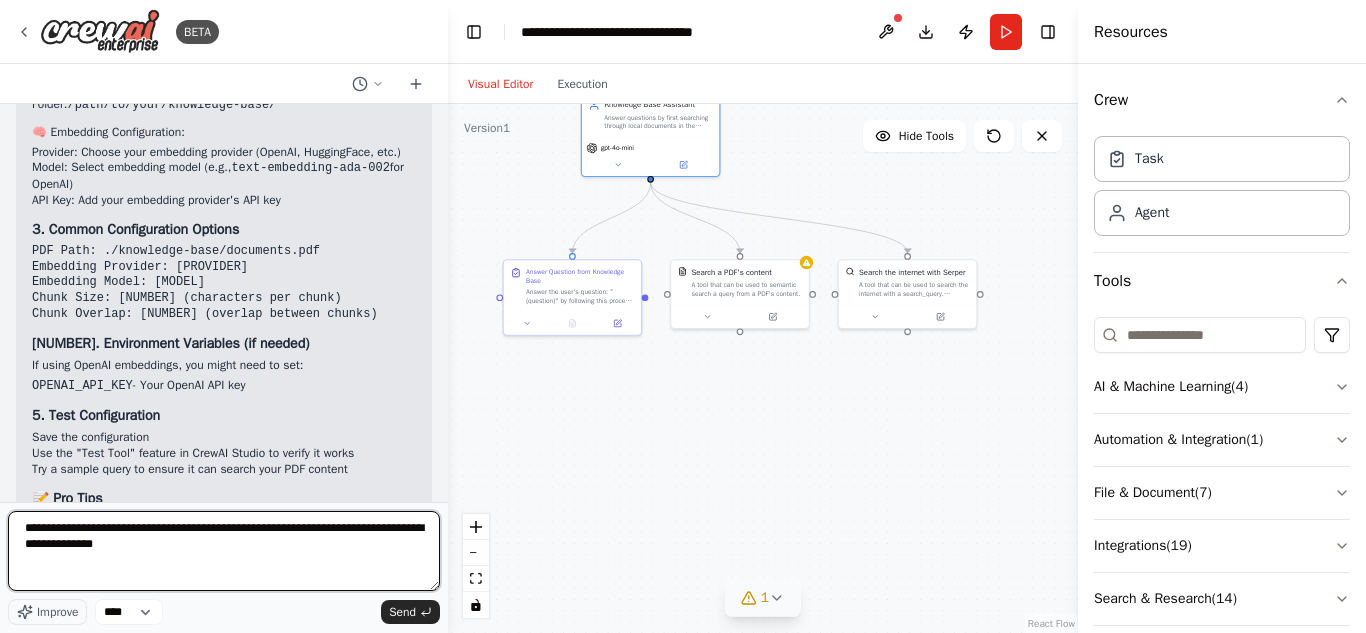type 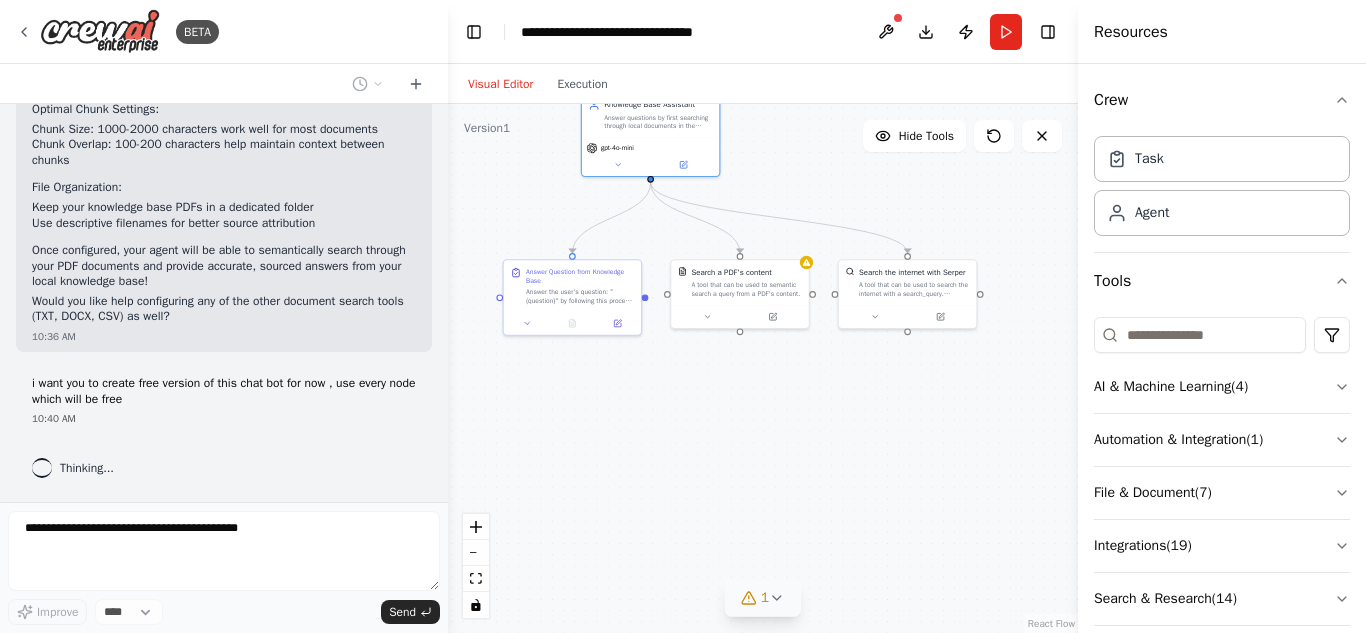 scroll, scrollTop: 3660, scrollLeft: 0, axis: vertical 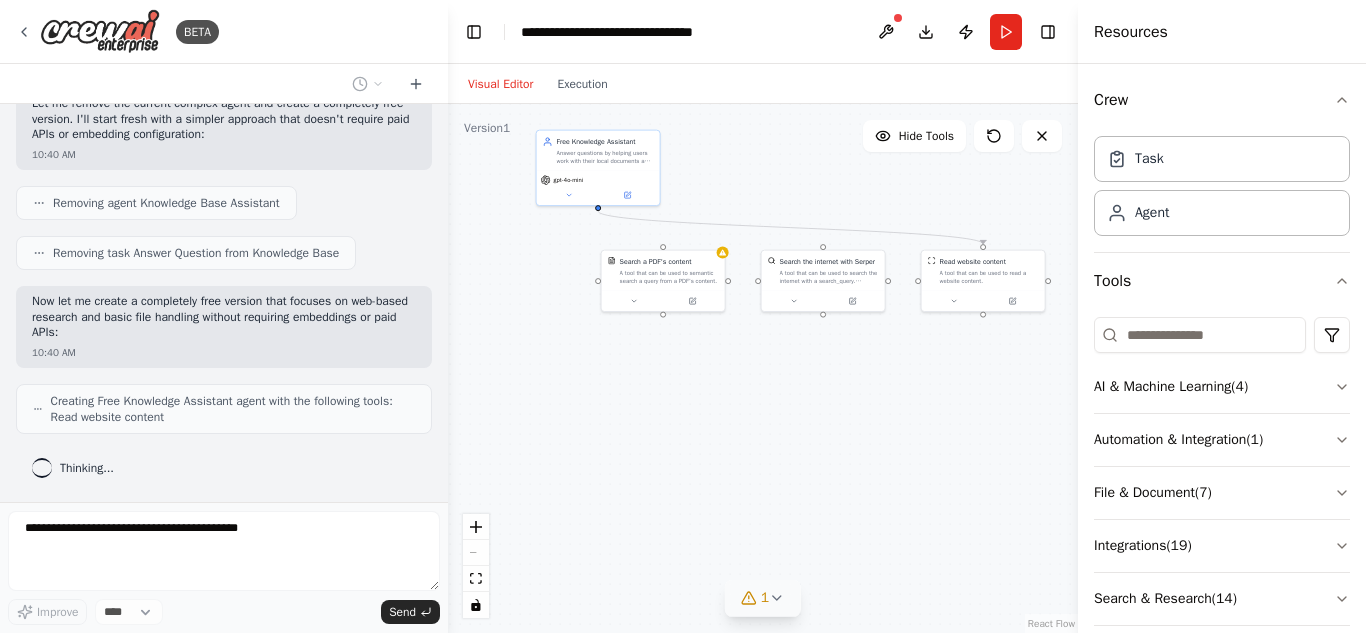 drag, startPoint x: 964, startPoint y: 376, endPoint x: 873, endPoint y: 380, distance: 91.08787 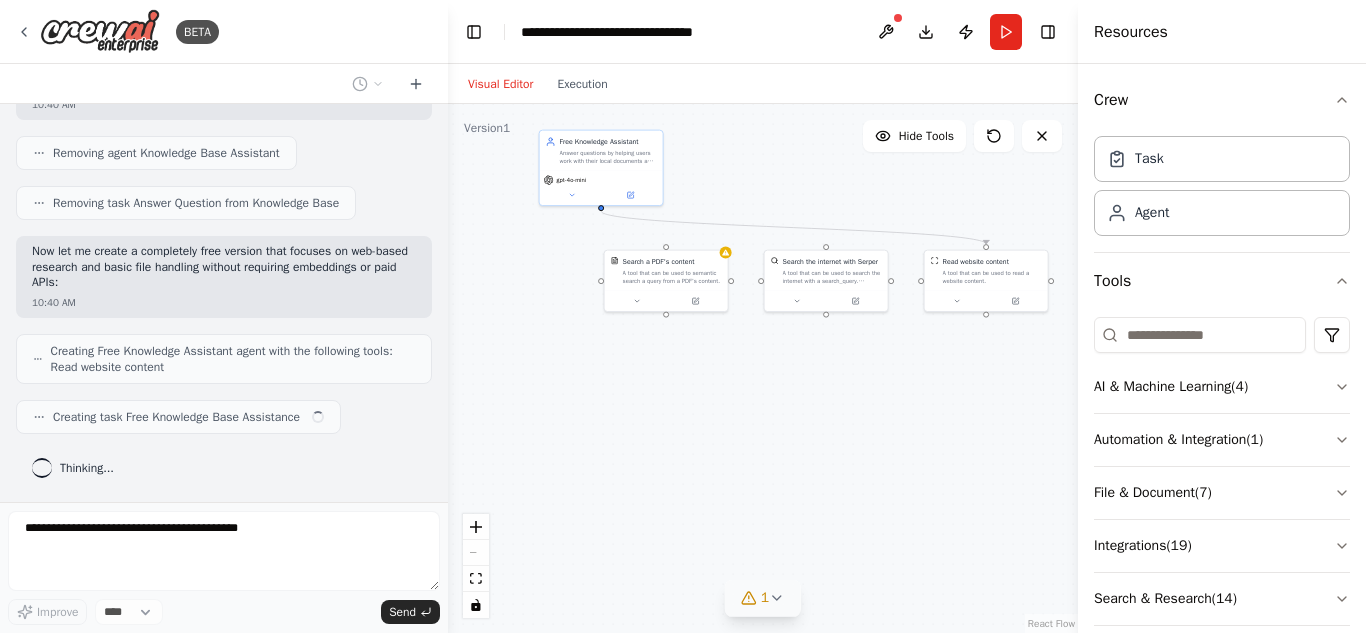 scroll, scrollTop: 4618, scrollLeft: 0, axis: vertical 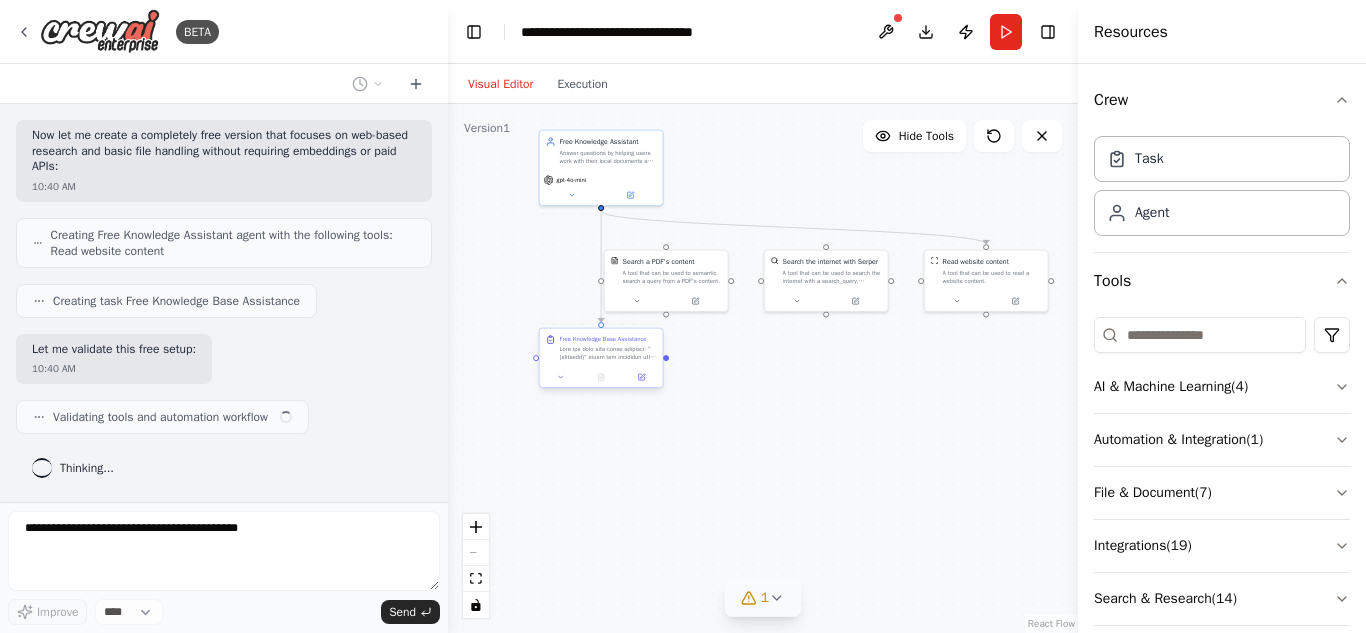 drag, startPoint x: 597, startPoint y: 352, endPoint x: 548, endPoint y: 352, distance: 49 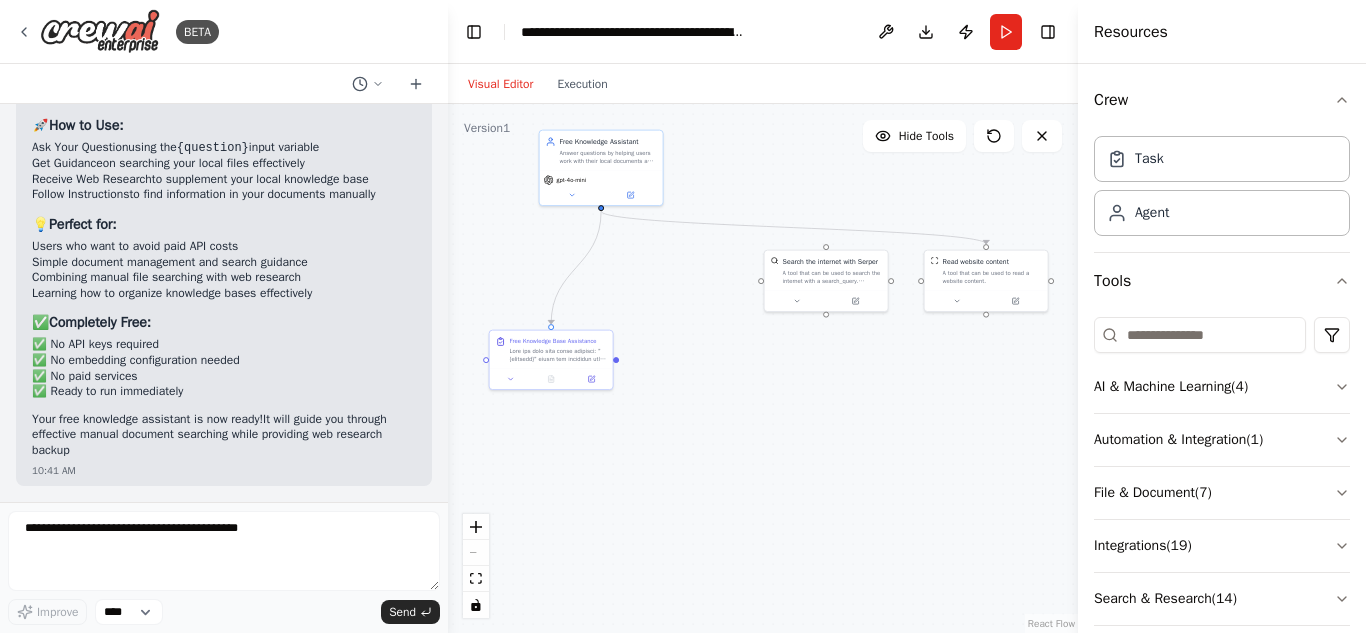 scroll, scrollTop: 5704, scrollLeft: 0, axis: vertical 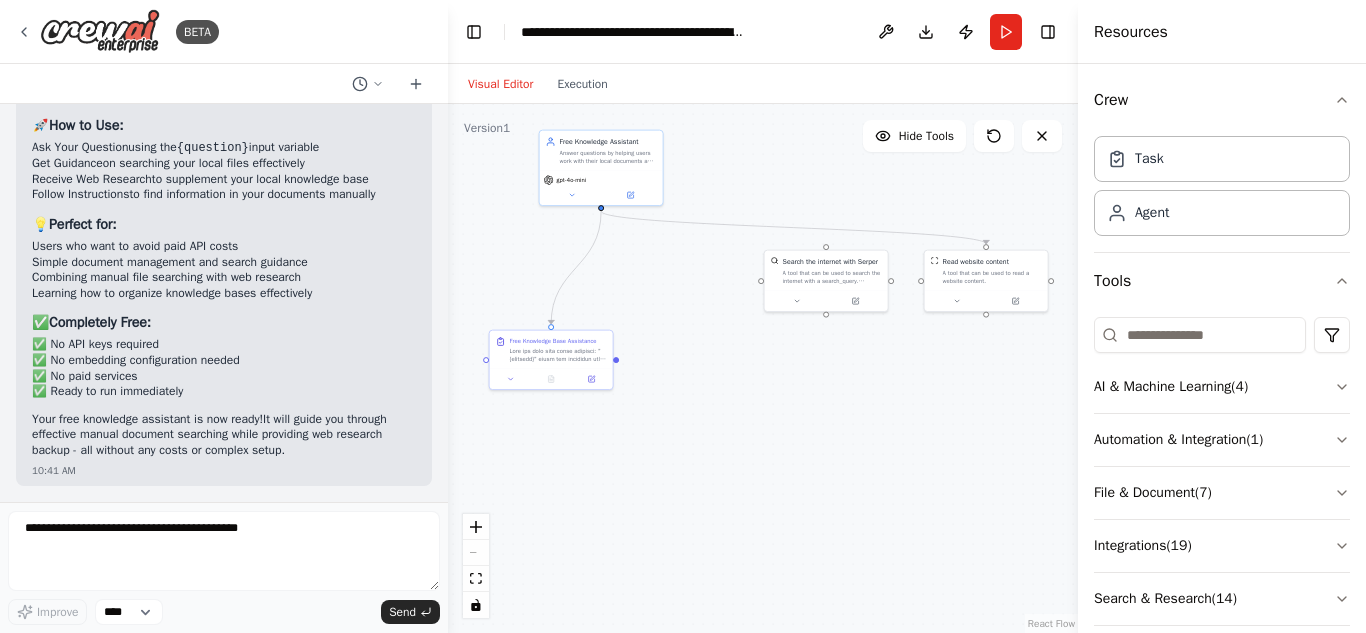click on ".deletable-edge-delete-btn {
width: 20px;
height: 20px;
border: 0px solid #ffffff;
color: #6b7280;
background-color: #f8fafc;
cursor: pointer;
border-radius: 50%;
font-size: 12px;
padding: 3px;
display: flex;
align-items: center;
justify-content: center;
transition: all 0.2s cubic-bezier(0.4, 0, 0.2, 1);
box-shadow: 0 2px 4px rgba(0, 0, 0, 0.1);
}
.deletable-edge-delete-btn:hover {
background-color: #ef4444;
color: #ffffff;
border-color: #dc2626;
transform: scale(1.1);
box-shadow: 0 4px 12px rgba(239, 68, 68, 0.4);
}
.deletable-edge-delete-btn:active {
transform: scale(0.95);
box-shadow: 0 2px 4px rgba(239, 68, 68, 0.3);
}
Search the internet with Serper Free Knowledge Assistant gpt-4o-mini" at bounding box center [763, 368] 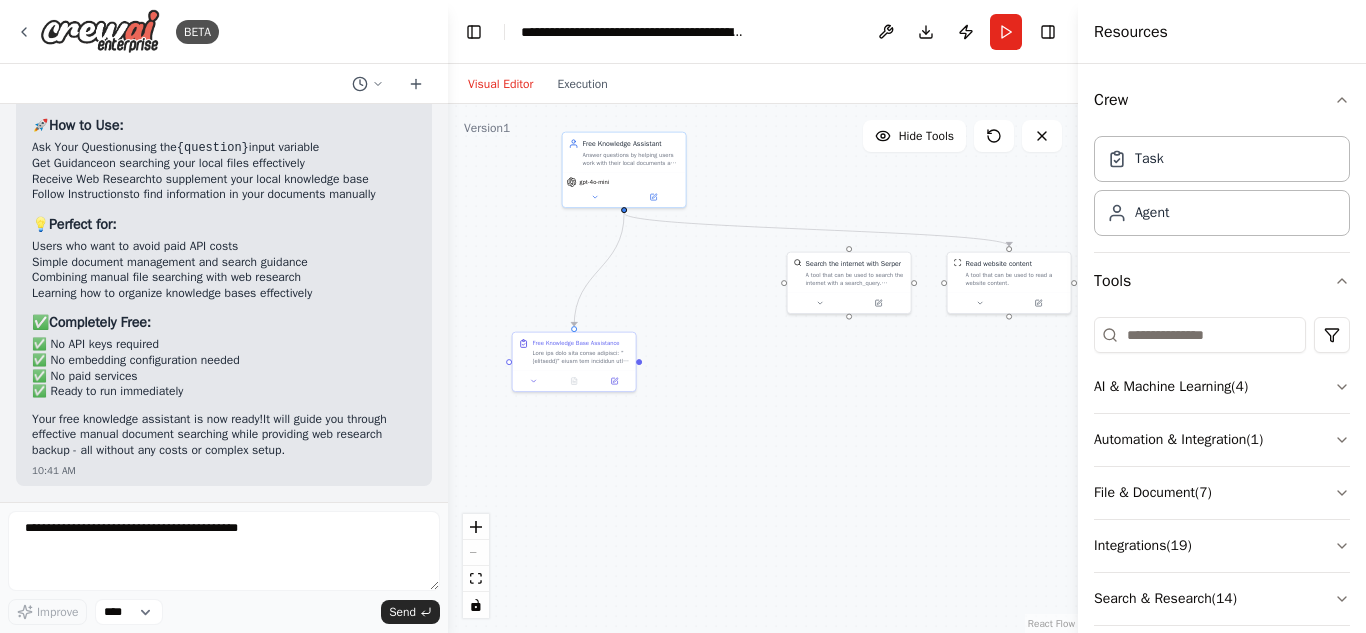 drag, startPoint x: 885, startPoint y: 407, endPoint x: 949, endPoint y: 418, distance: 64.93843 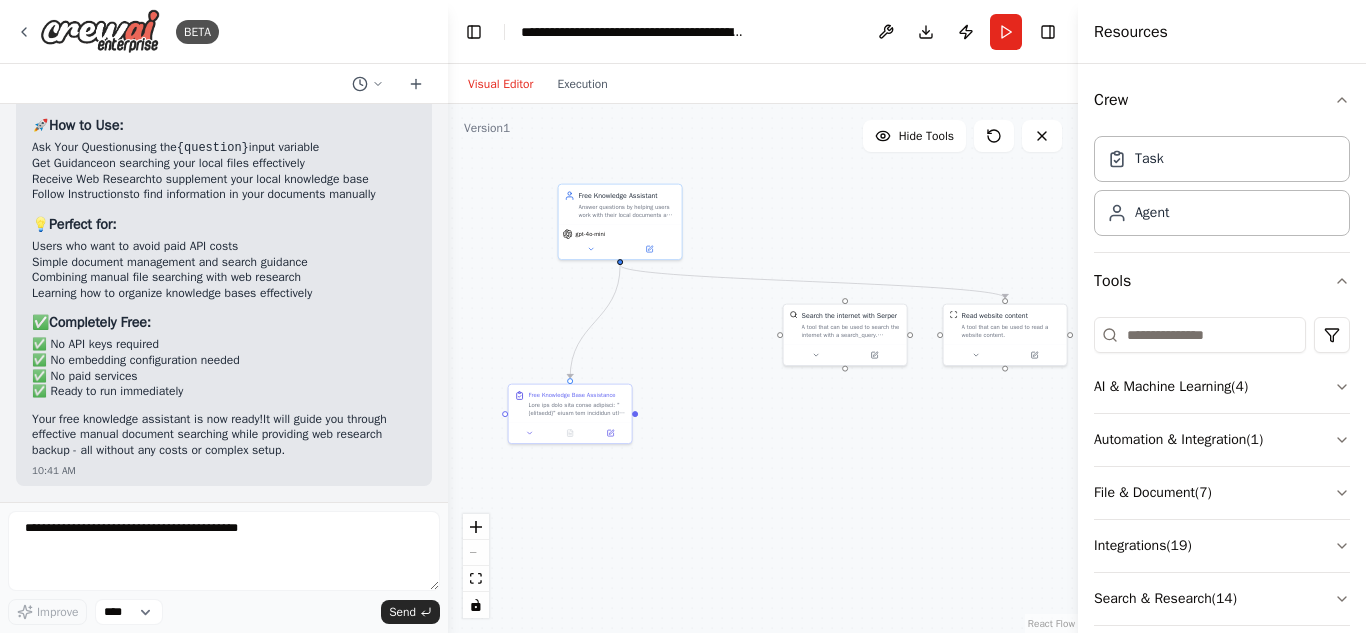 drag, startPoint x: 910, startPoint y: 388, endPoint x: 882, endPoint y: 429, distance: 49.648766 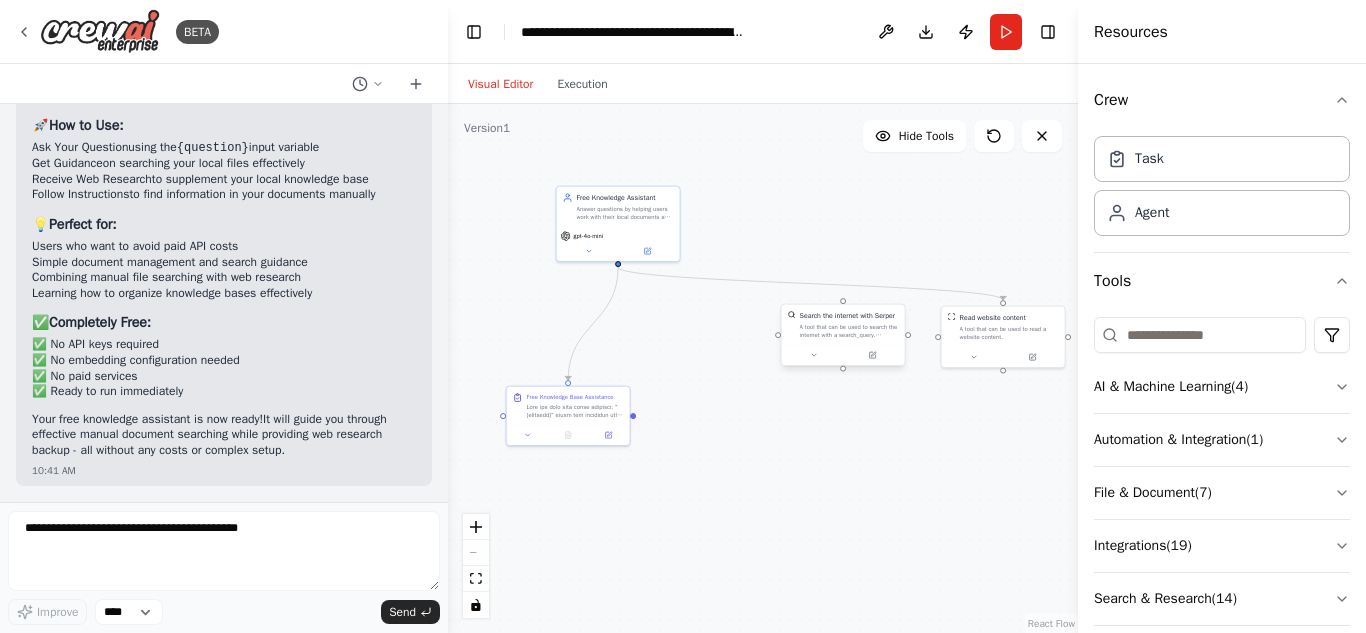 click on "A tool that can be used to search the internet with a search_query. Supports different search types: 'search' (default), 'news'" at bounding box center [849, 331] 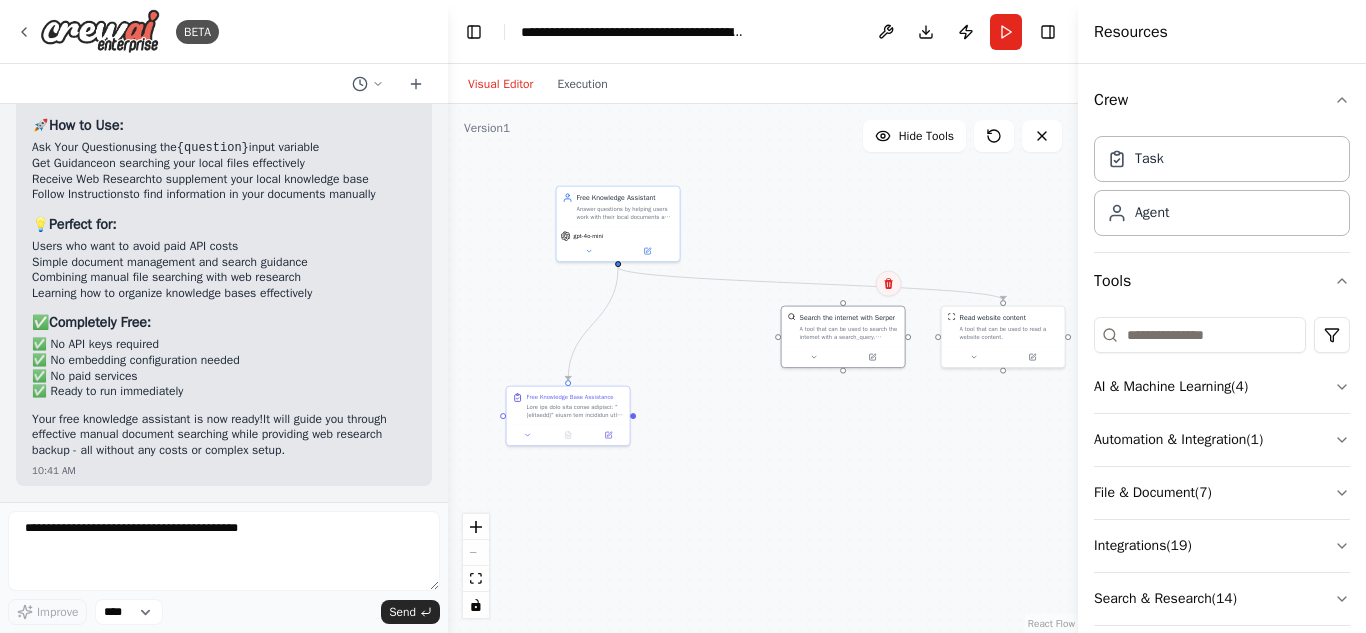 click 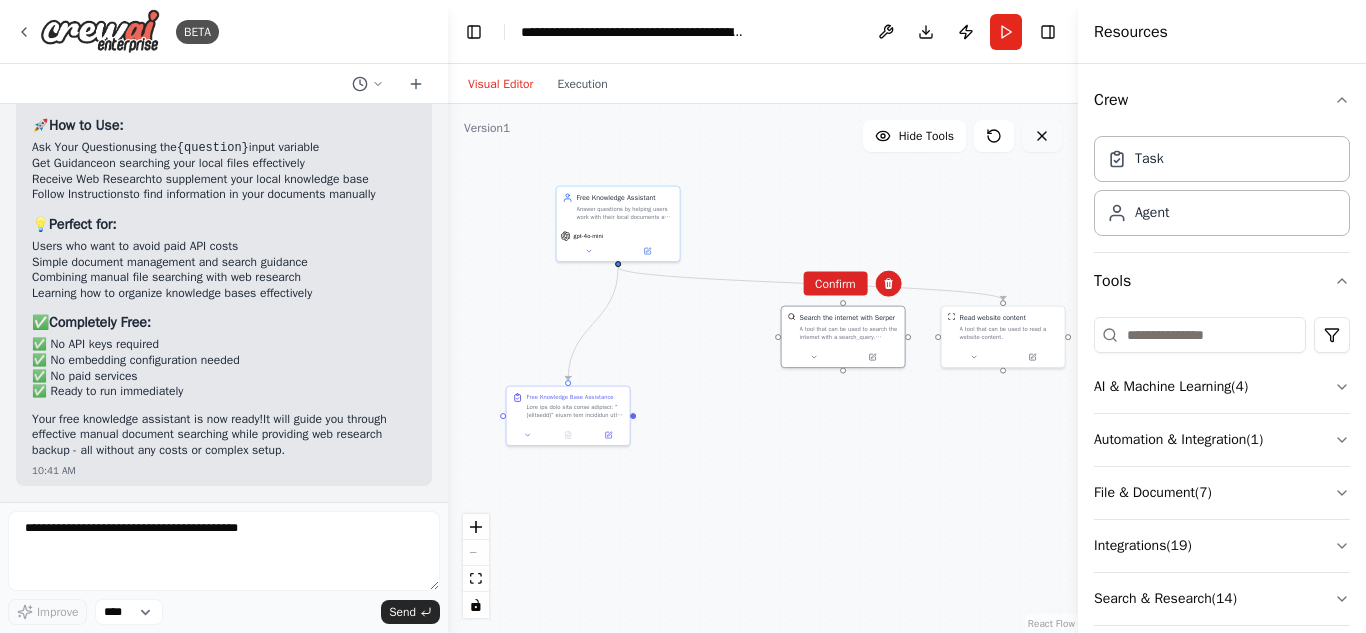 click 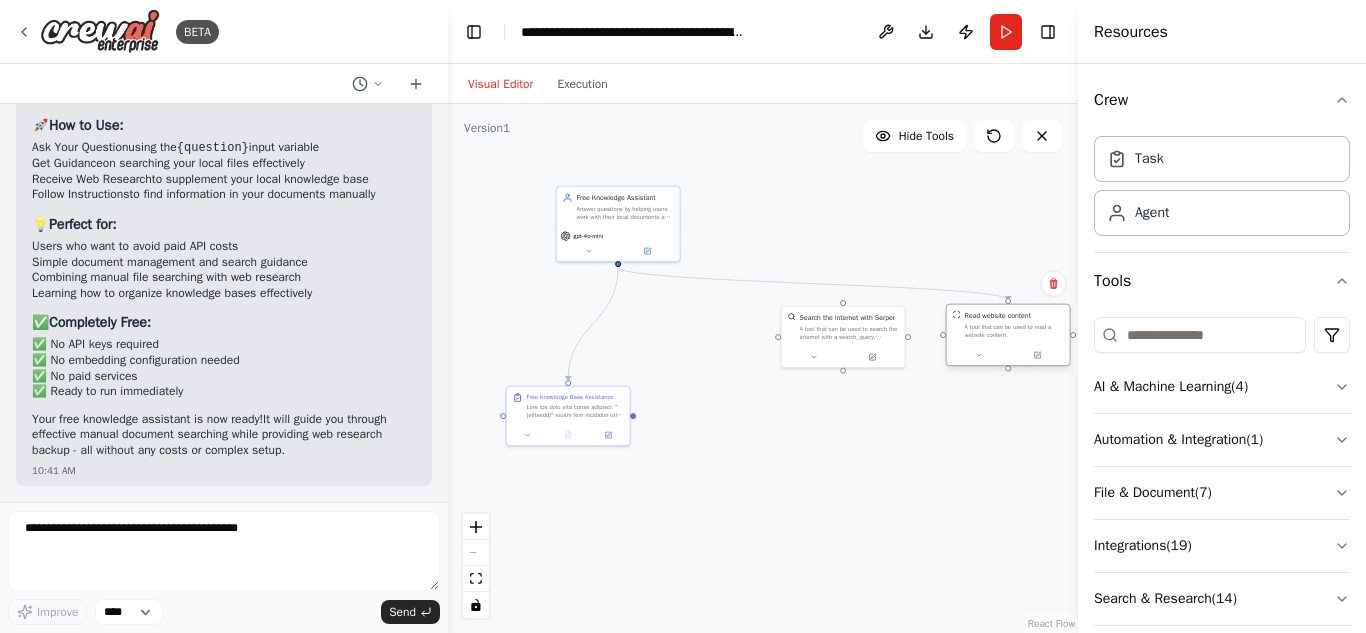 click on "Read website content A tool that can be used to read a website content." at bounding box center (1008, 325) 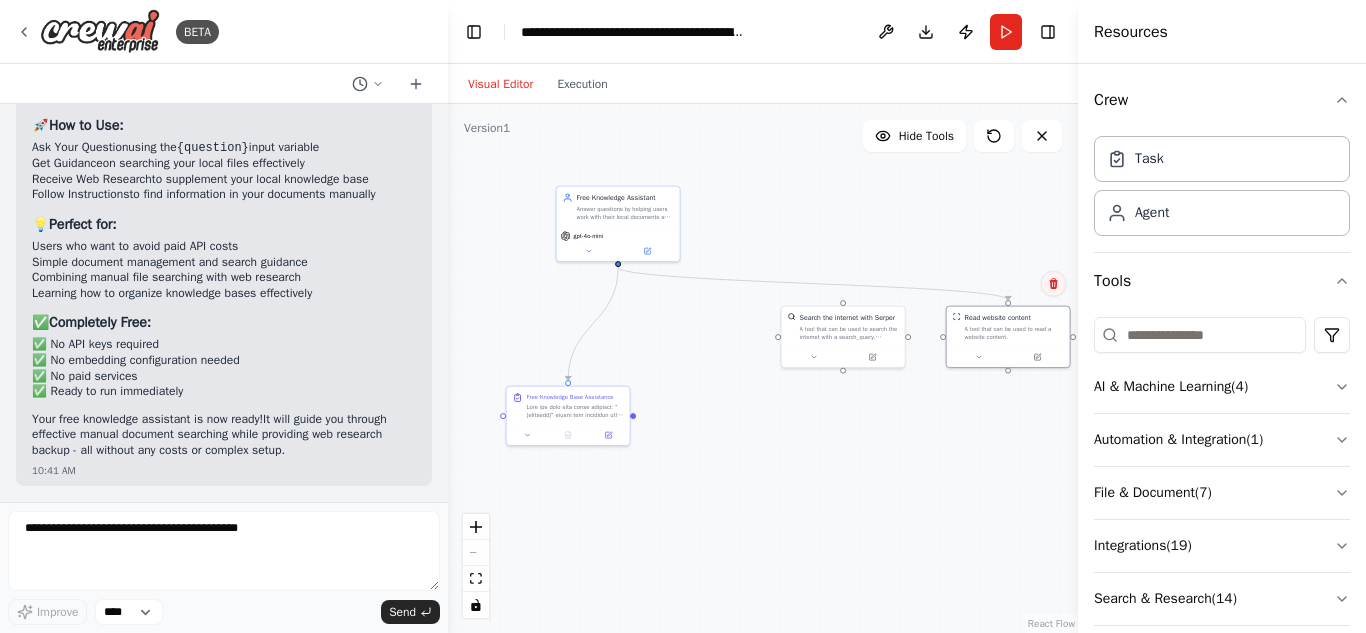 click 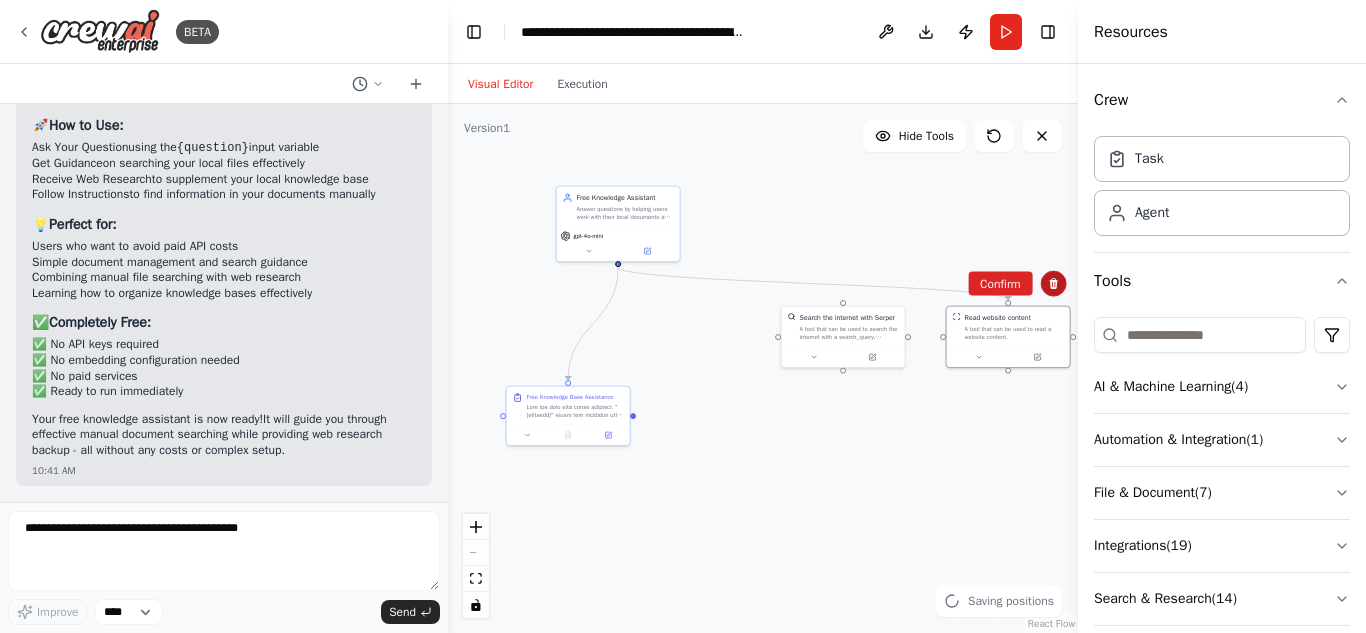 click 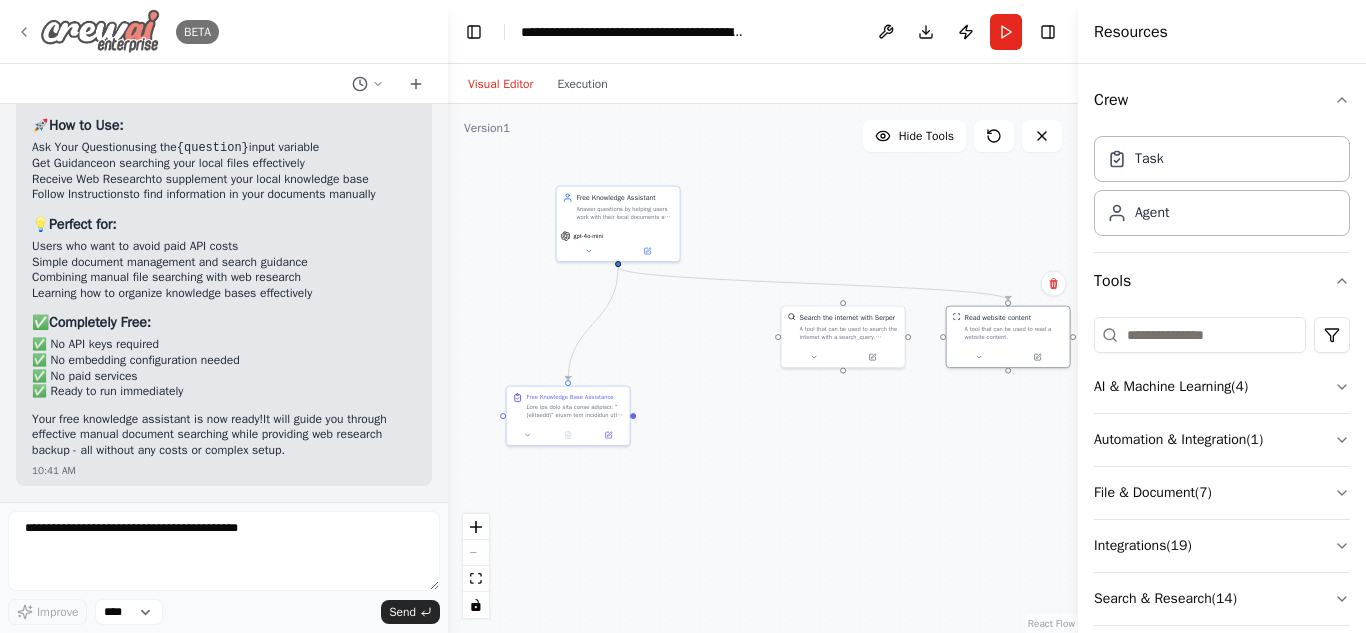 click at bounding box center (100, 31) 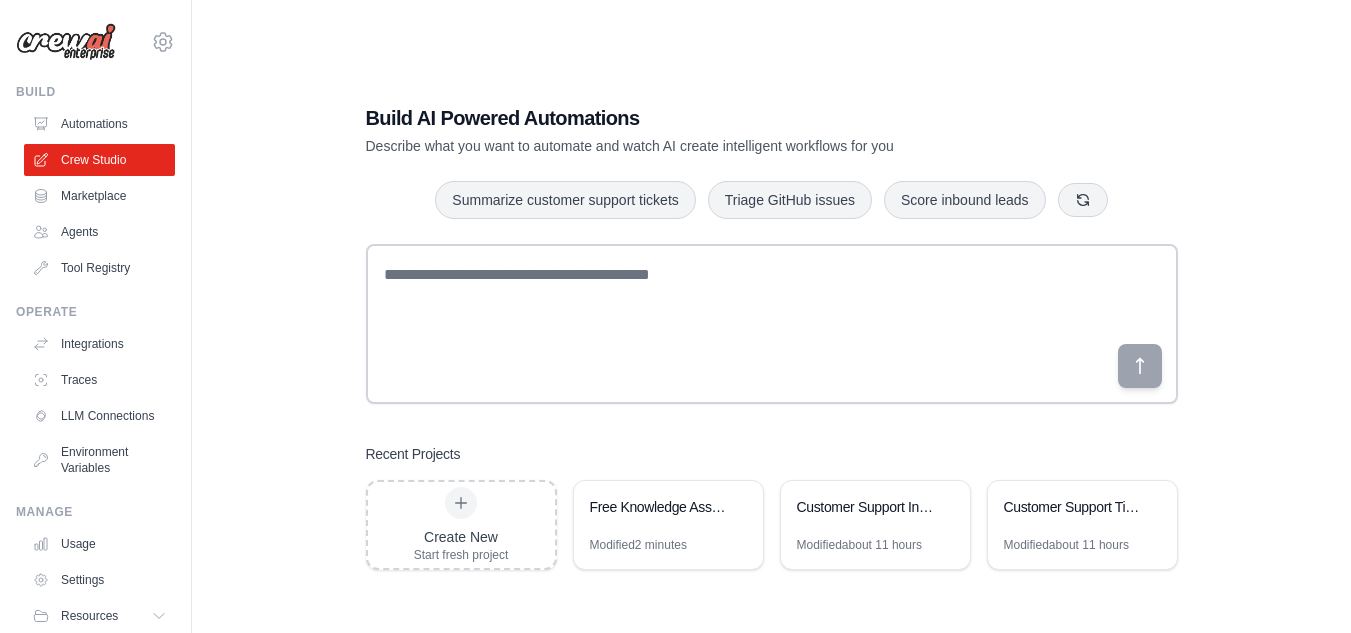 scroll, scrollTop: 0, scrollLeft: 0, axis: both 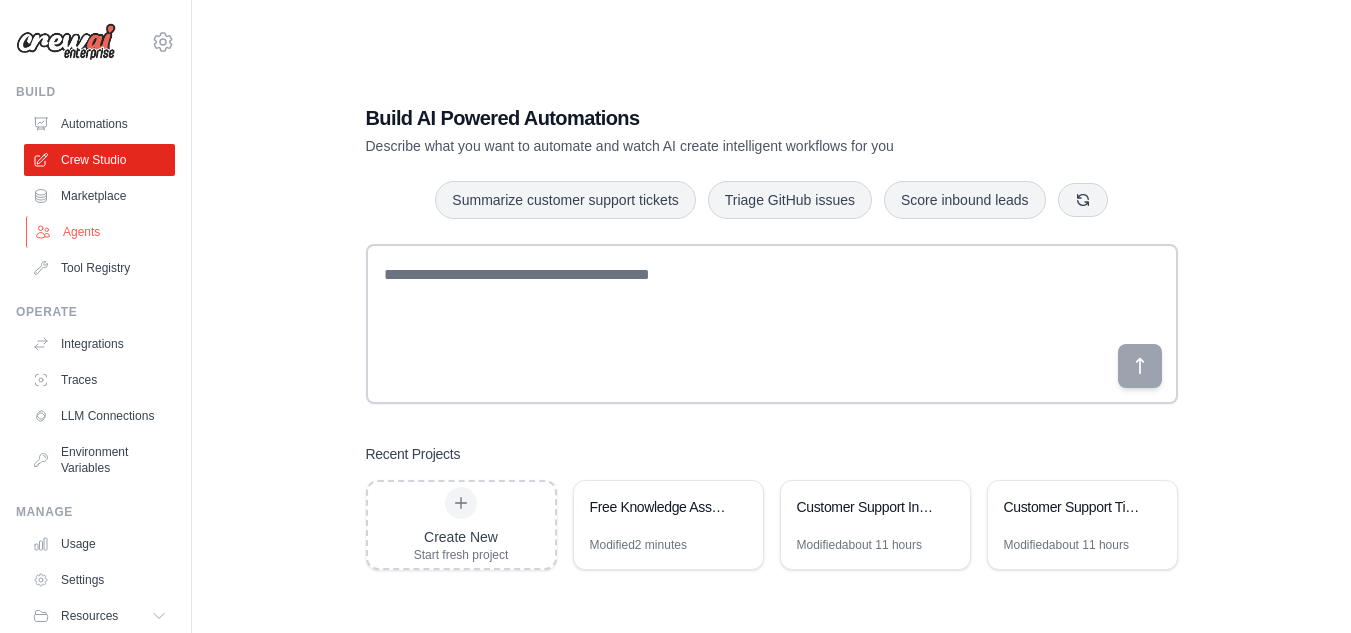 click on "Agents" at bounding box center (101, 232) 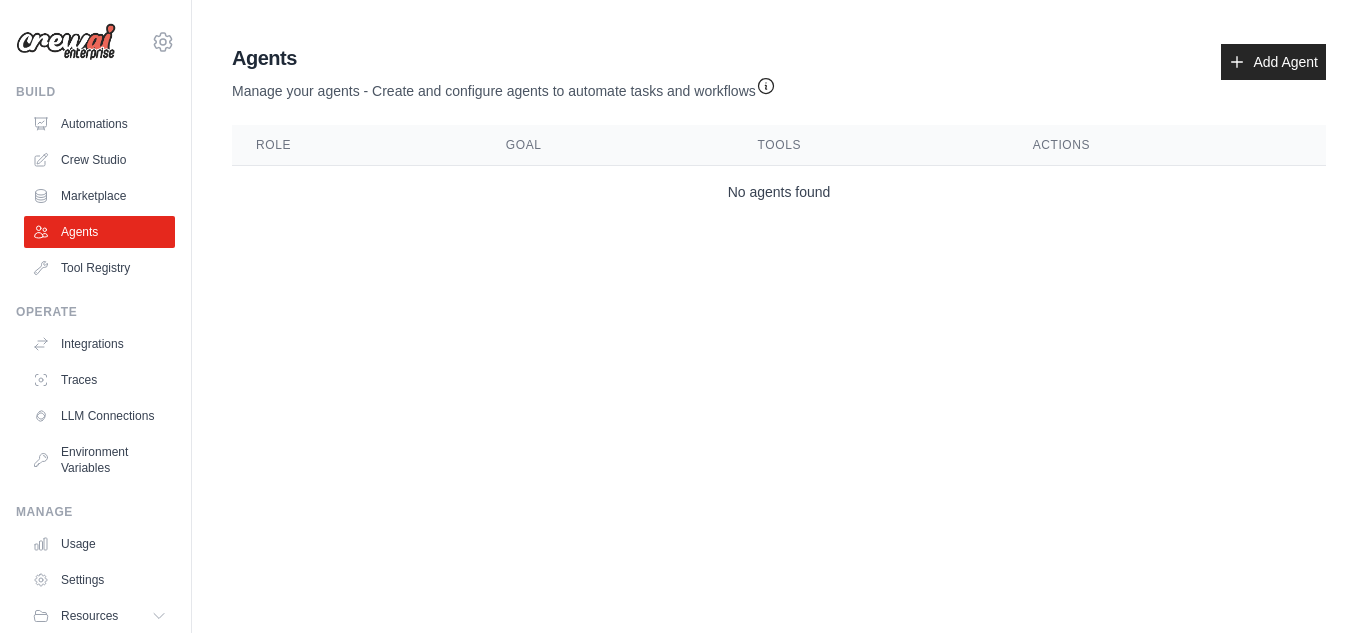 click on "Manage your agents - Create and configure agents to automate tasks
and workflows" at bounding box center (504, 86) 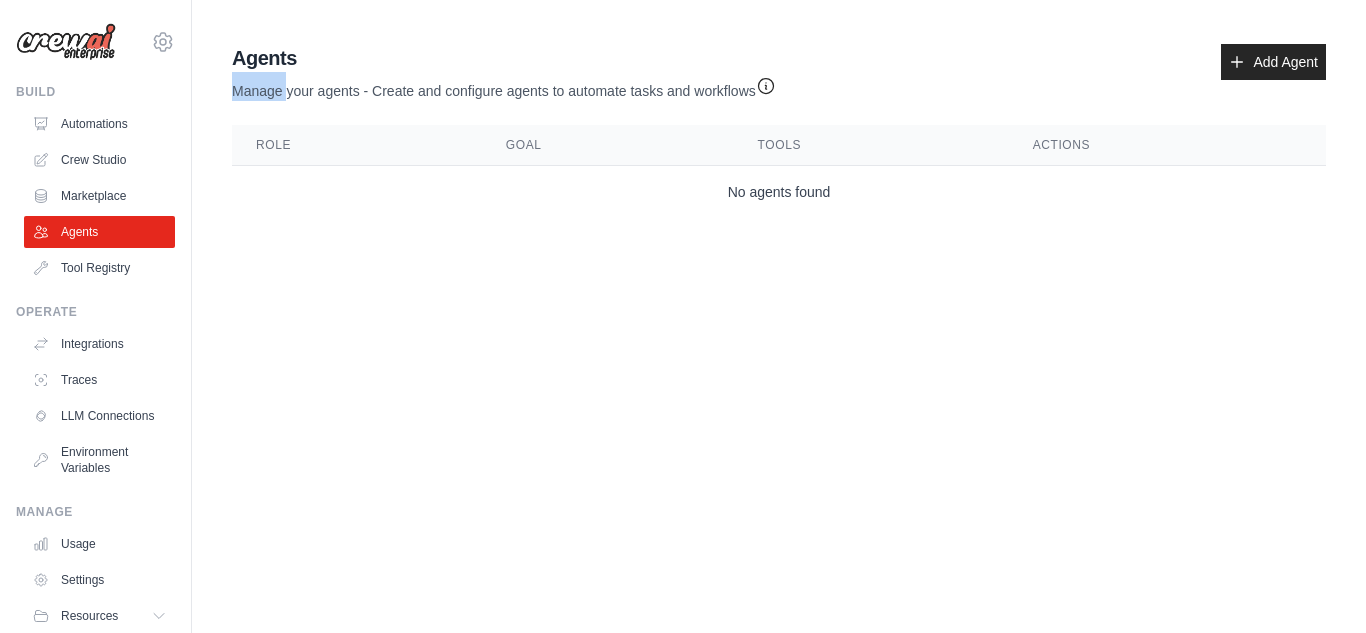click on "Manage your agents - Create and configure agents to automate tasks
and workflows" at bounding box center (504, 86) 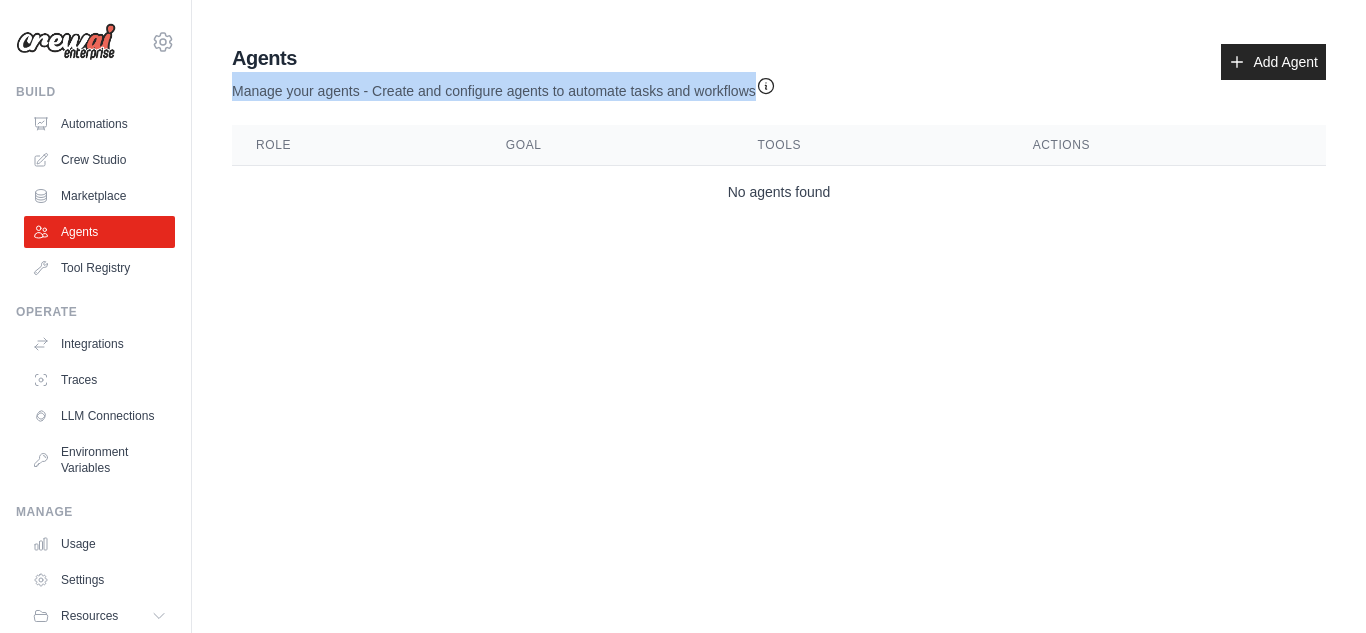 click on "Manage your agents - Create and configure agents to automate tasks
and workflows" at bounding box center [504, 86] 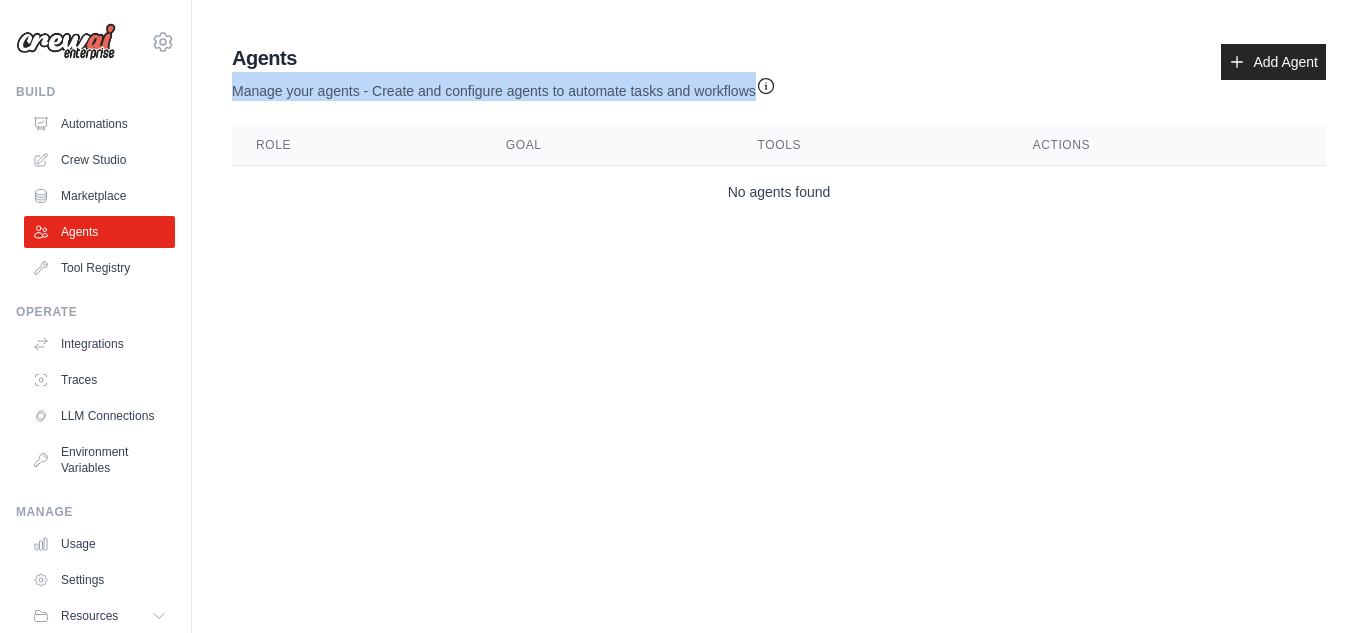 drag, startPoint x: 226, startPoint y: 49, endPoint x: 776, endPoint y: 99, distance: 552.26807 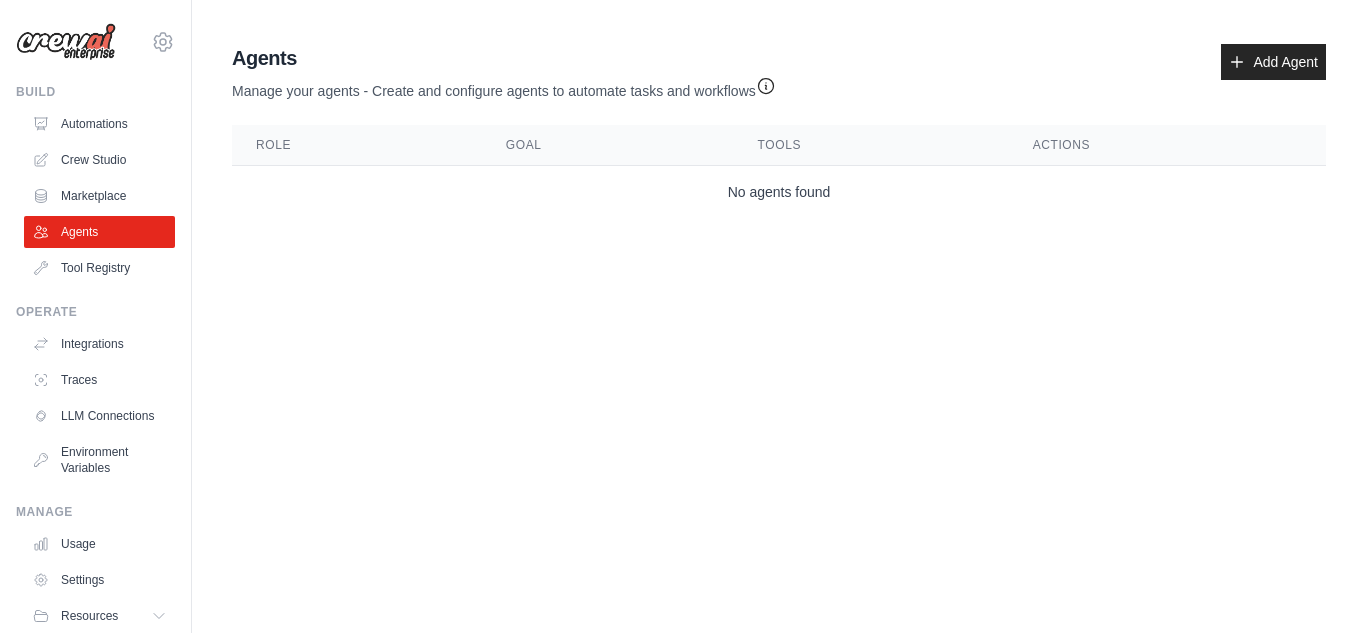 click on "Manage your agents - Create and configure agents to automate tasks
and workflows" at bounding box center [504, 86] 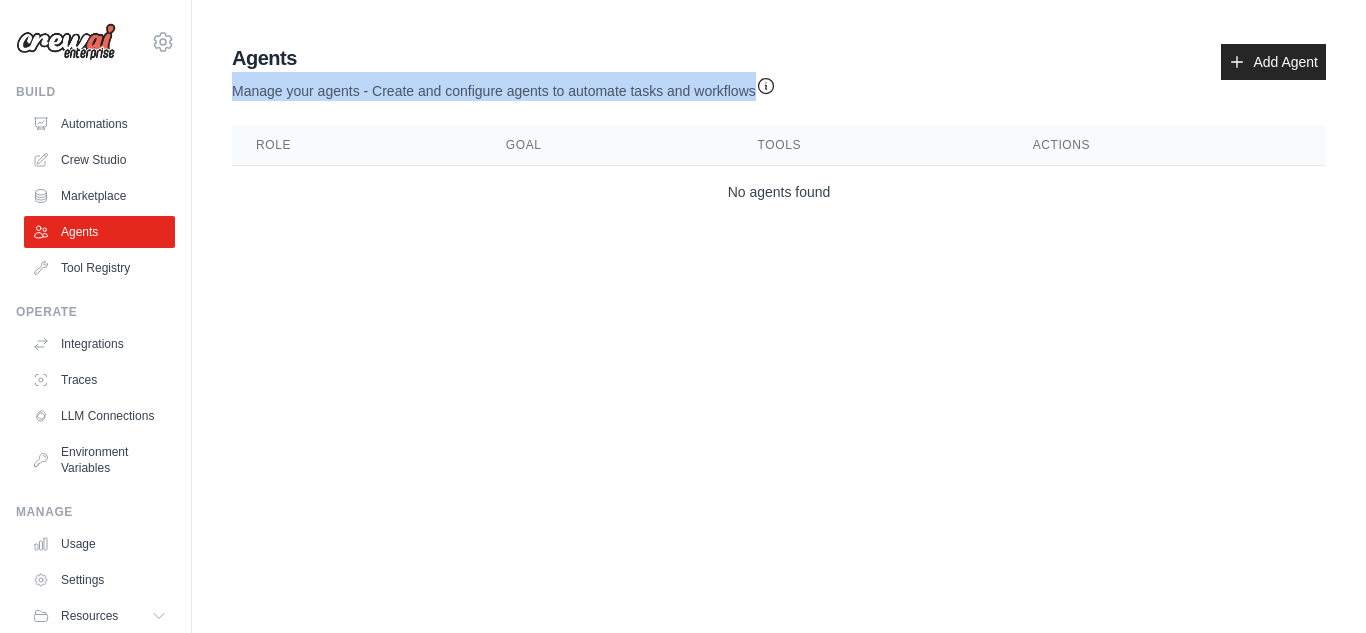 click on "Manage your agents - Create and configure agents to automate tasks
and workflows" at bounding box center [504, 86] 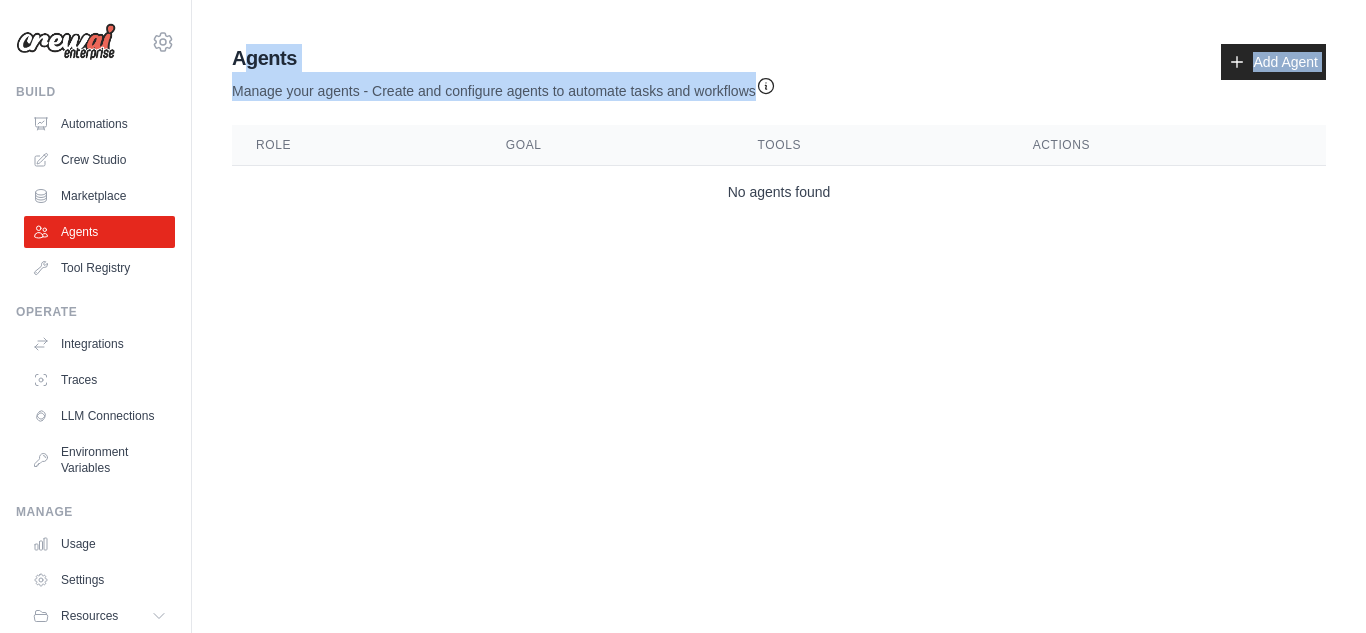 drag, startPoint x: 244, startPoint y: 53, endPoint x: 762, endPoint y: 106, distance: 520.70435 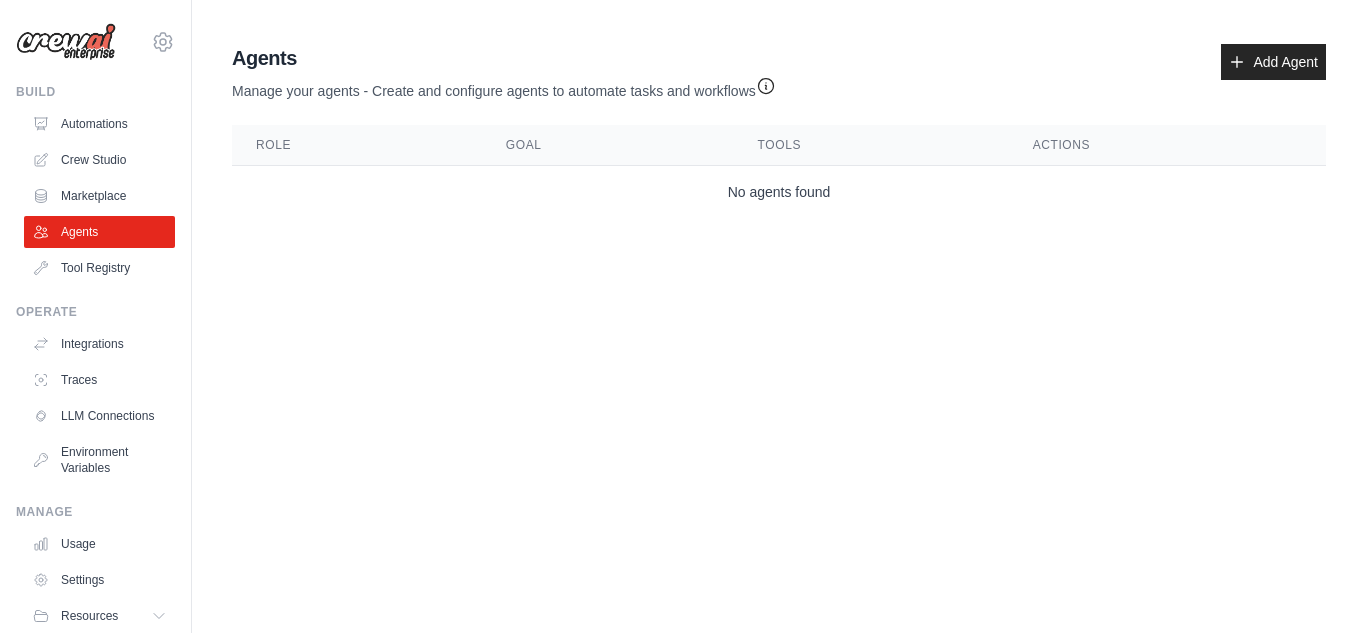 click on "Agent Usage Guide
To use an agent in your CrewAI project, you can initialize it with
the following code:
from crewai import Agent, Crew
agent = Agent(from_repository="agent-role")
crew = Crew(agents=[agent])
result = crew.kickoff()
Key points to remember:
Make sure you have permission to use the agent
Close
Agents
Manage your agents - Create and configure agents to automate tasks
and workflows" at bounding box center (779, 131) 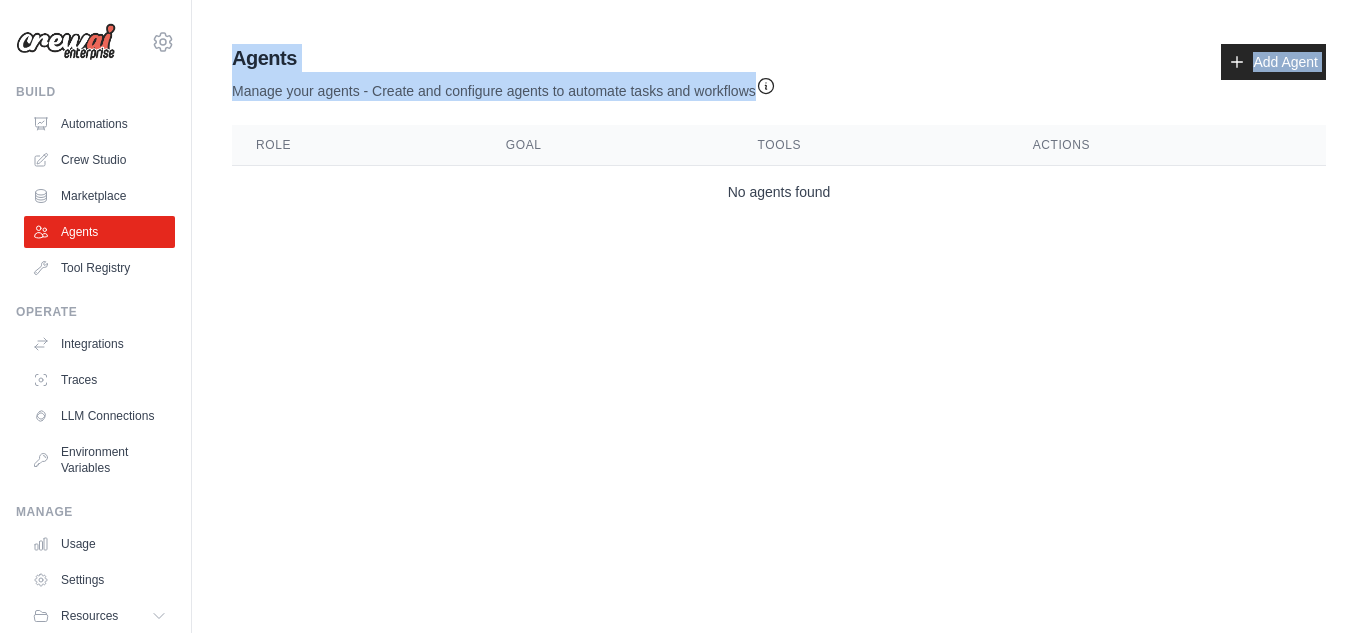 drag, startPoint x: 253, startPoint y: 60, endPoint x: 716, endPoint y: 77, distance: 463.31198 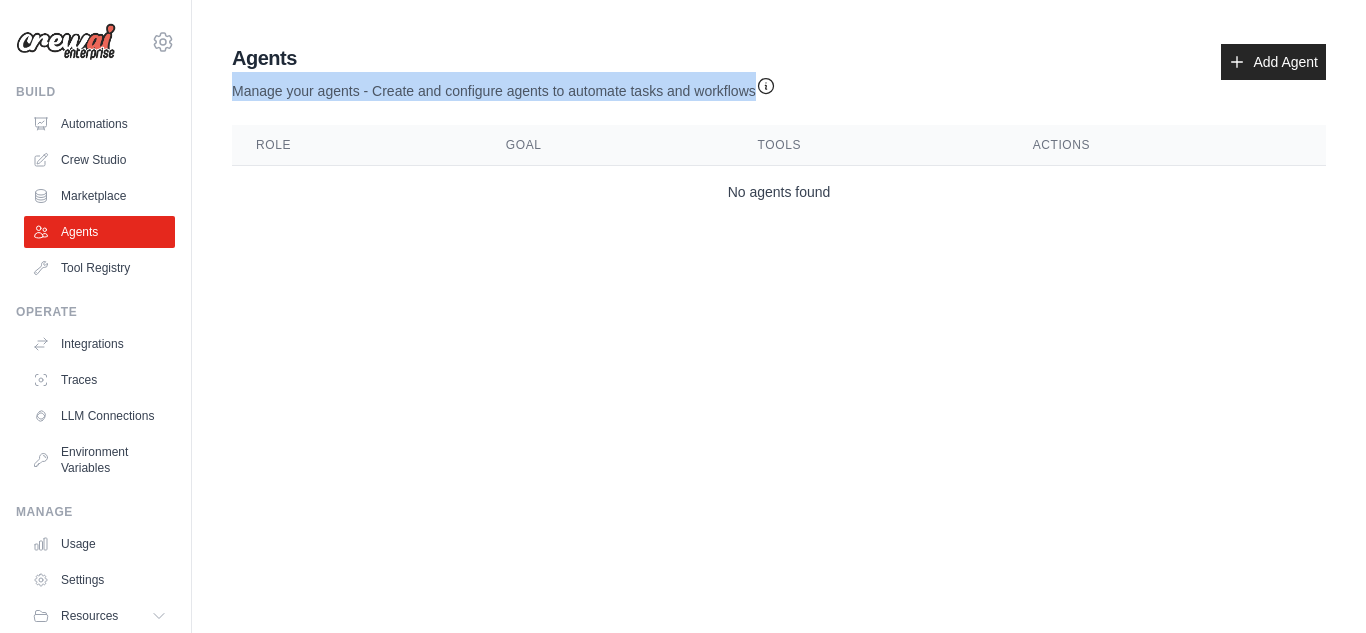 click on "Manage your agents - Create and configure agents to automate tasks
and workflows" at bounding box center [504, 86] 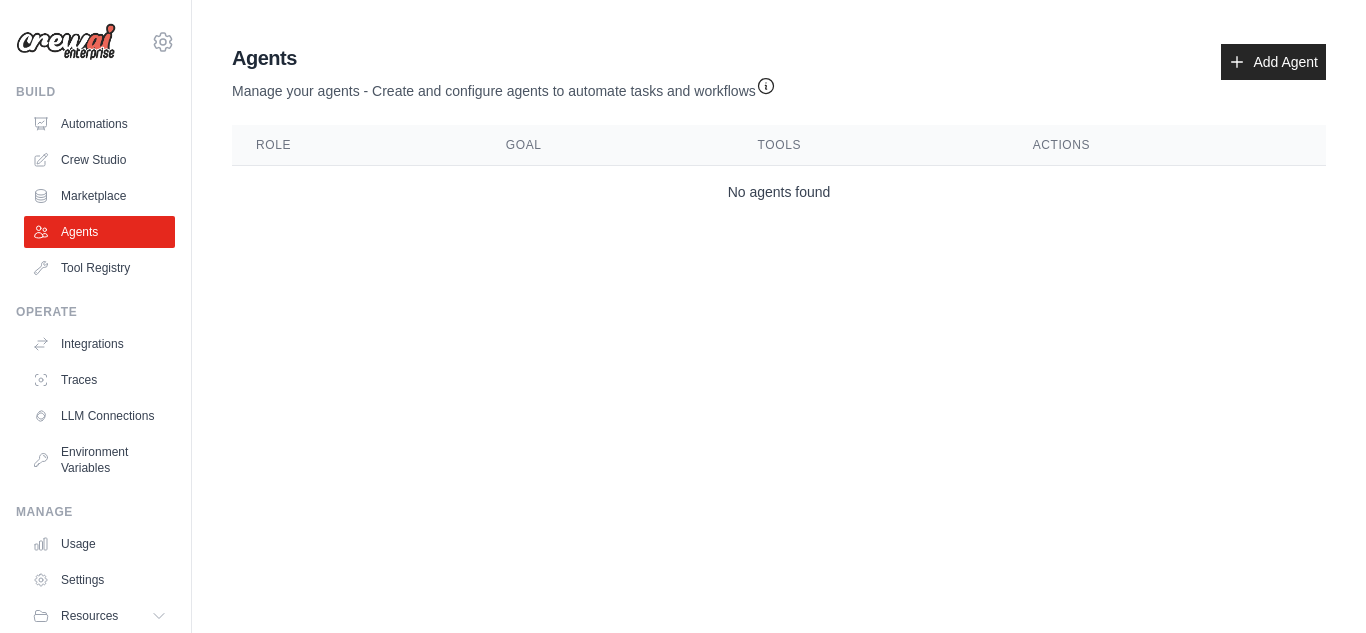 click on "Agents" at bounding box center (504, 58) 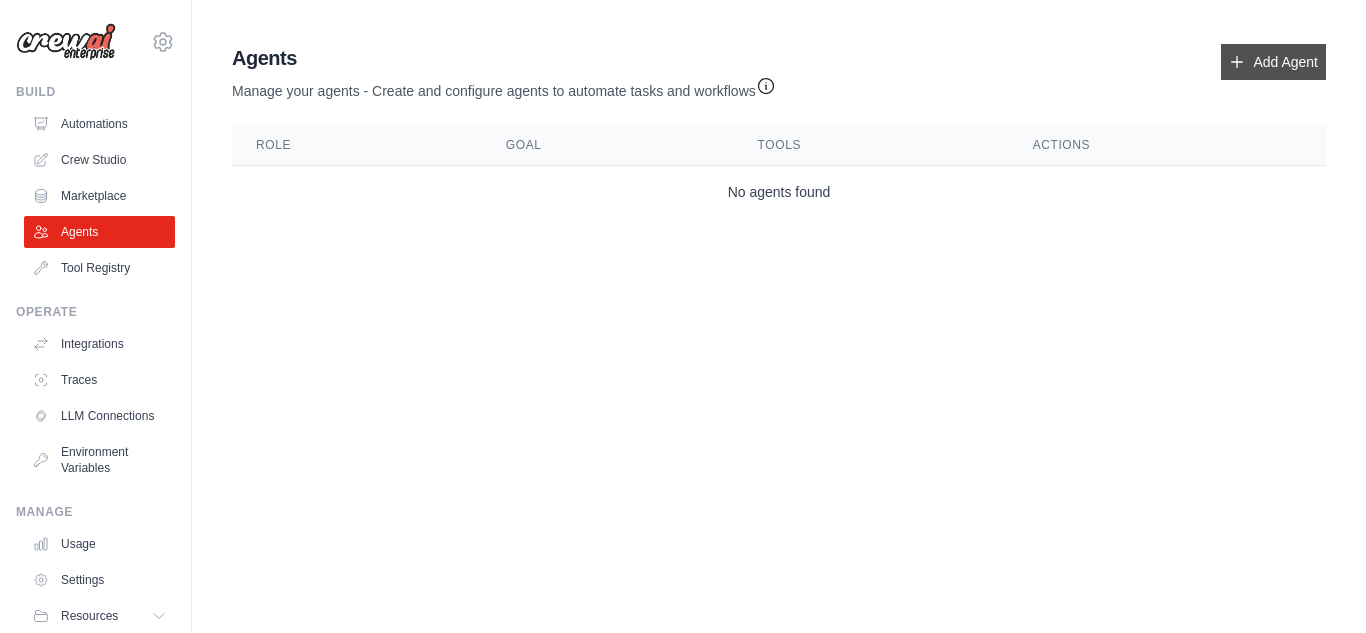 click on "Add Agent" at bounding box center [1273, 62] 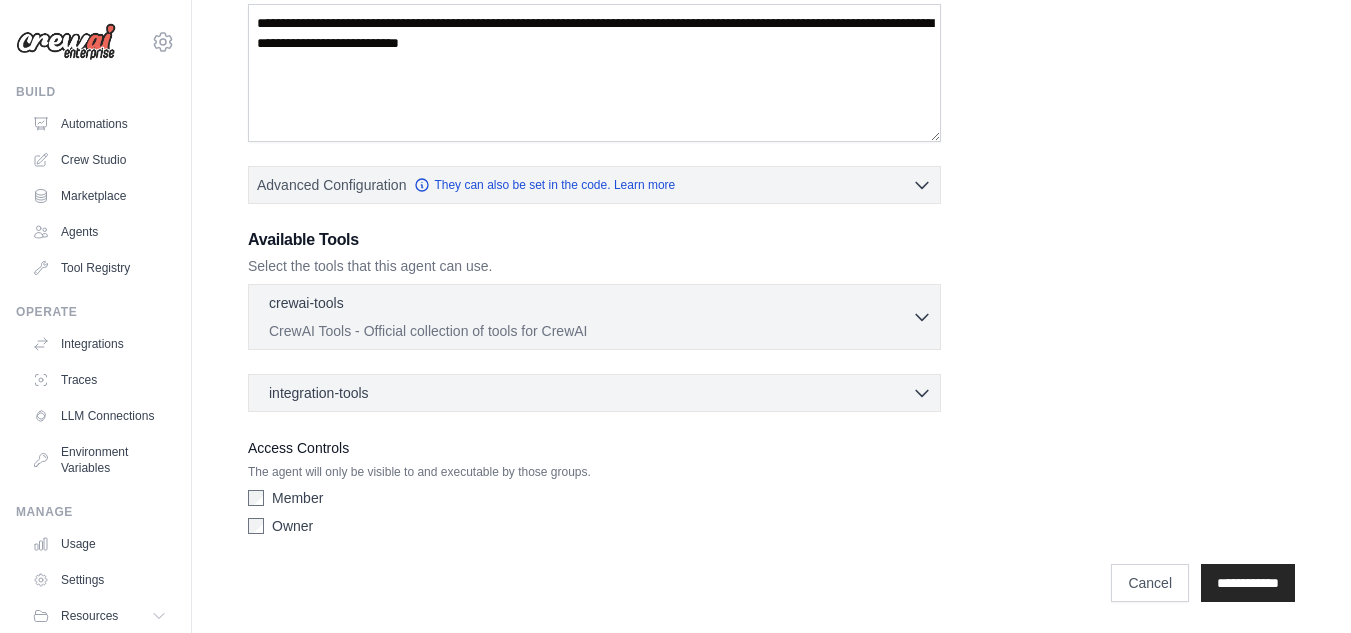 scroll, scrollTop: 0, scrollLeft: 0, axis: both 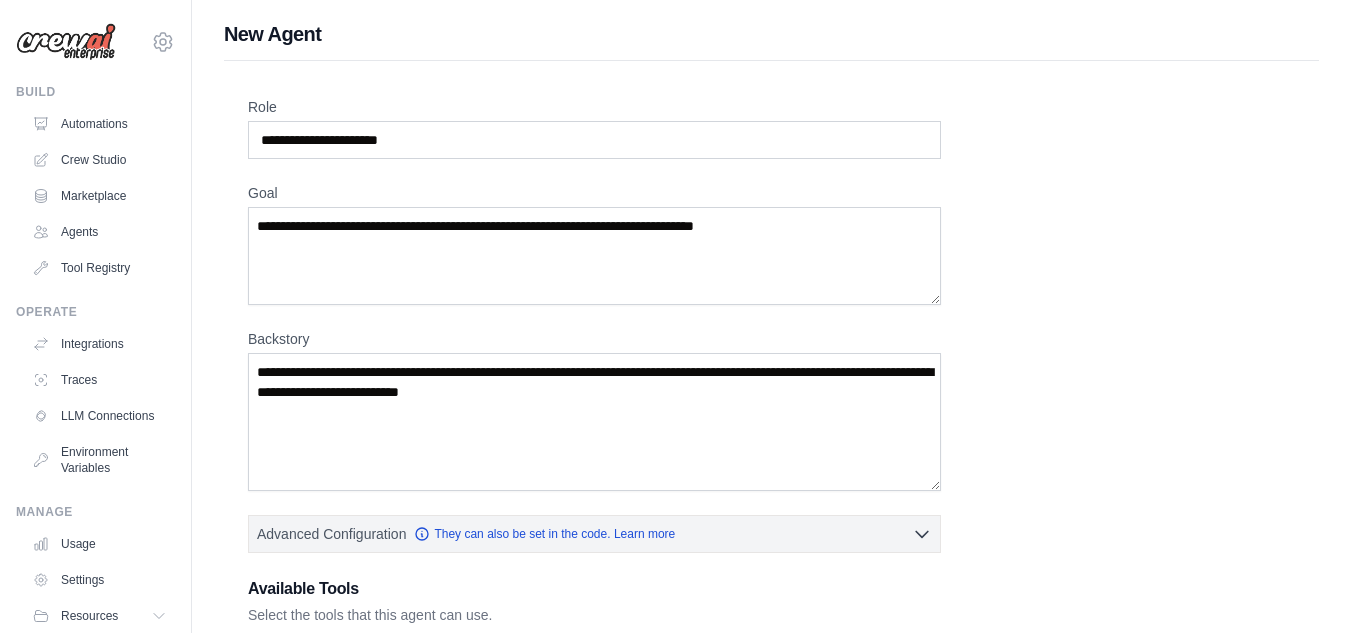 click at bounding box center [66, 42] 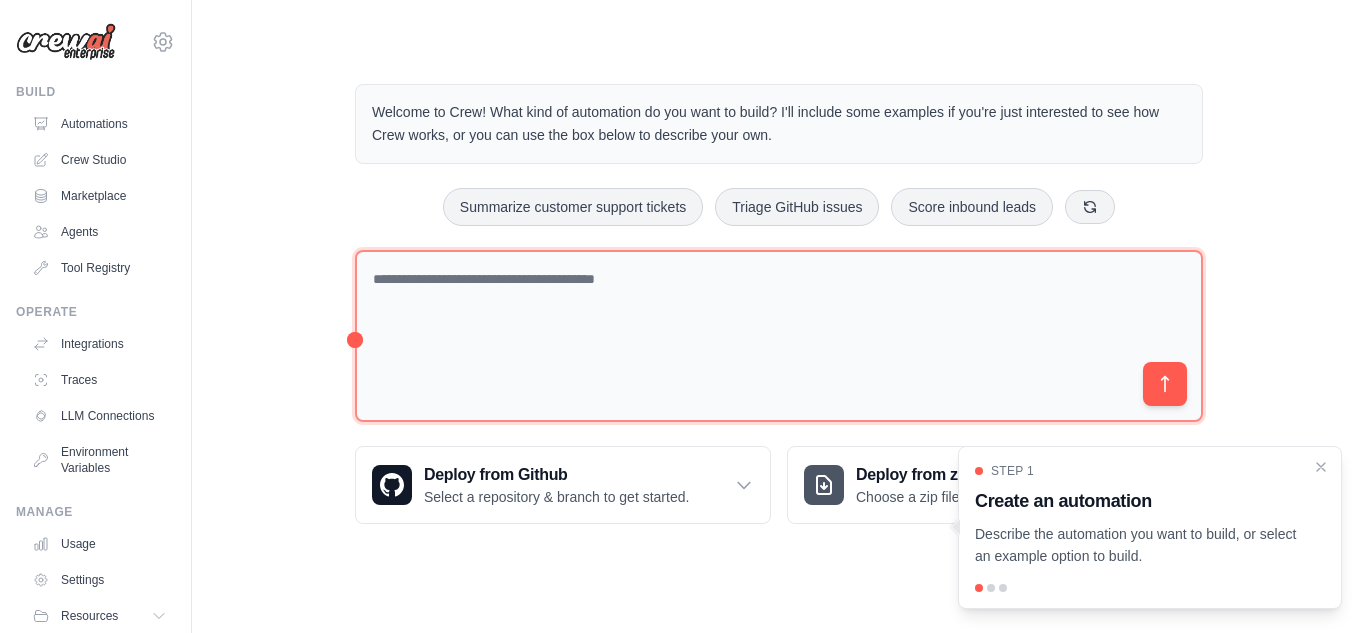 scroll, scrollTop: 0, scrollLeft: 0, axis: both 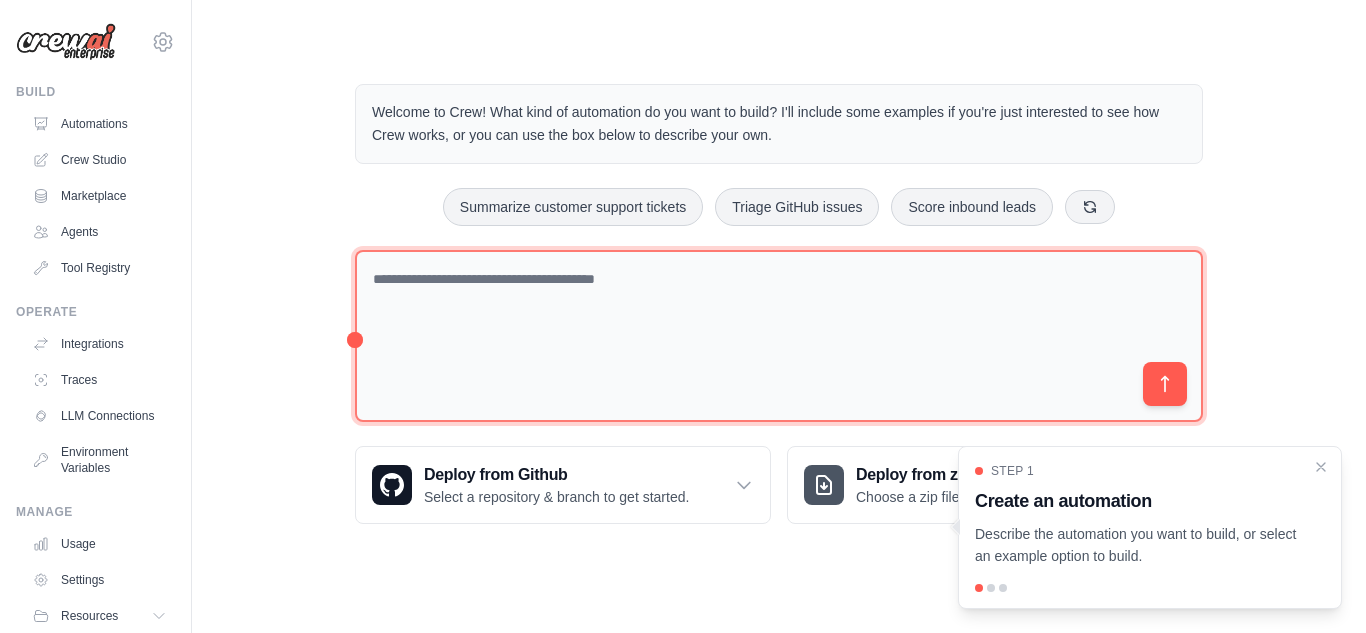 click at bounding box center (779, 336) 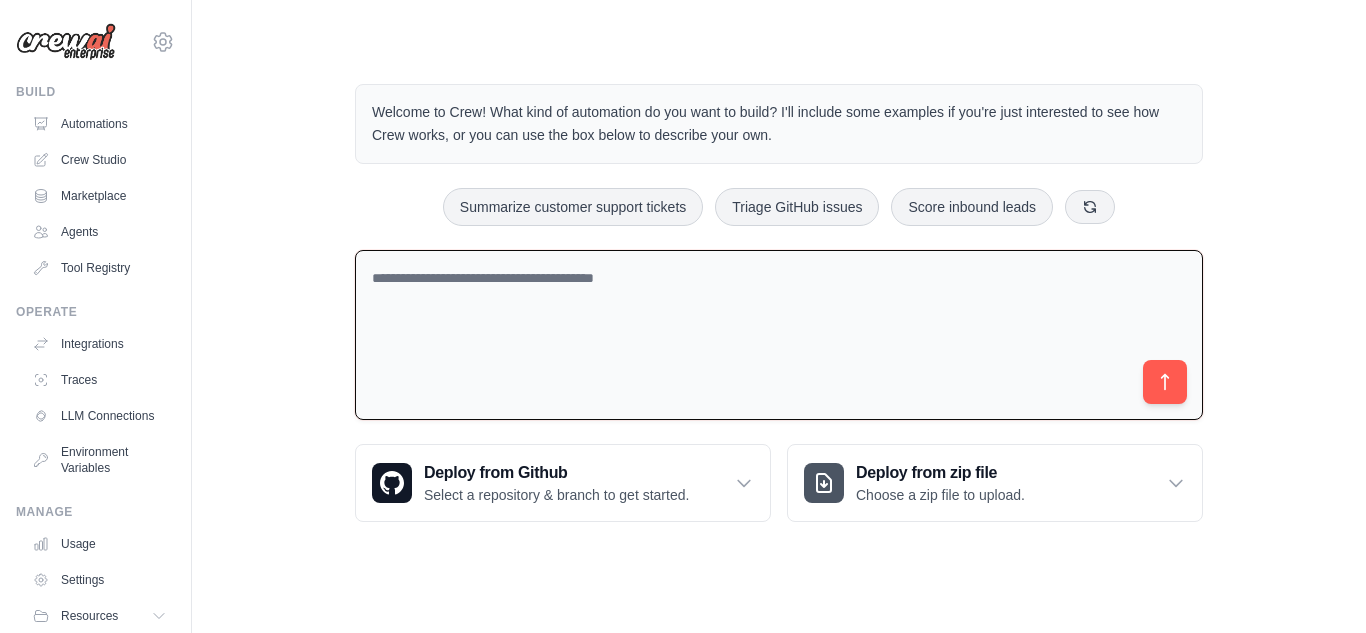 scroll, scrollTop: 0, scrollLeft: 0, axis: both 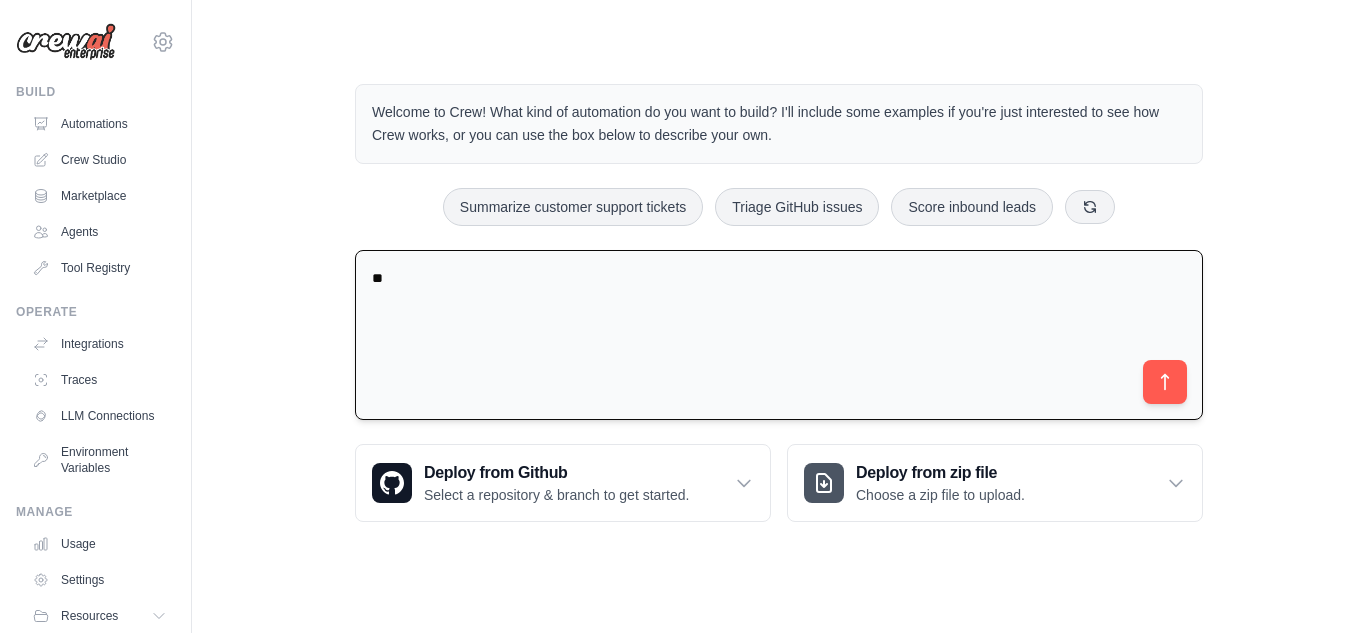 type on "*" 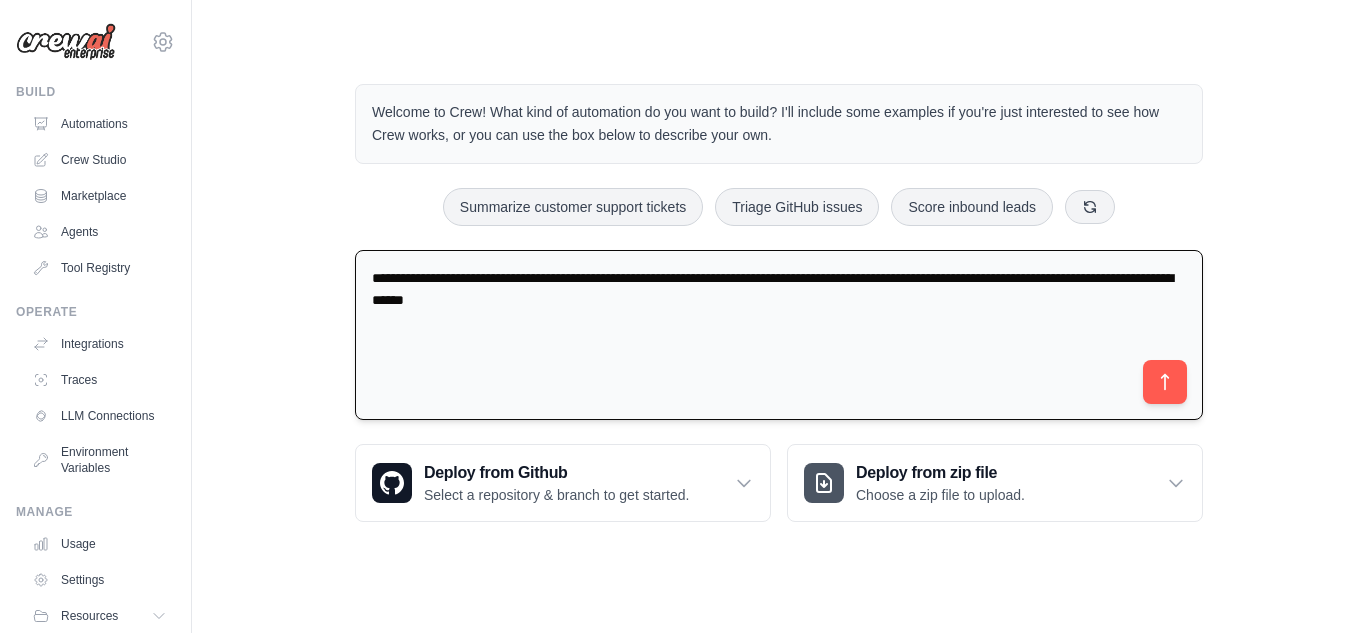 type on "**********" 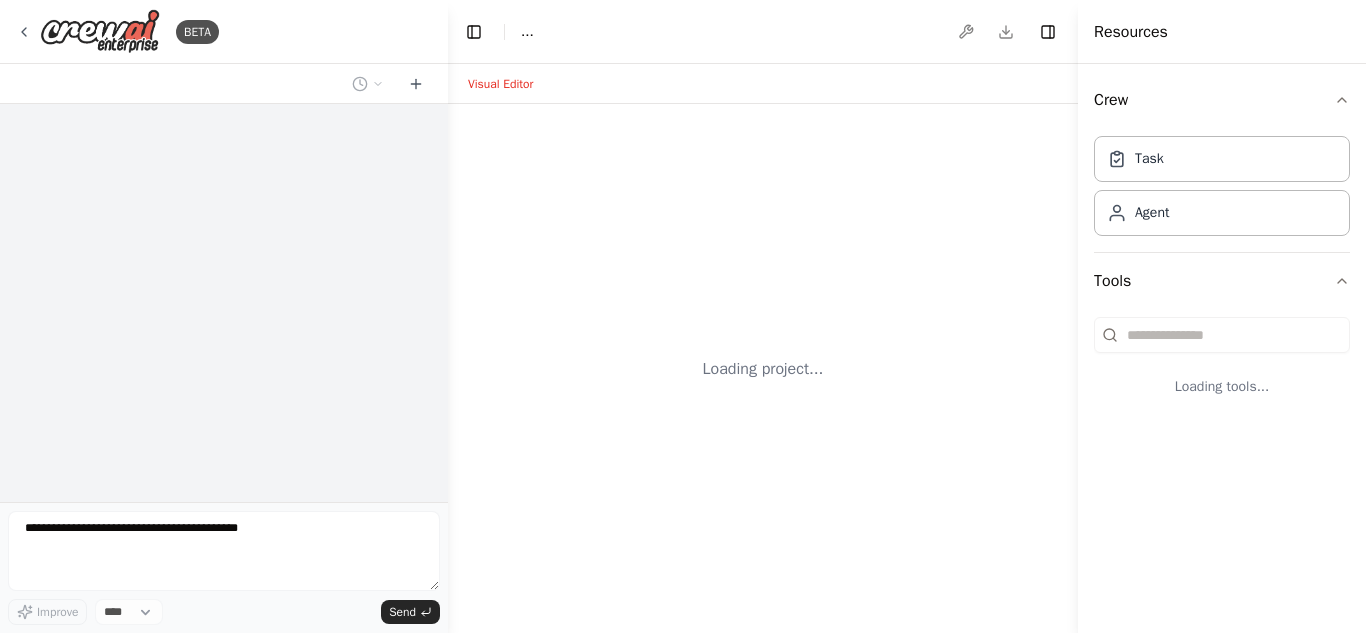 scroll, scrollTop: 0, scrollLeft: 0, axis: both 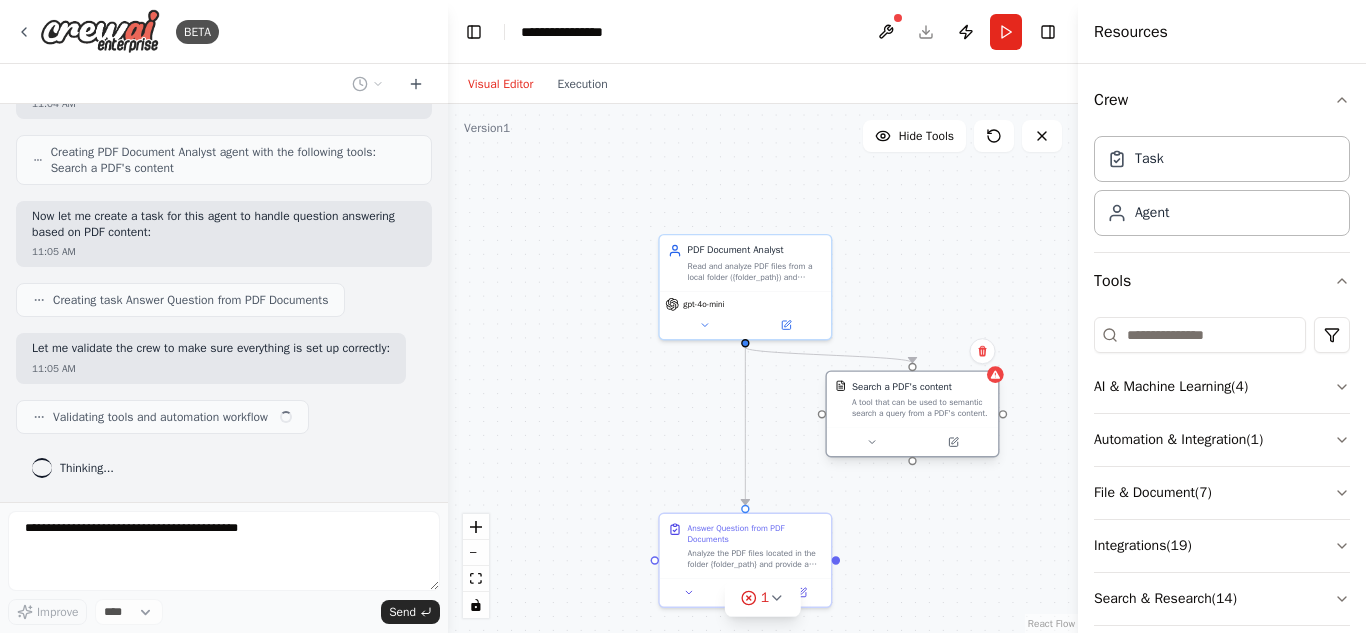 drag, startPoint x: 856, startPoint y: 432, endPoint x: 969, endPoint y: 393, distance: 119.54079 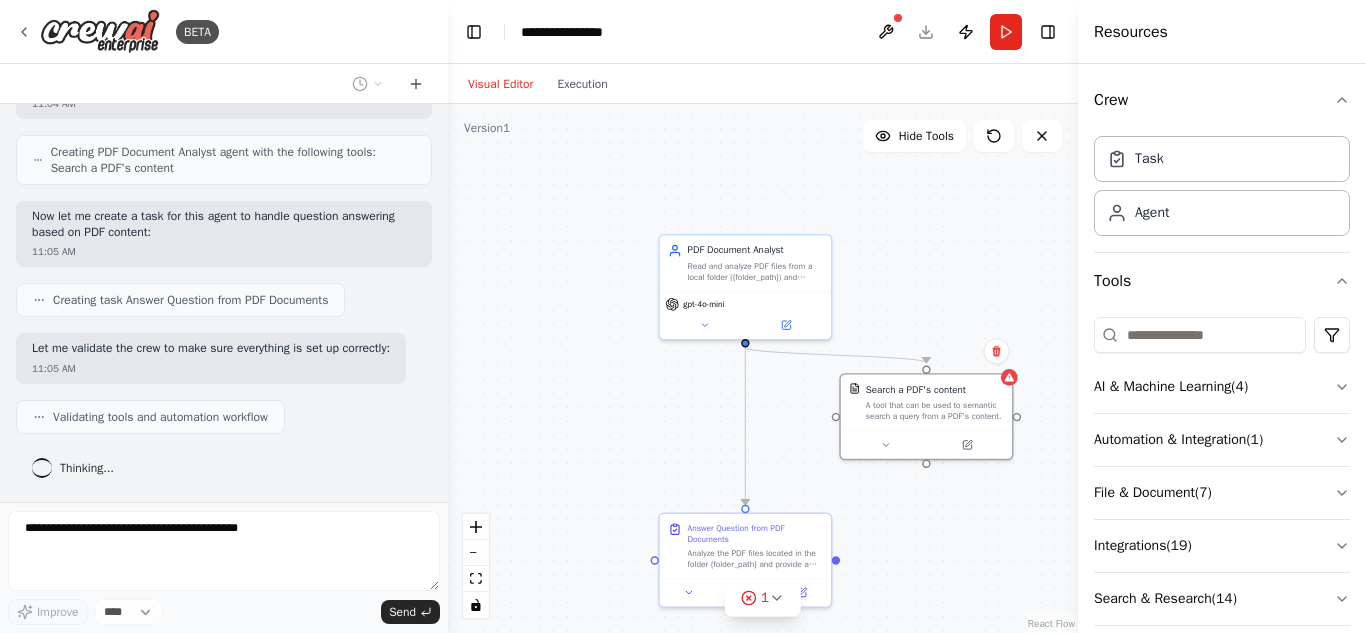 click on "PDF Document Analyst gpt-4o-mini Search a PDF's content" at bounding box center [763, 368] 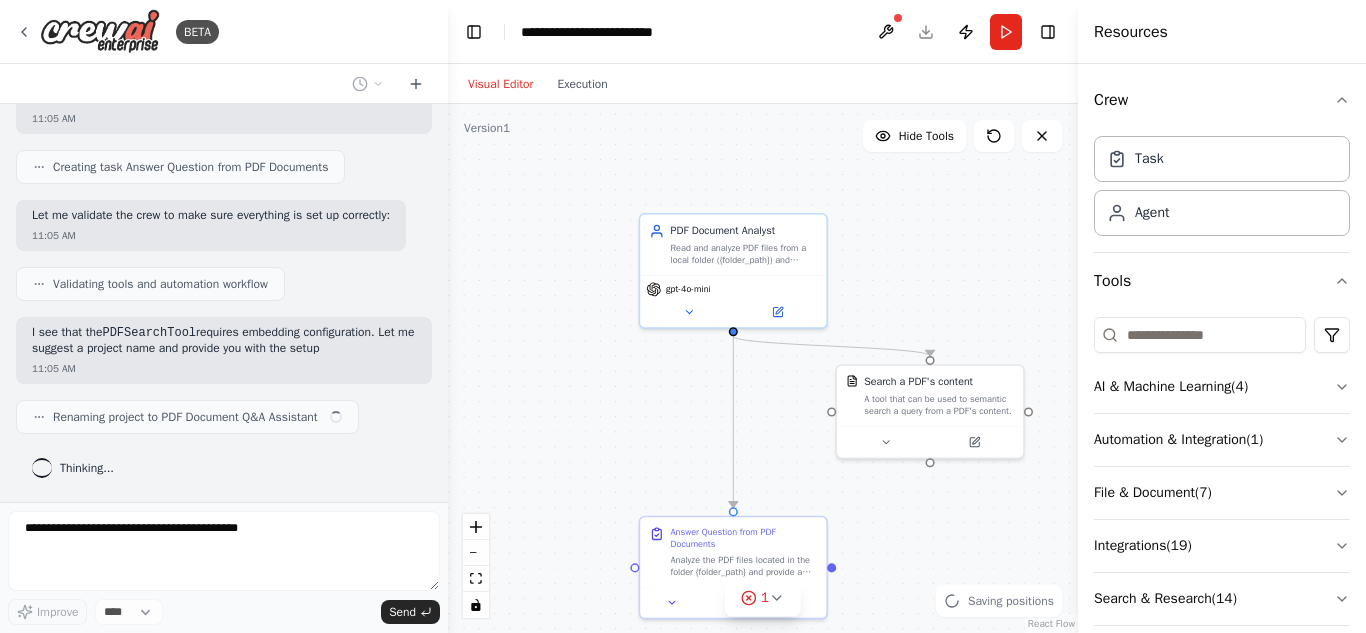 scroll, scrollTop: 1078, scrollLeft: 0, axis: vertical 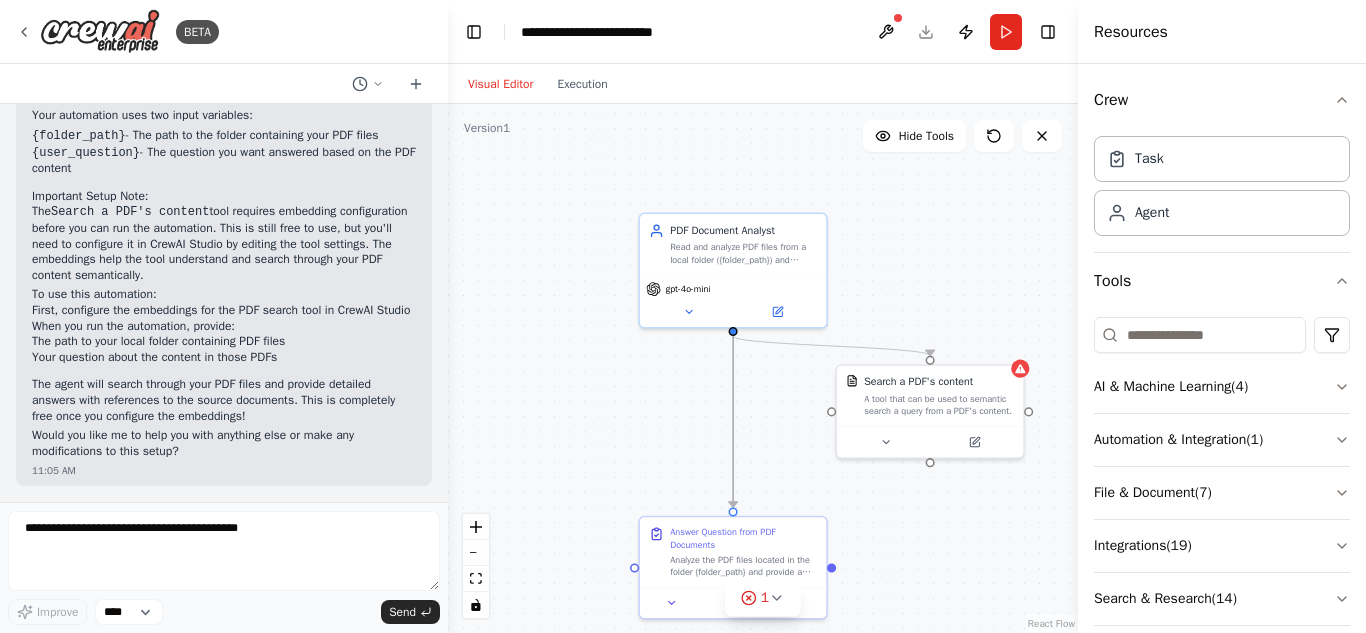 drag, startPoint x: 739, startPoint y: 359, endPoint x: 908, endPoint y: 323, distance: 172.79178 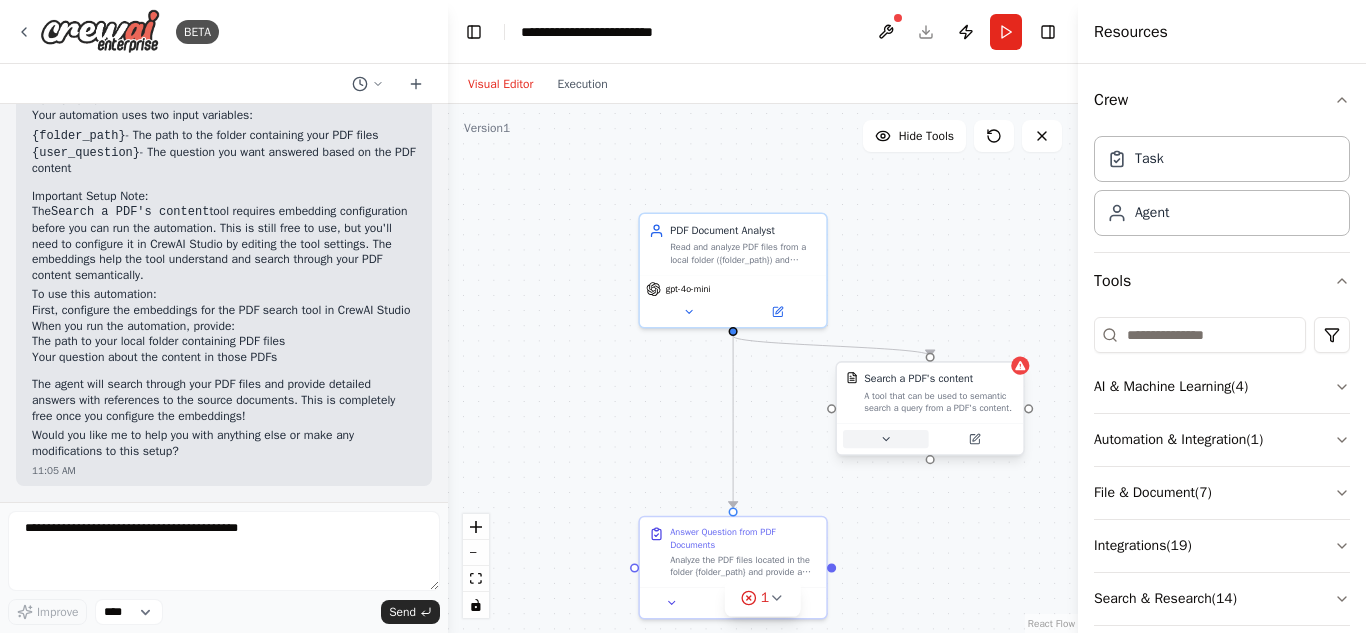click 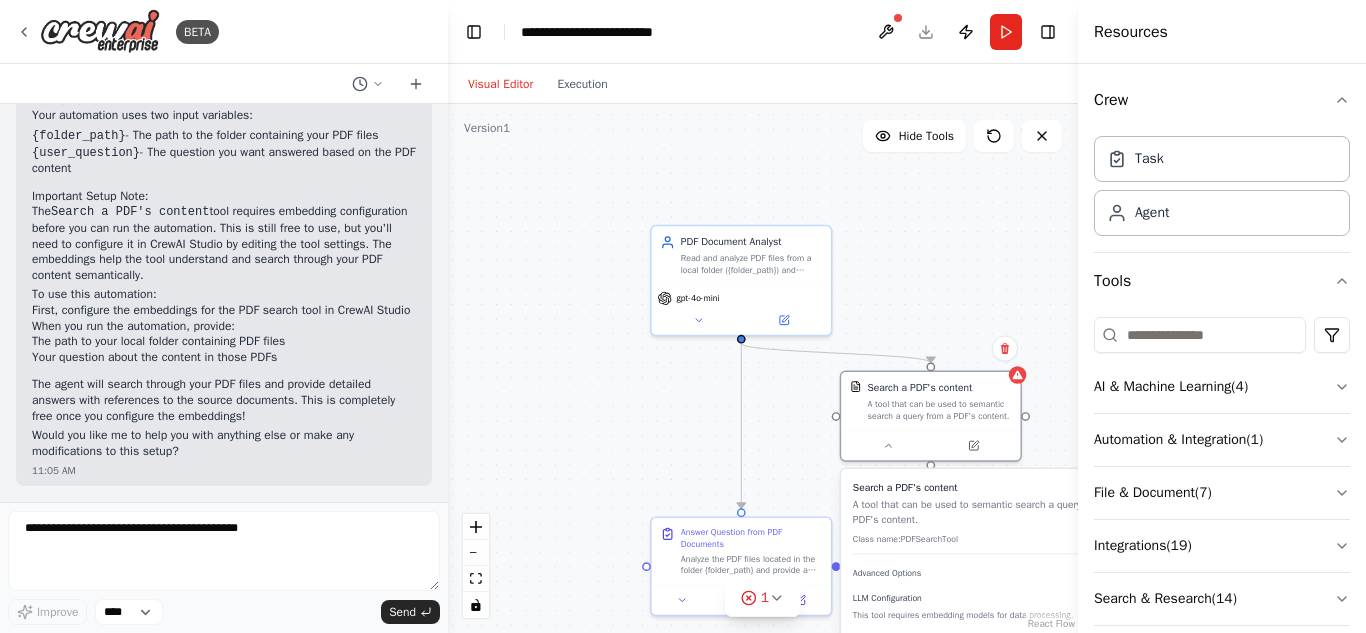 click on ".deletable-edge-delete-btn {
width: 20px;
height: 20px;
border: 0px solid #ffffff;
color: #6b7280;
background-color: #f8fafc;
cursor: pointer;
border-radius: 50%;
font-size: 12px;
padding: 3px;
display: flex;
align-items: center;
justify-content: center;
transition: all 0.2s cubic-bezier(0.4, 0, 0.2, 1);
box-shadow: 0 2px 4px rgba(0, 0, 0, 0.1);
}
.deletable-edge-delete-btn:hover {
background-color: #ef4444;
color: #ffffff;
border-color: #dc2626;
transform: scale(1.1);
box-shadow: 0 4px 12px rgba(239, 68, 68, 0.4);
}
.deletable-edge-delete-btn:active {
transform: scale(0.95);
box-shadow: 0 2px 4px rgba(239, 68, 68, 0.3);
}
PDF Document Analyst gpt-4o-mini Search a PDF's content Class name:" at bounding box center [763, 368] 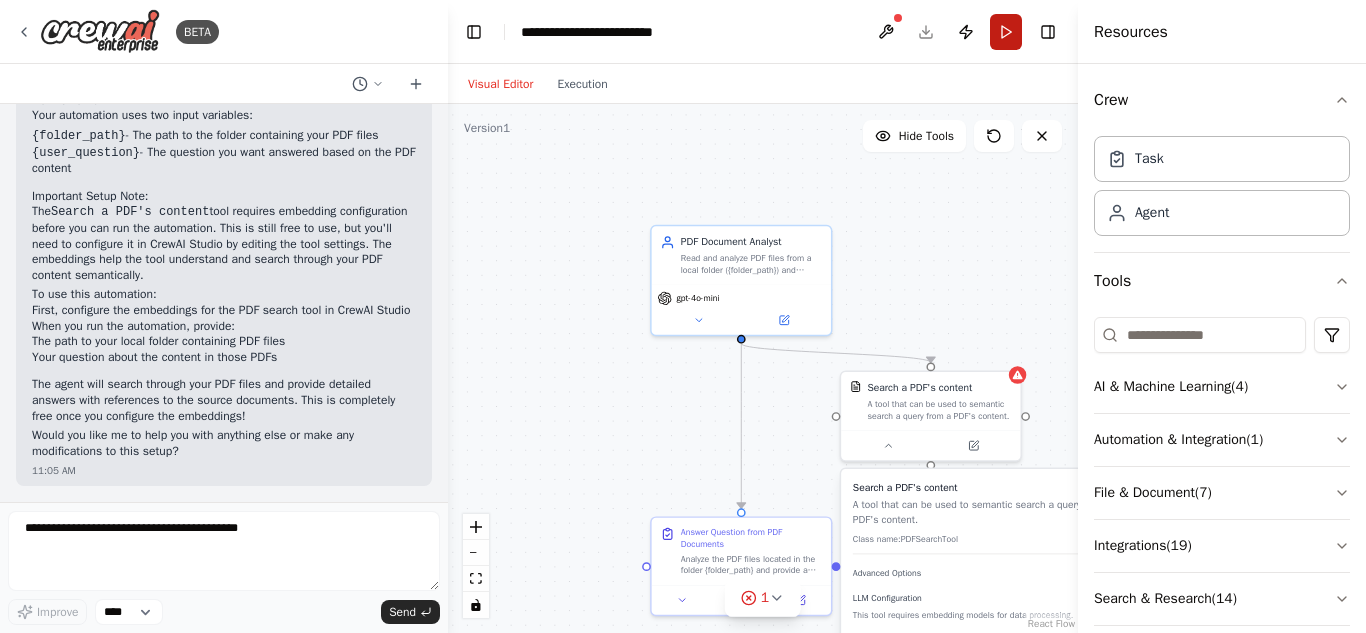 click on "Run" at bounding box center [1006, 32] 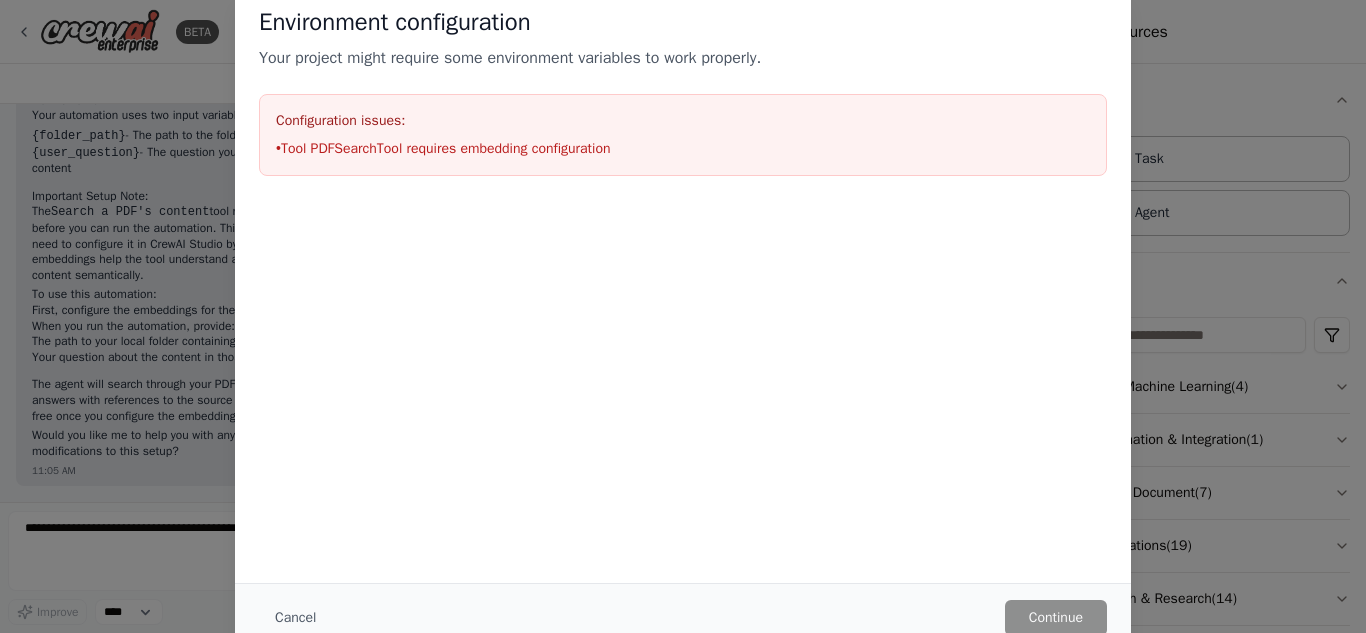 click on "Environment configuration Your project might require some environment variables to work properly. Configuration issues: •  Tool PDFSearchTool requires embedding configuration Cancel Continue" at bounding box center (683, 316) 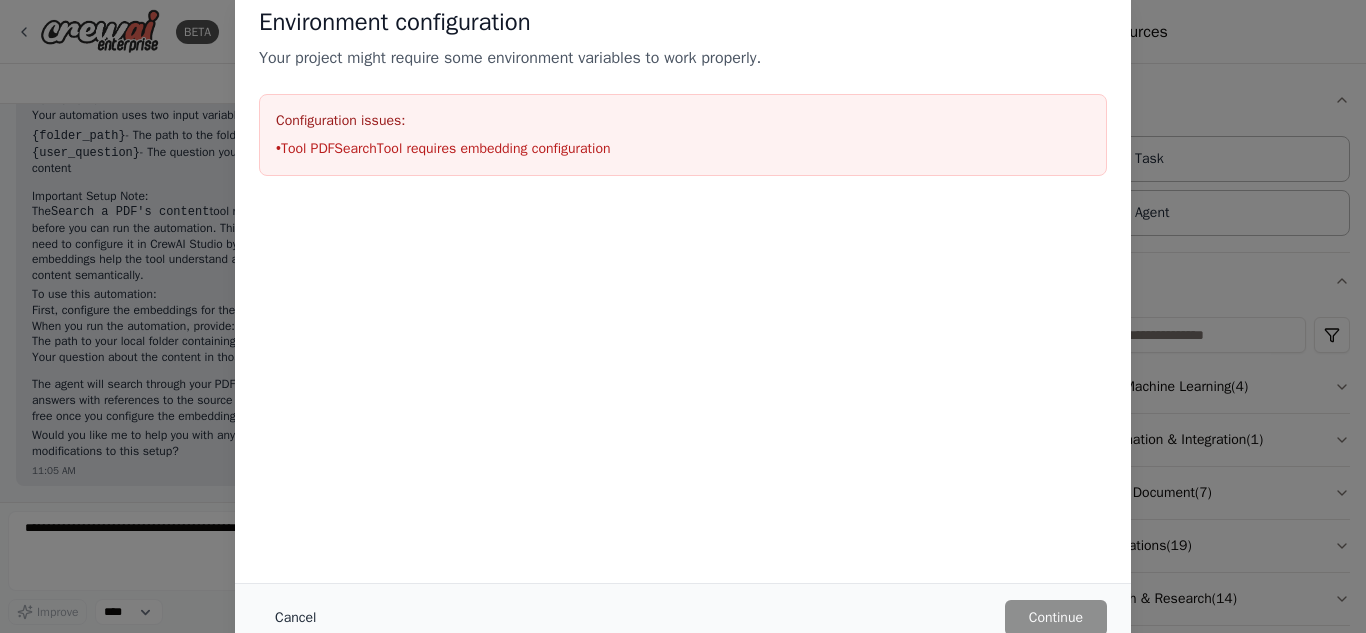 click on "Cancel" at bounding box center [295, 618] 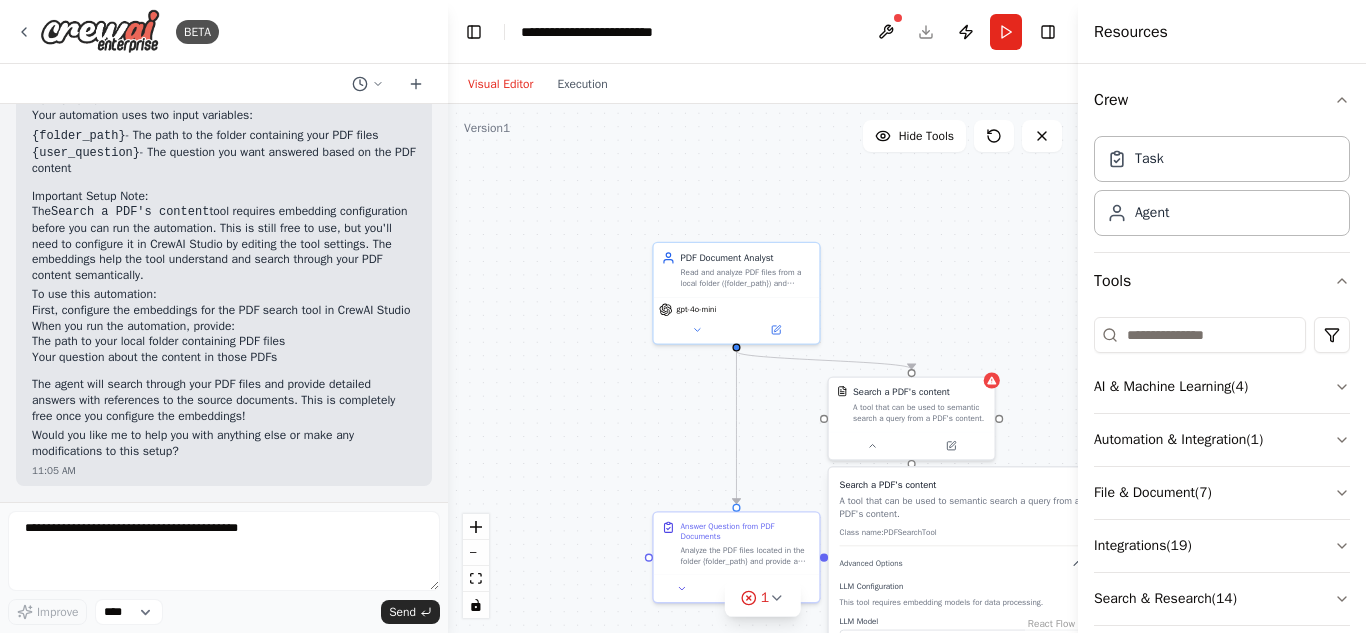 click on ".deletable-edge-delete-btn {
width: 20px;
height: 20px;
border: 0px solid #ffffff;
color: #6b7280;
background-color: #f8fafc;
cursor: pointer;
border-radius: 50%;
font-size: 12px;
padding: 3px;
display: flex;
align-items: center;
justify-content: center;
transition: all 0.2s cubic-bezier(0.4, 0, 0.2, 1);
box-shadow: 0 2px 4px rgba(0, 0, 0, 0.1);
}
.deletable-edge-delete-btn:hover {
background-color: #ef4444;
color: #ffffff;
border-color: #dc2626;
transform: scale(1.1);
box-shadow: 0 4px 12px rgba(239, 68, 68, 0.4);
}
.deletable-edge-delete-btn:active {
transform: scale(0.95);
box-shadow: 0 2px 4px rgba(239, 68, 68, 0.3);
}
PDF Document Analyst gpt-4o-mini Search a PDF's content Class name:" at bounding box center (763, 368) 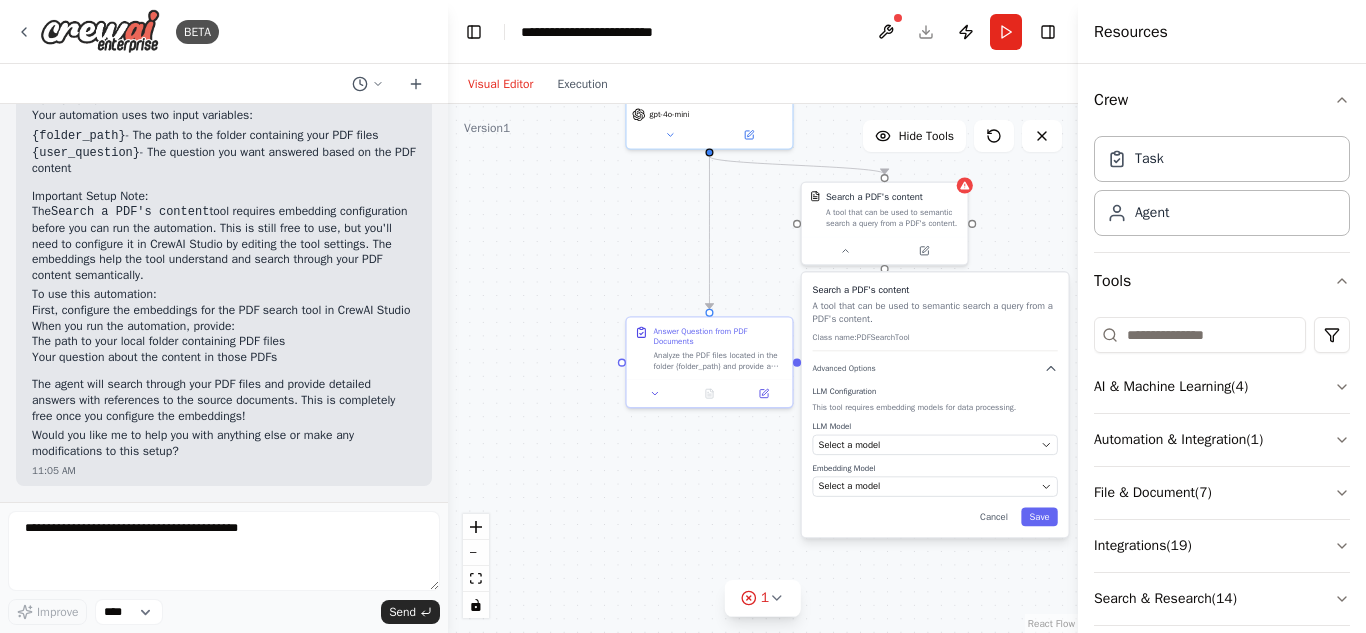 drag, startPoint x: 556, startPoint y: 438, endPoint x: 500, endPoint y: 262, distance: 184.69434 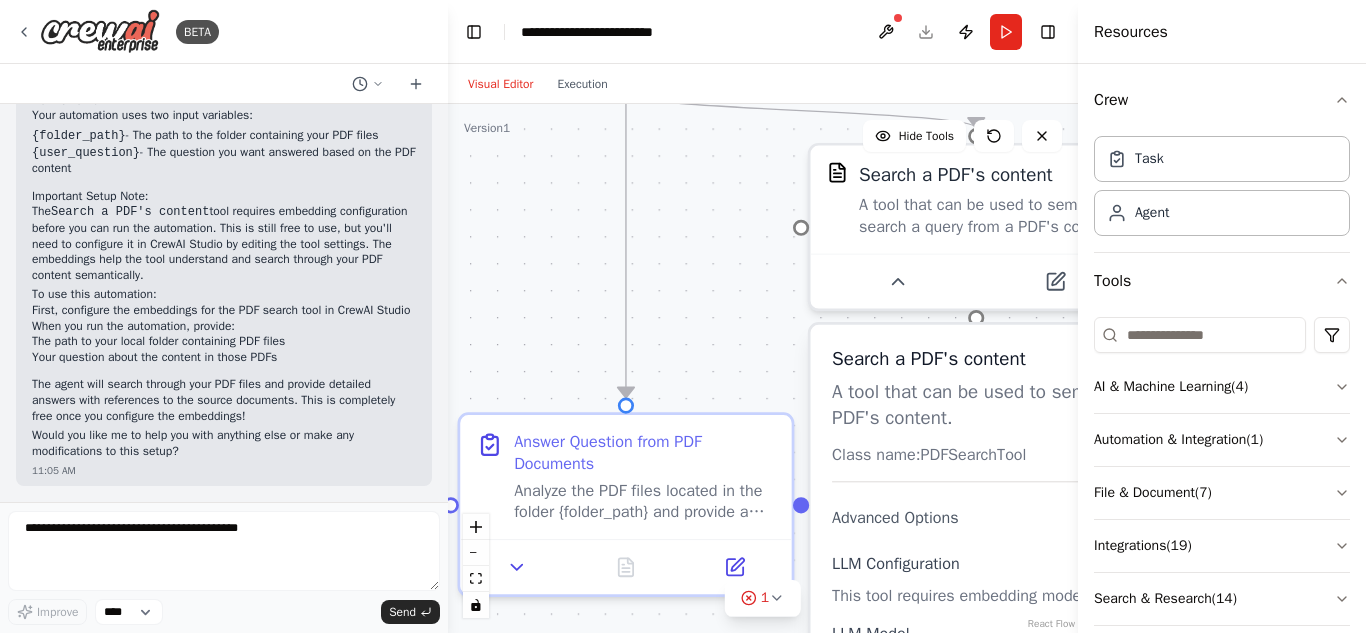 drag, startPoint x: 786, startPoint y: 321, endPoint x: 550, endPoint y: 324, distance: 236.01907 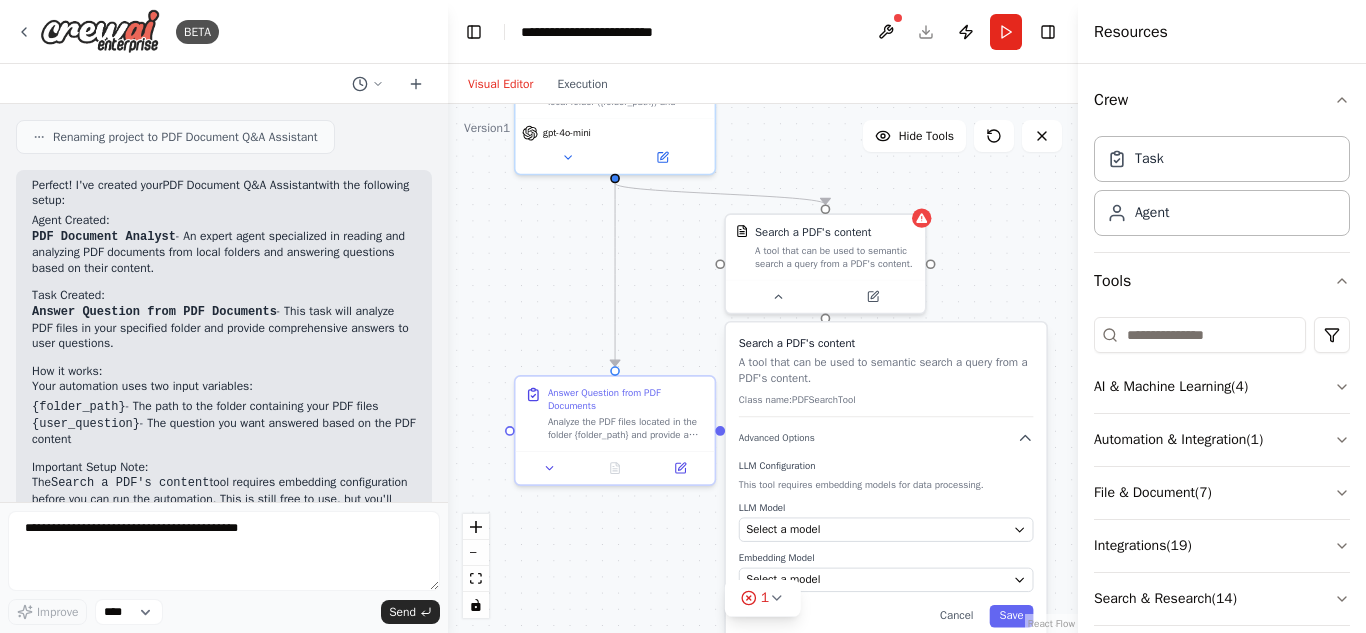 scroll, scrollTop: 1305, scrollLeft: 0, axis: vertical 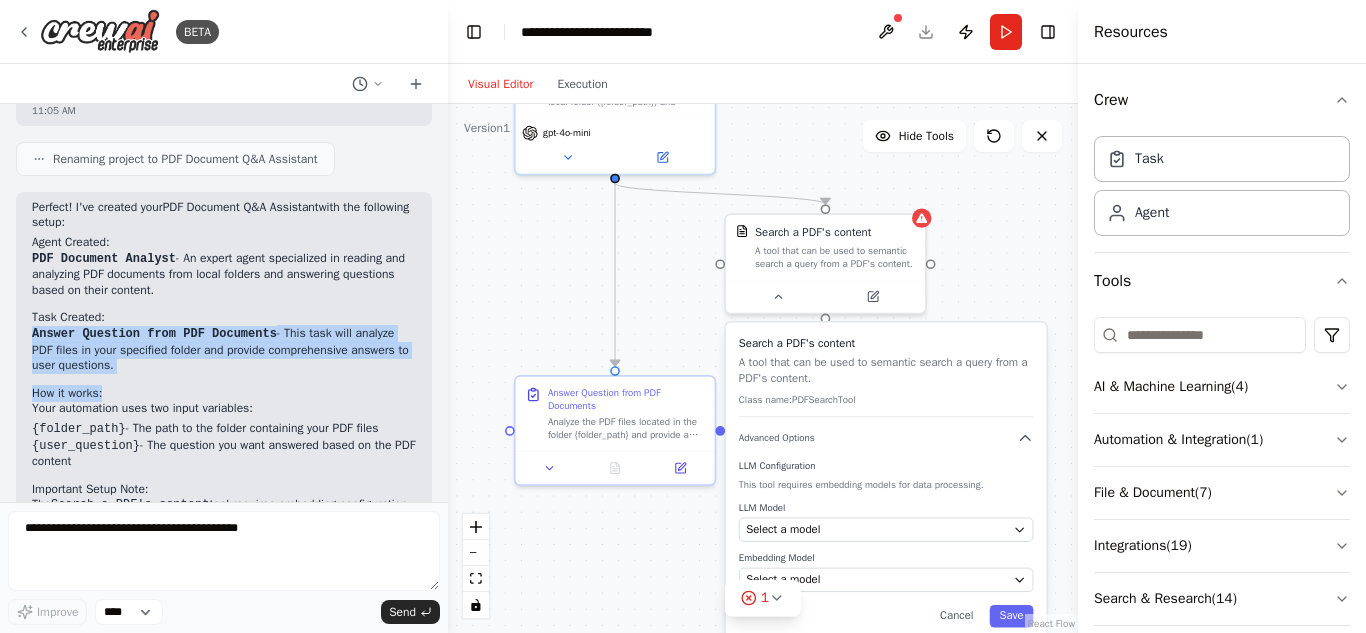 drag, startPoint x: 174, startPoint y: 415, endPoint x: 177, endPoint y: 355, distance: 60.074955 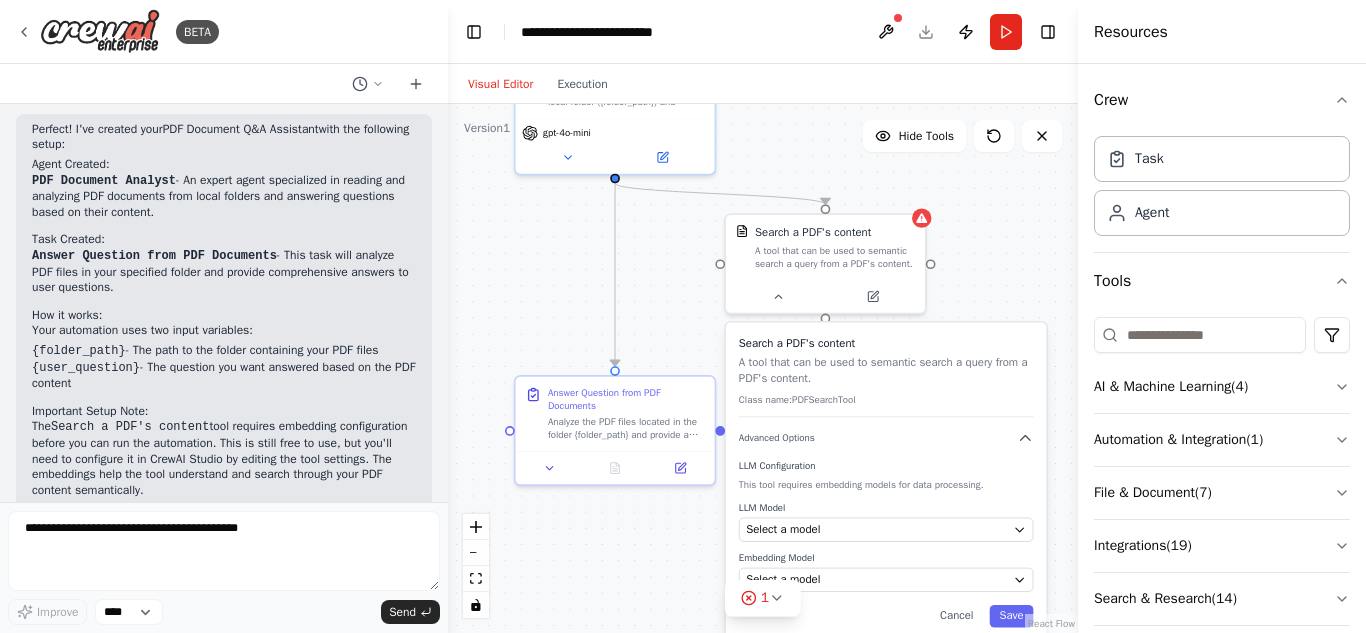 scroll, scrollTop: 1395, scrollLeft: 0, axis: vertical 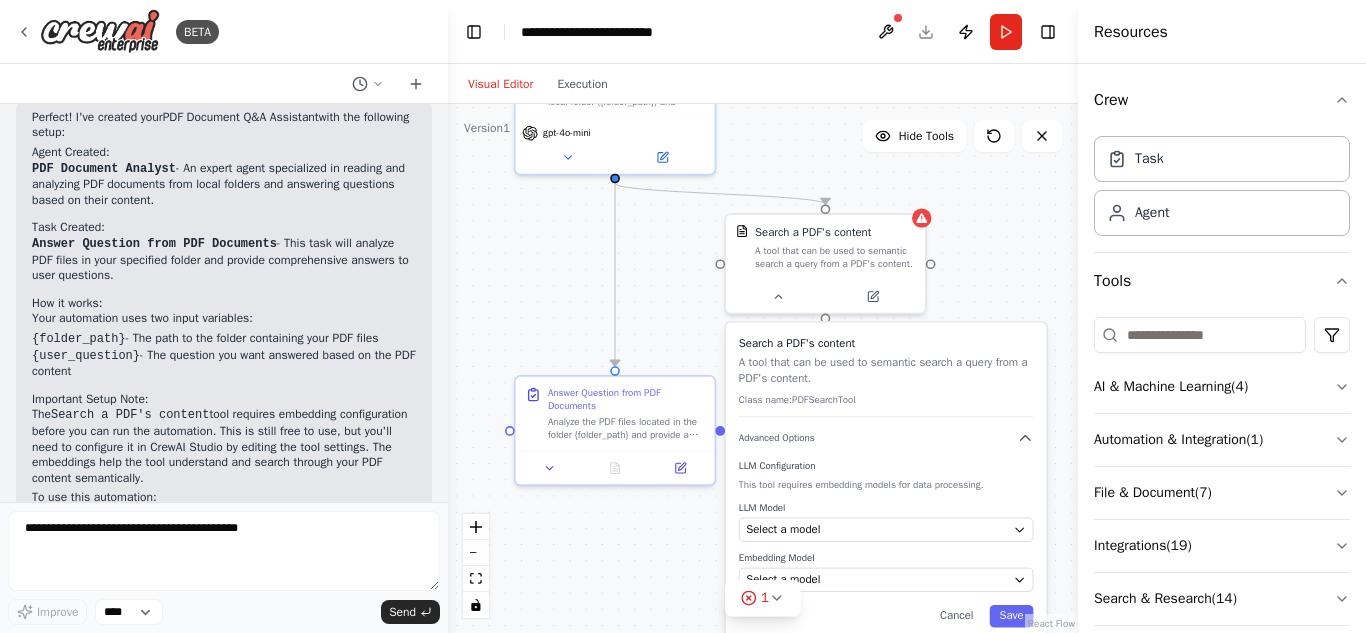 click on "Important Setup Note:" at bounding box center [224, 400] 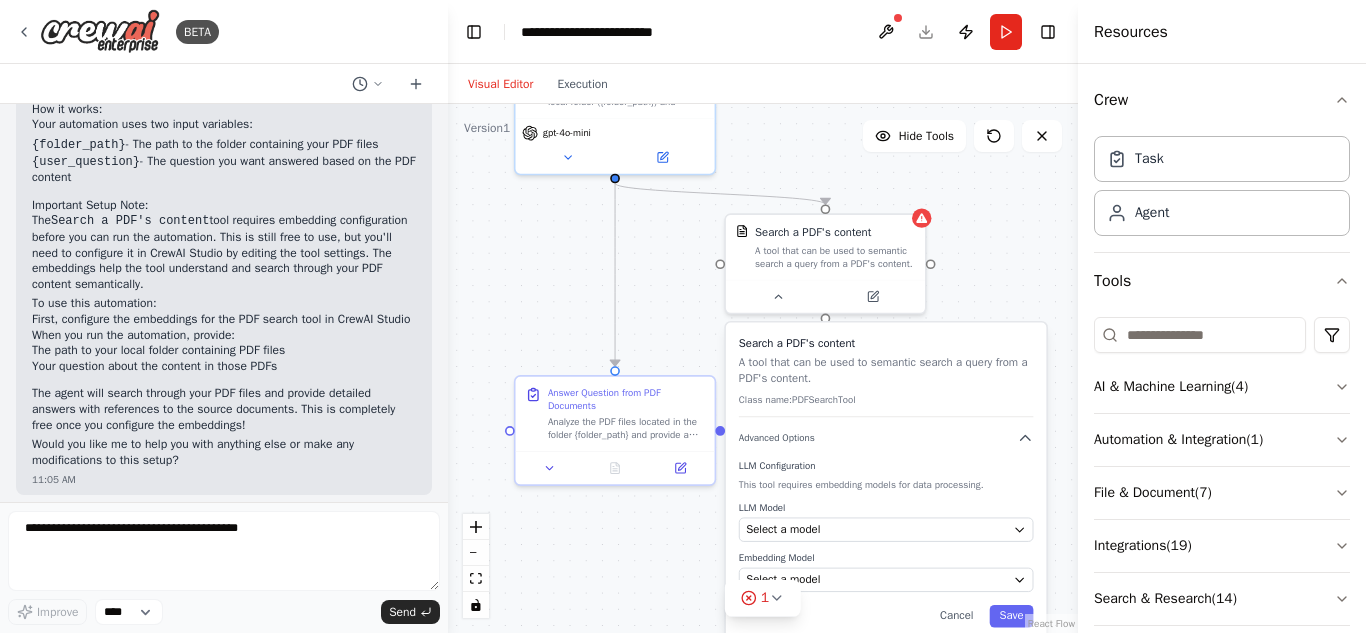 scroll, scrollTop: 1645, scrollLeft: 0, axis: vertical 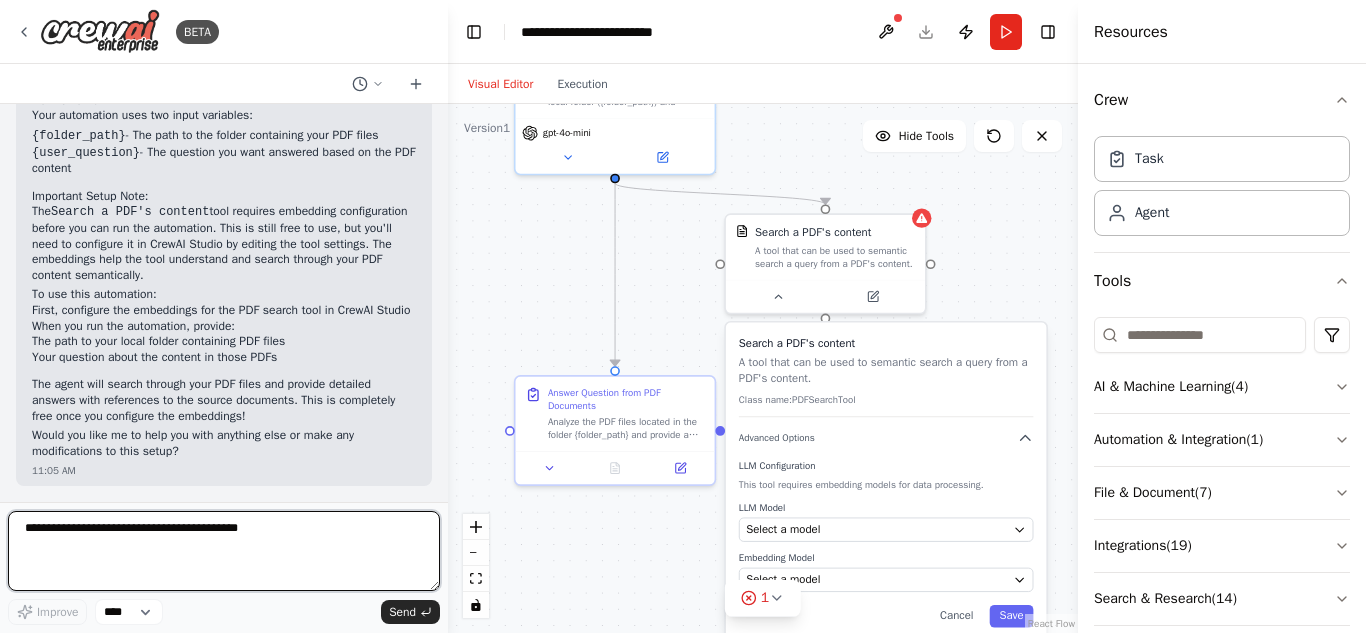 click at bounding box center (224, 551) 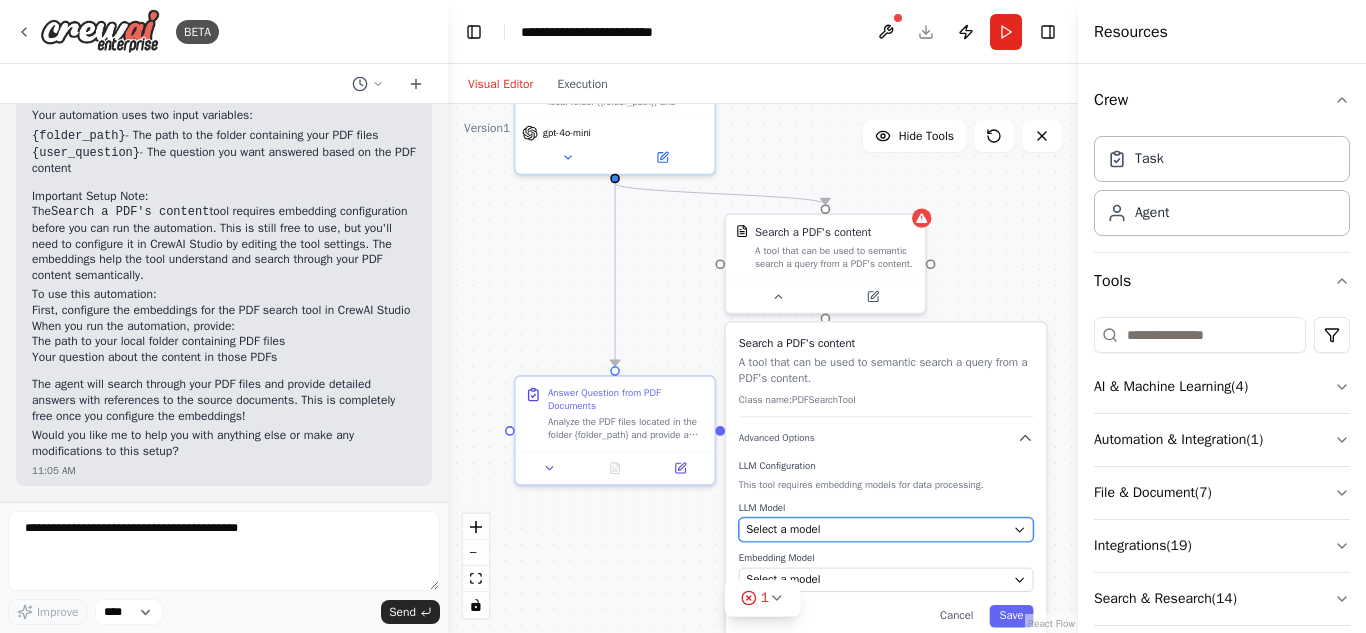 click on "Select a model" at bounding box center (886, 530) 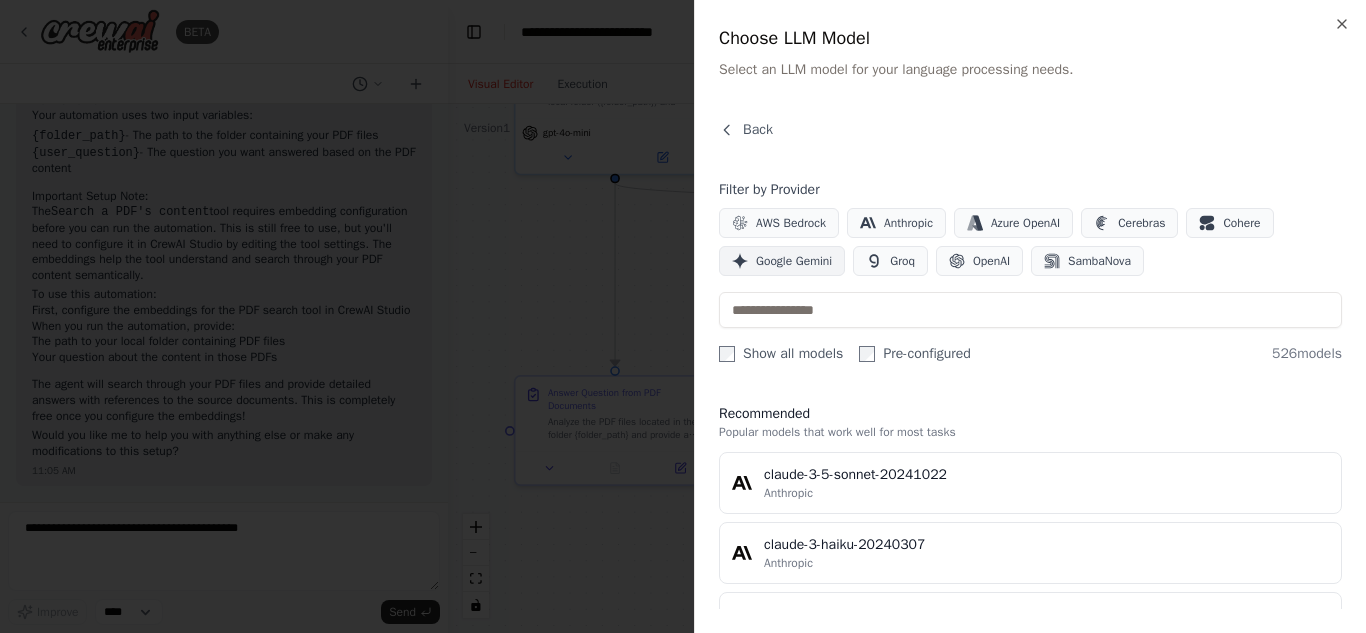 drag, startPoint x: 806, startPoint y: 284, endPoint x: 791, endPoint y: 266, distance: 23.43075 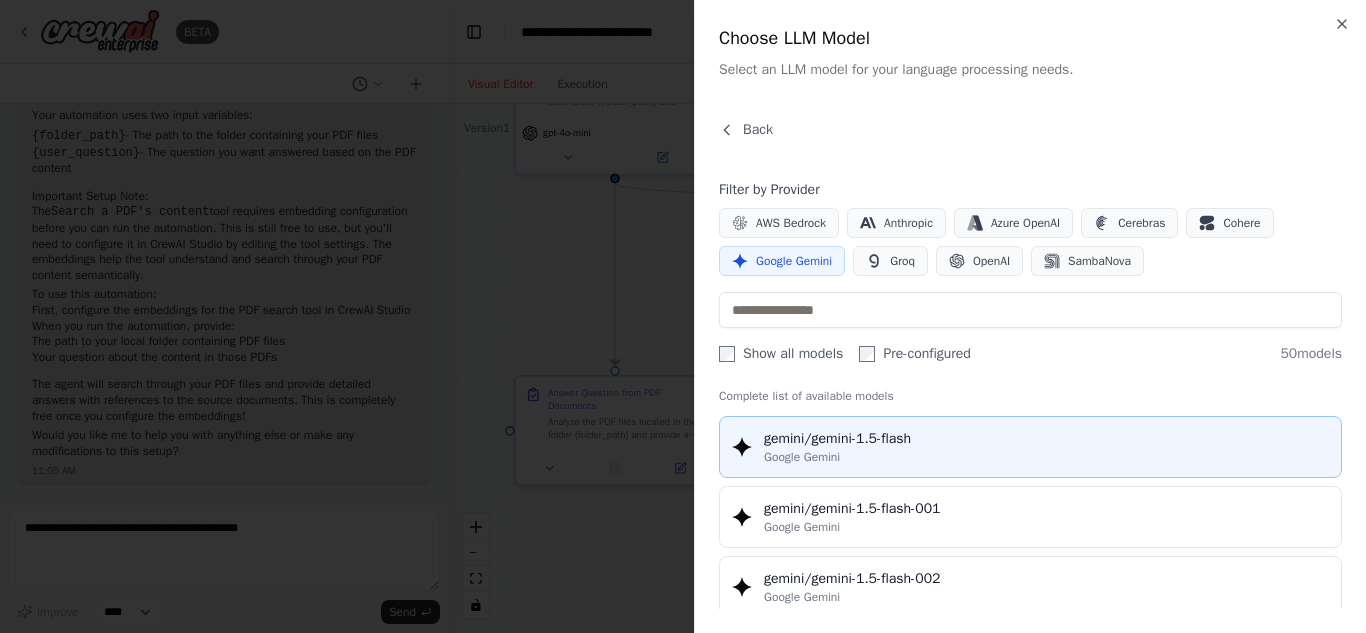 scroll, scrollTop: 37, scrollLeft: 0, axis: vertical 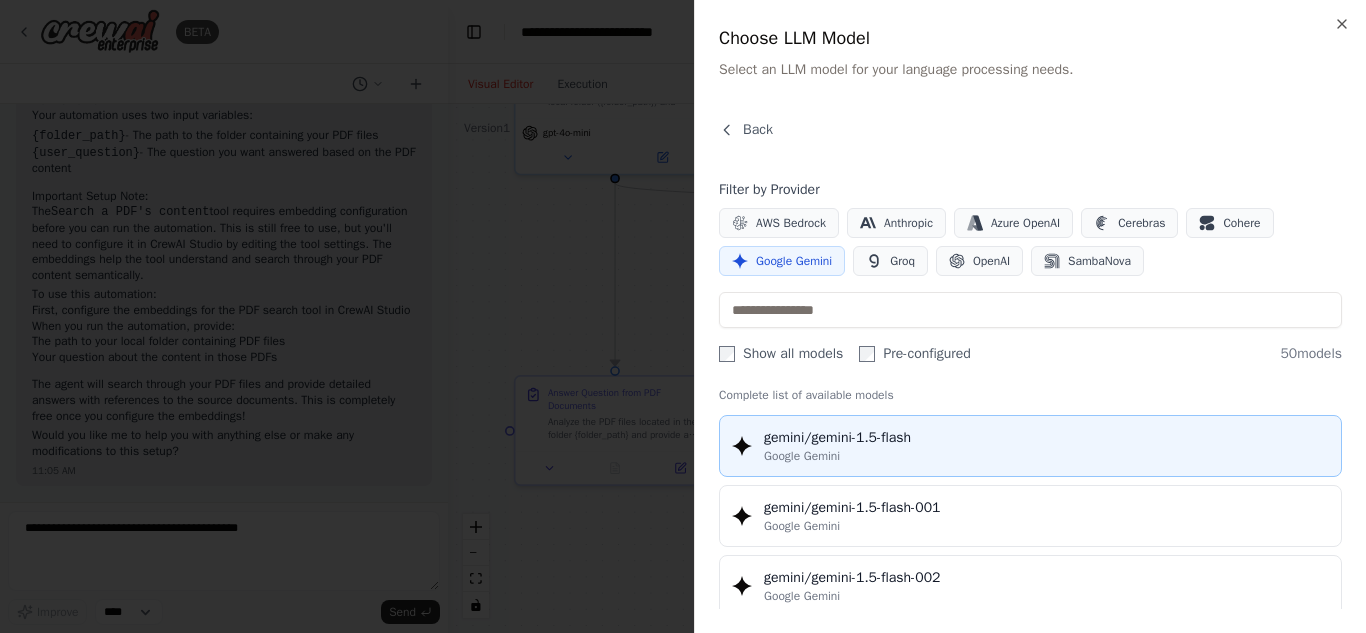 click on "gemini/gemini-1.5-flash" at bounding box center (1046, 438) 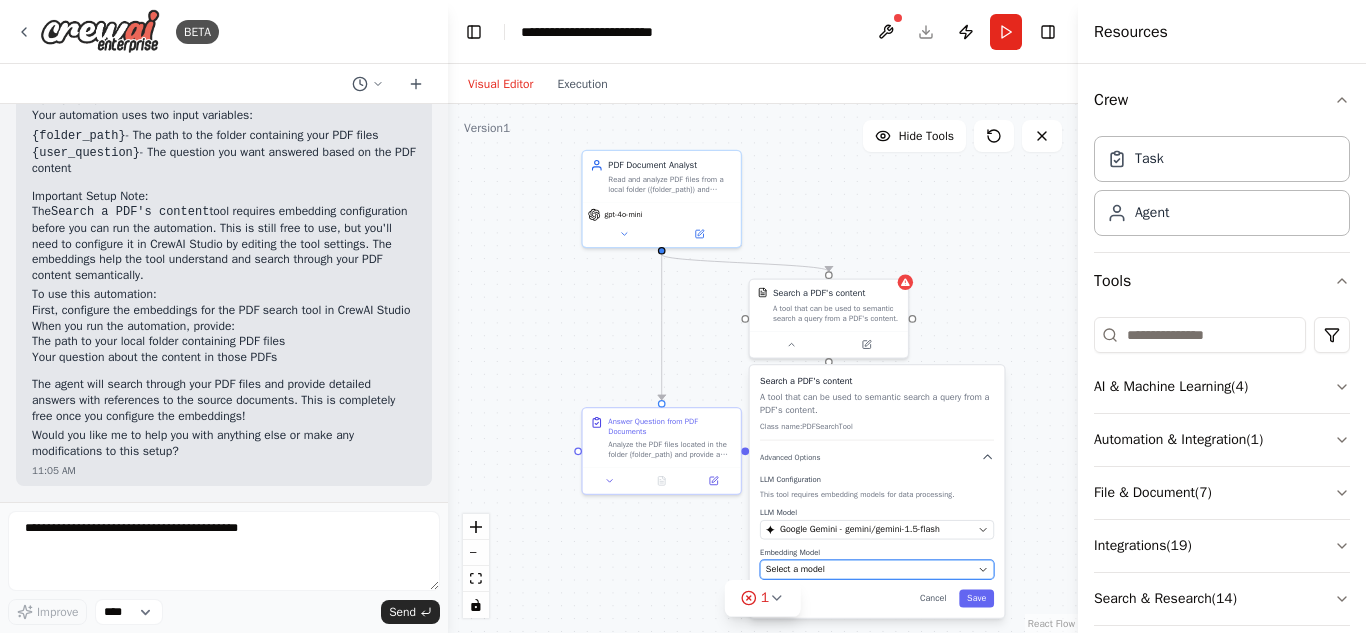 click on "Select a model" at bounding box center [869, 569] 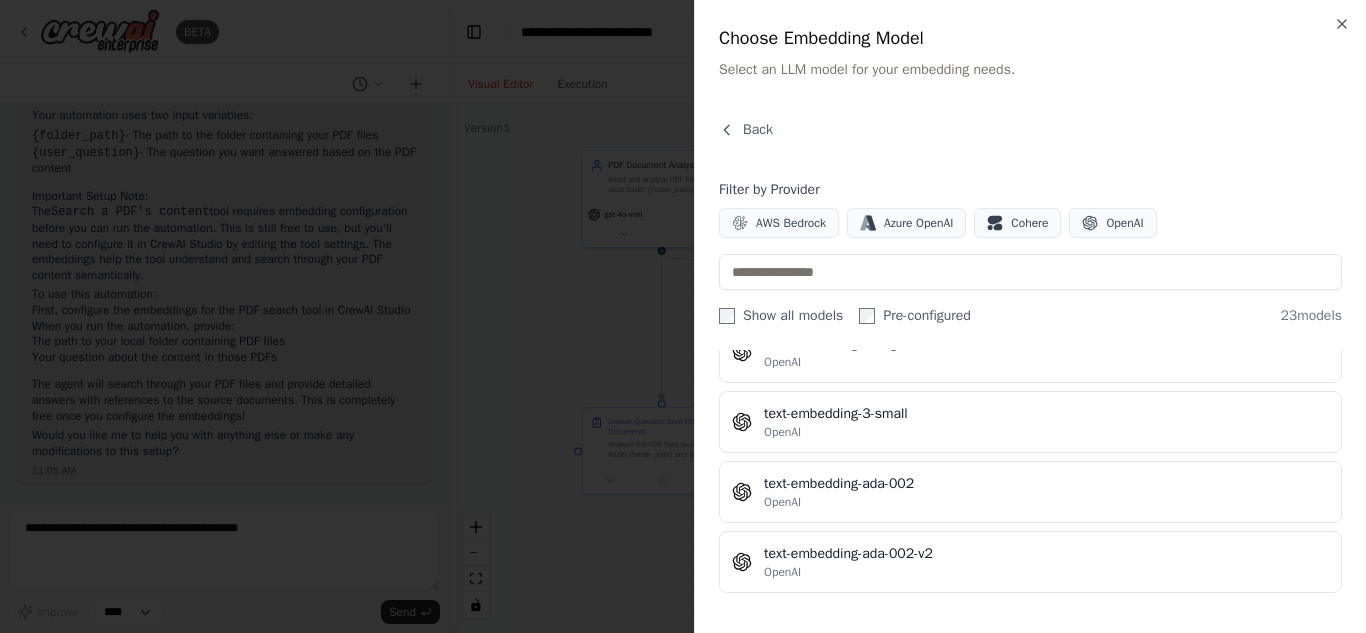 scroll, scrollTop: 1422, scrollLeft: 0, axis: vertical 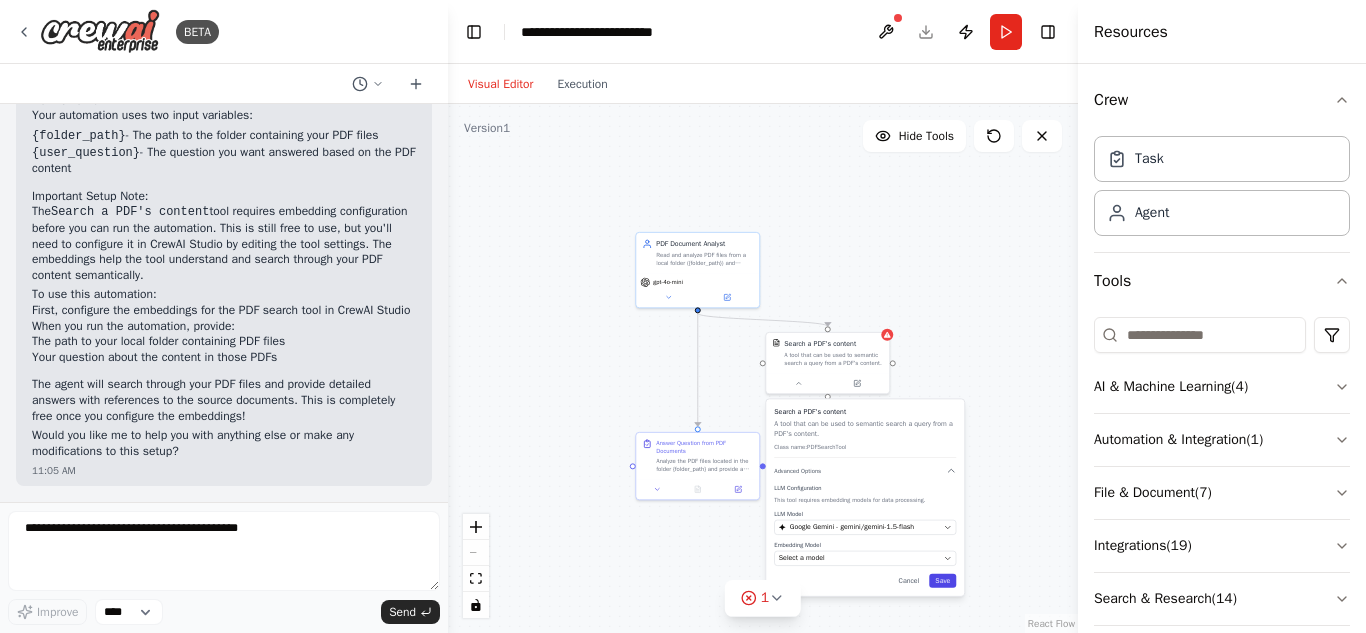 click on "Save" at bounding box center (942, 581) 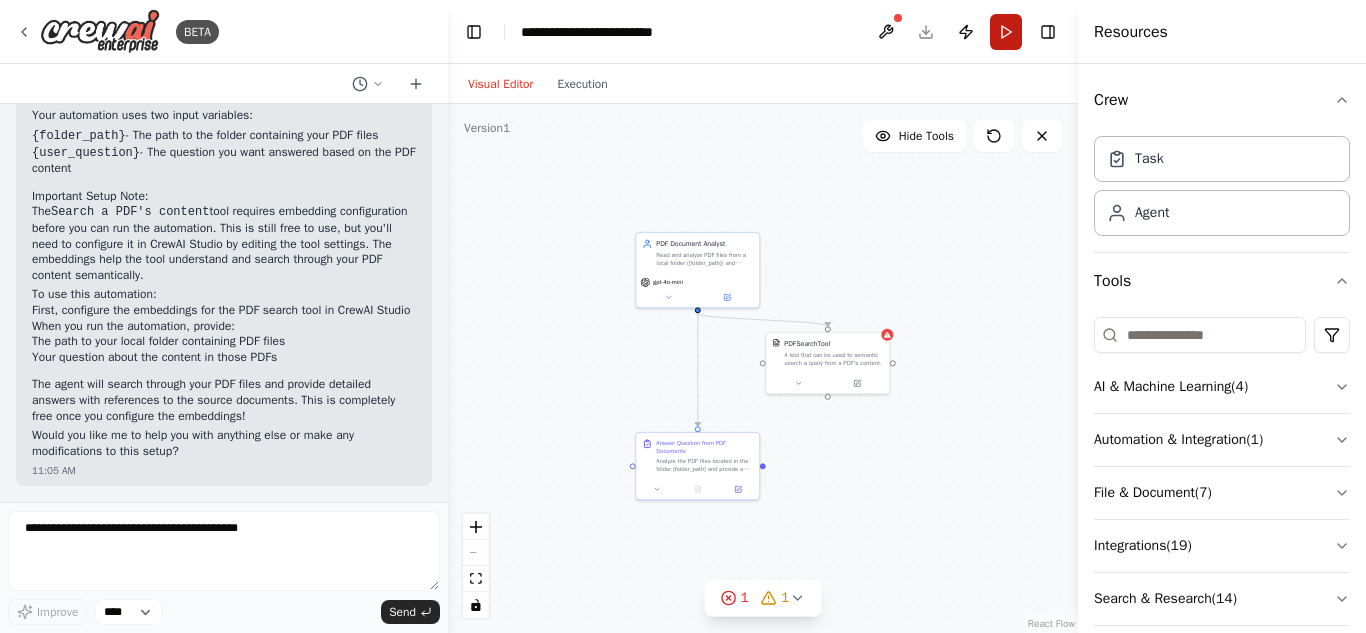 click on "Run" at bounding box center [1006, 32] 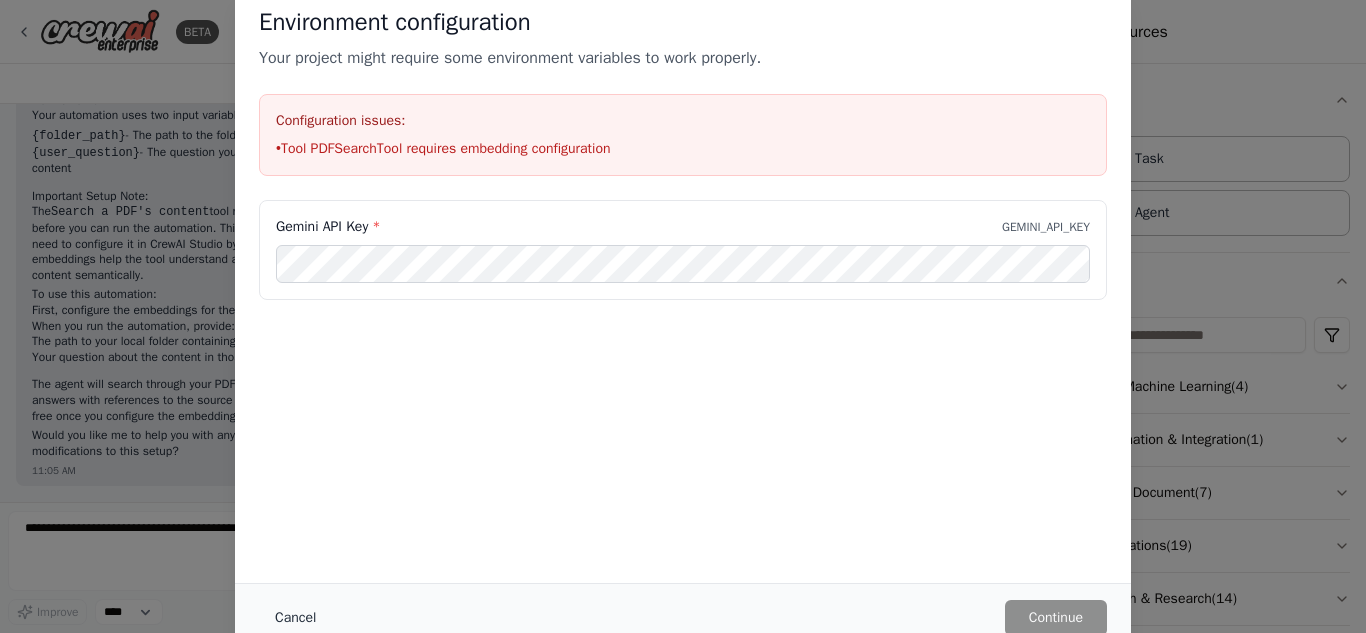 click on "Cancel" at bounding box center [295, 618] 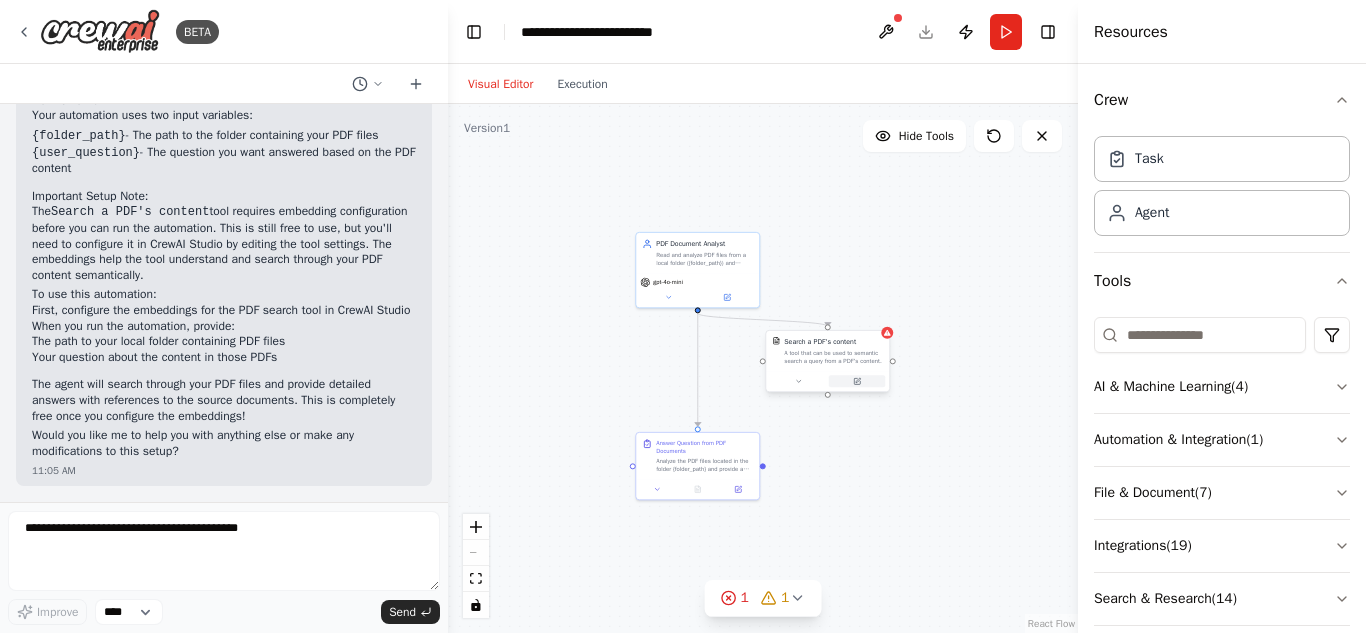 click at bounding box center [857, 381] 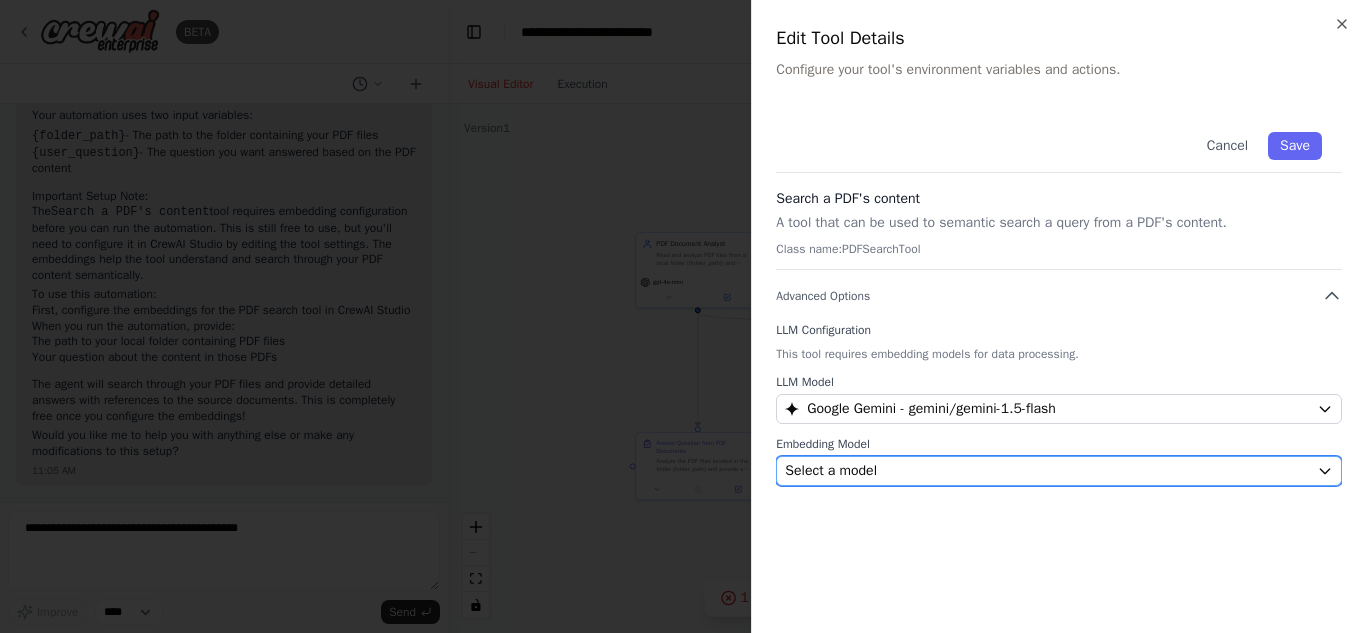 click on "Select a model" at bounding box center (831, 471) 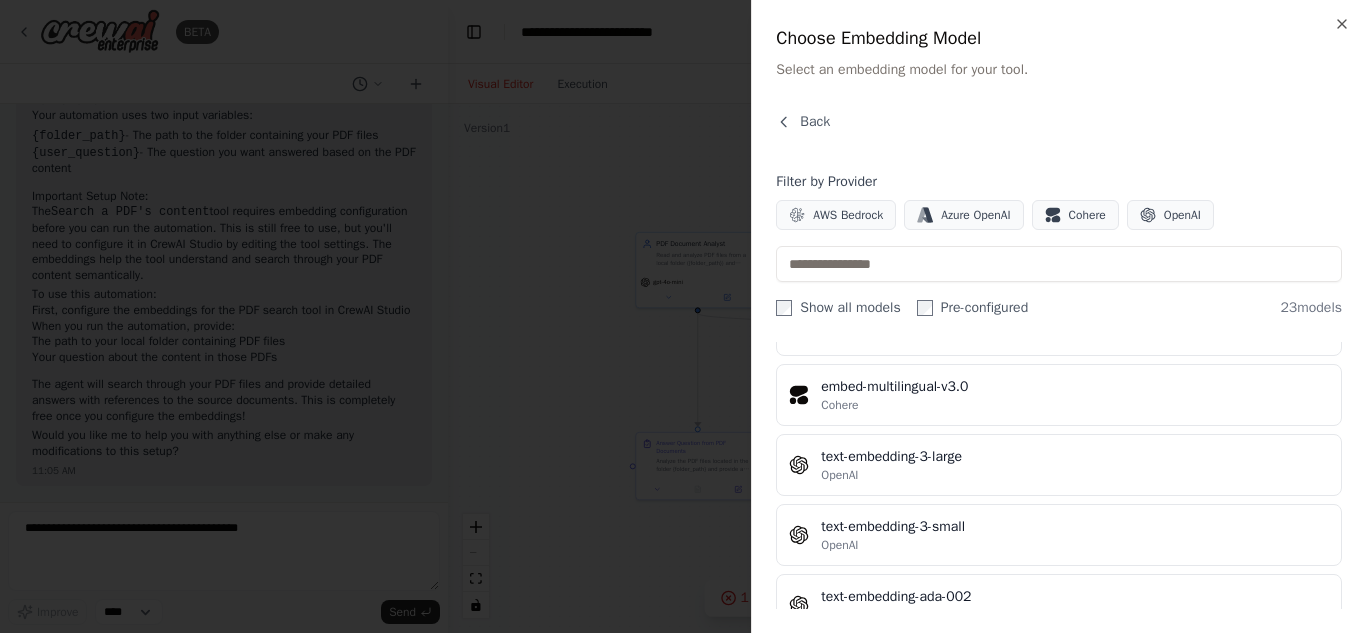 scroll, scrollTop: 1296, scrollLeft: 0, axis: vertical 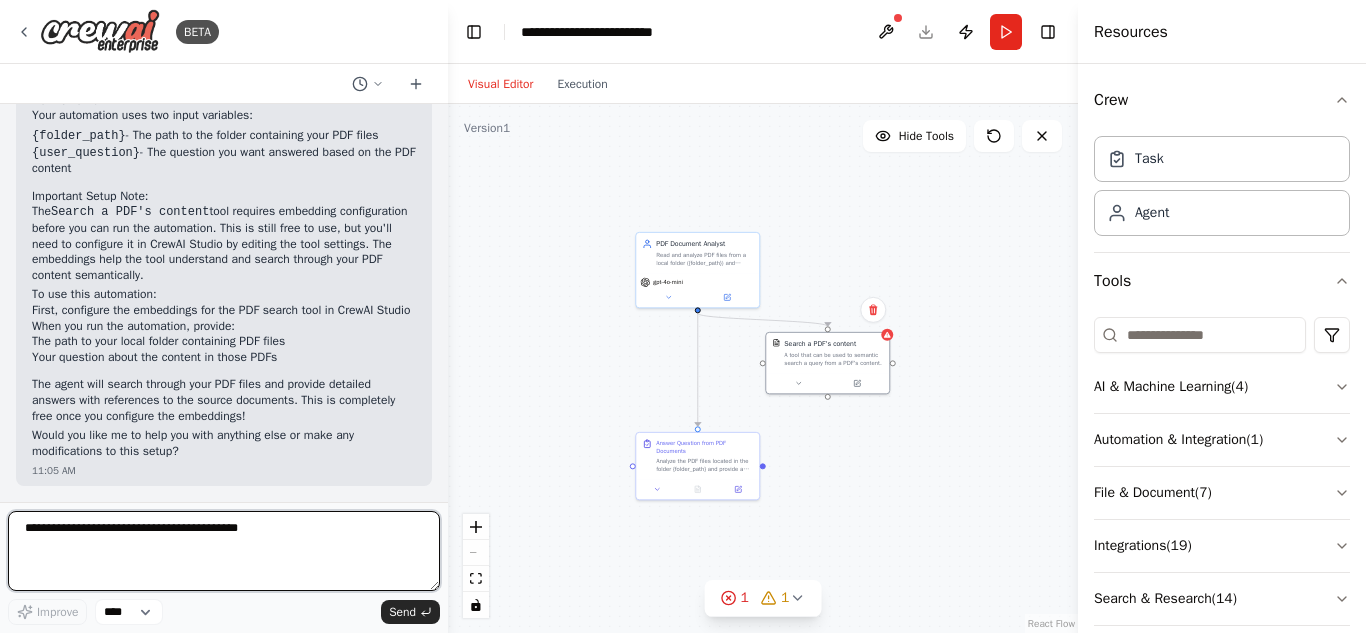 click at bounding box center (224, 551) 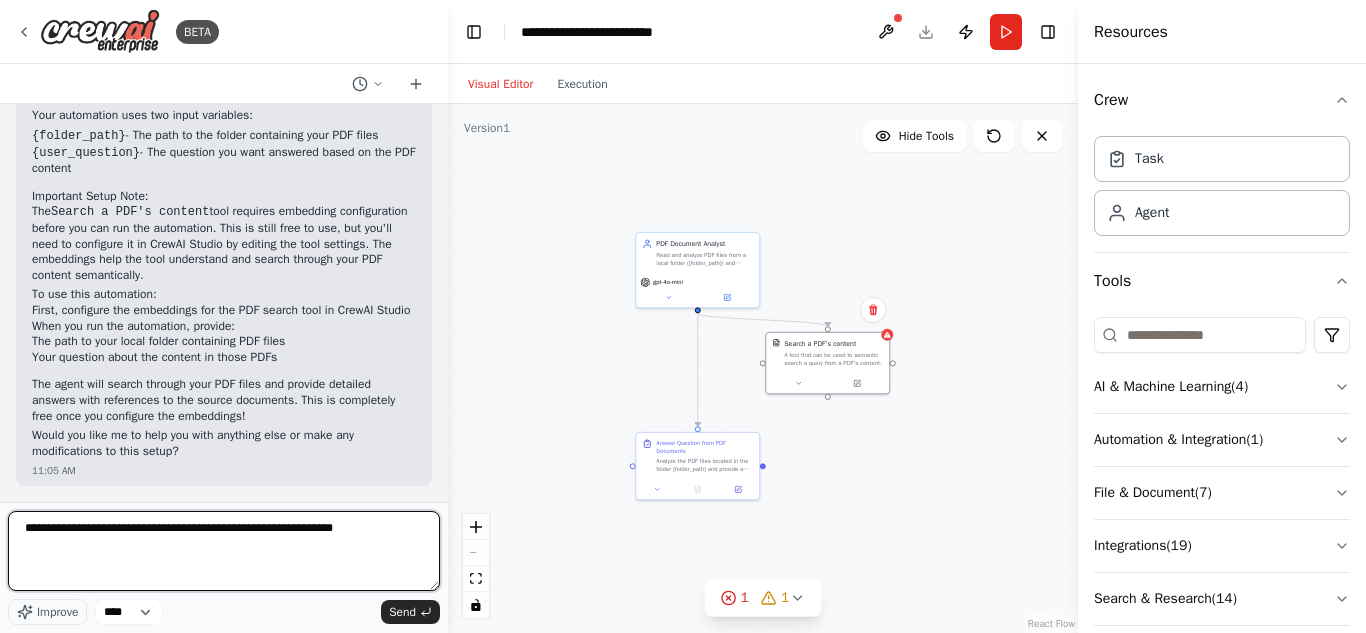 type on "**********" 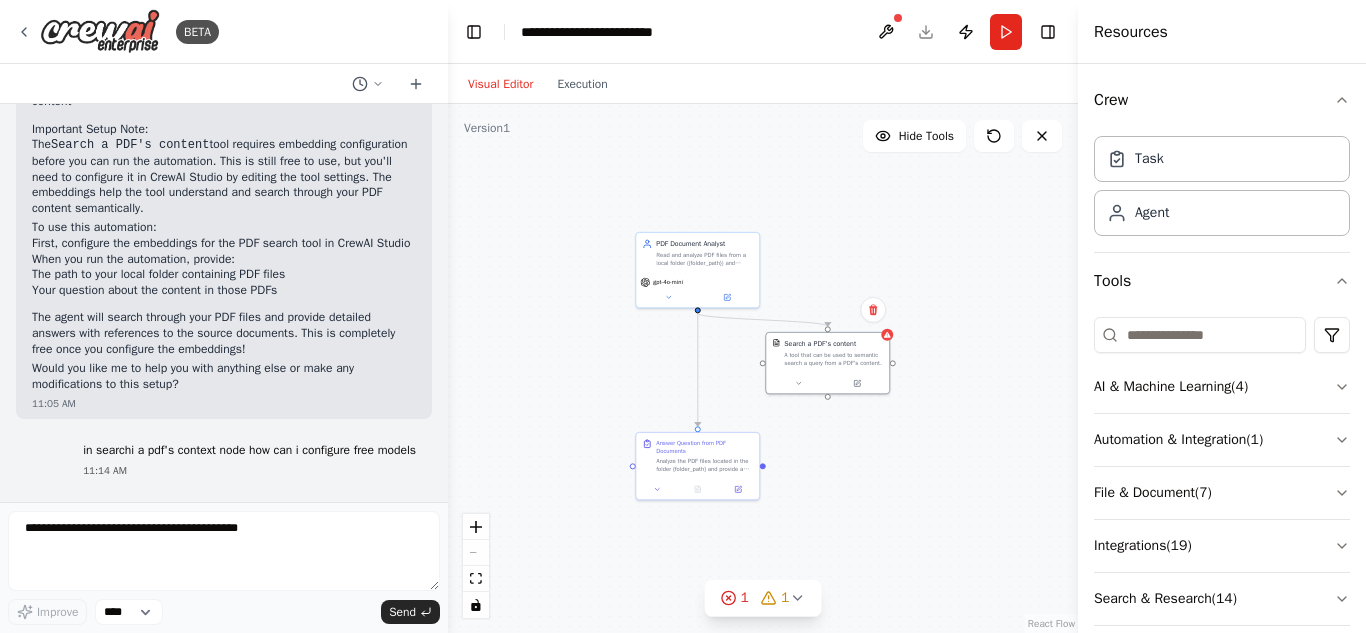 scroll, scrollTop: 1764, scrollLeft: 0, axis: vertical 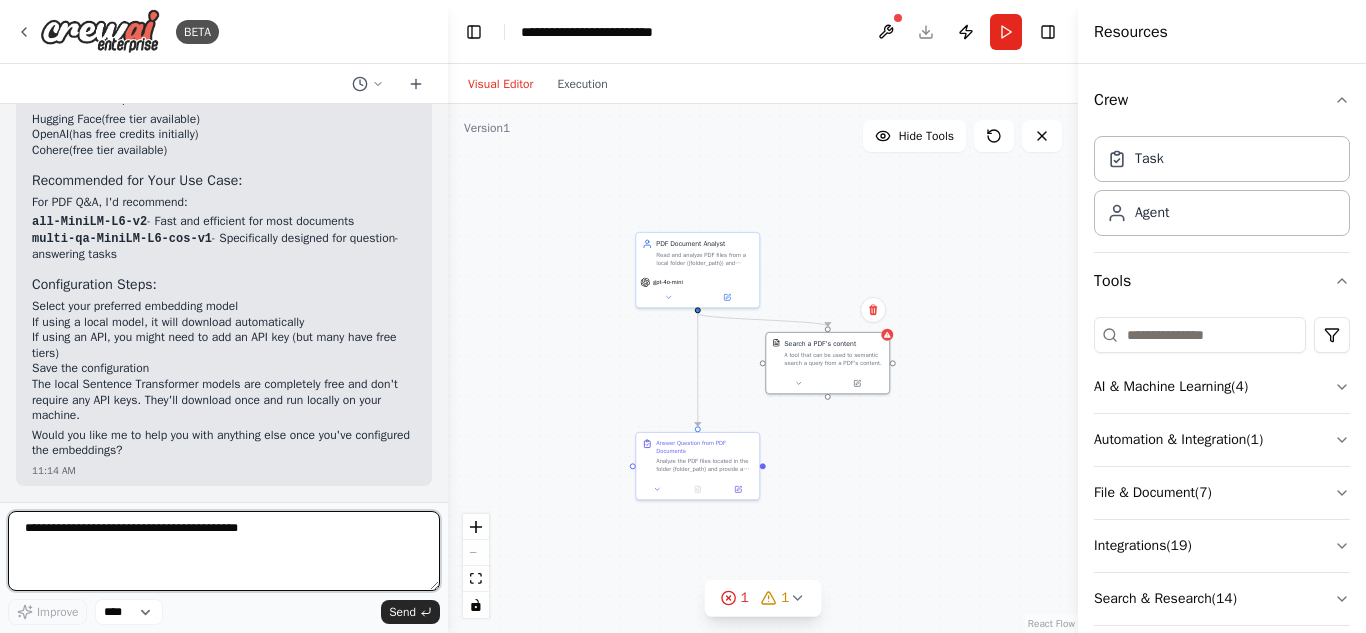 click at bounding box center (224, 551) 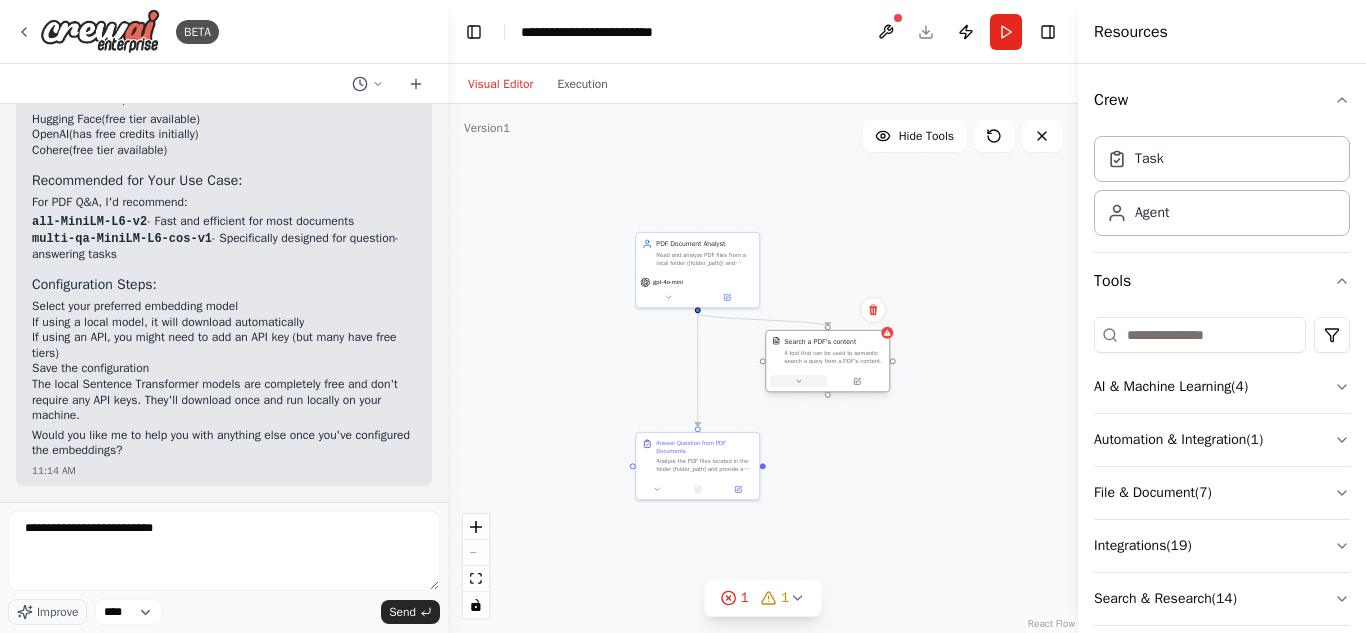 click 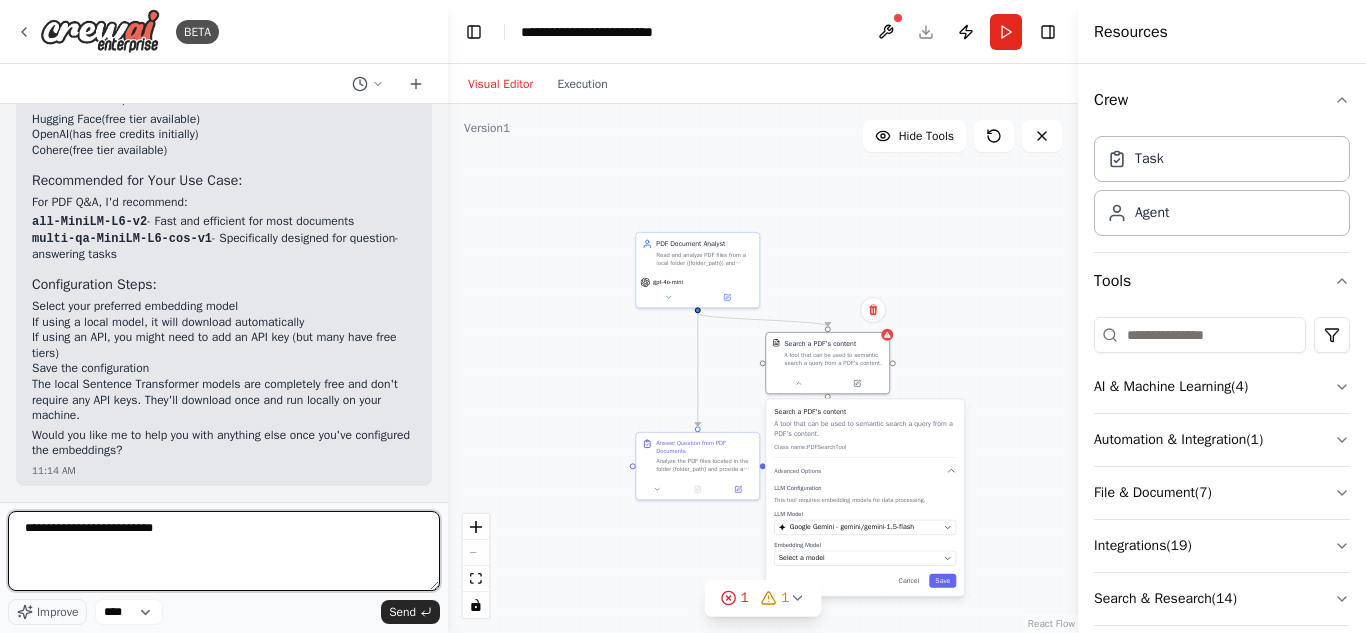 click on "**********" at bounding box center [224, 551] 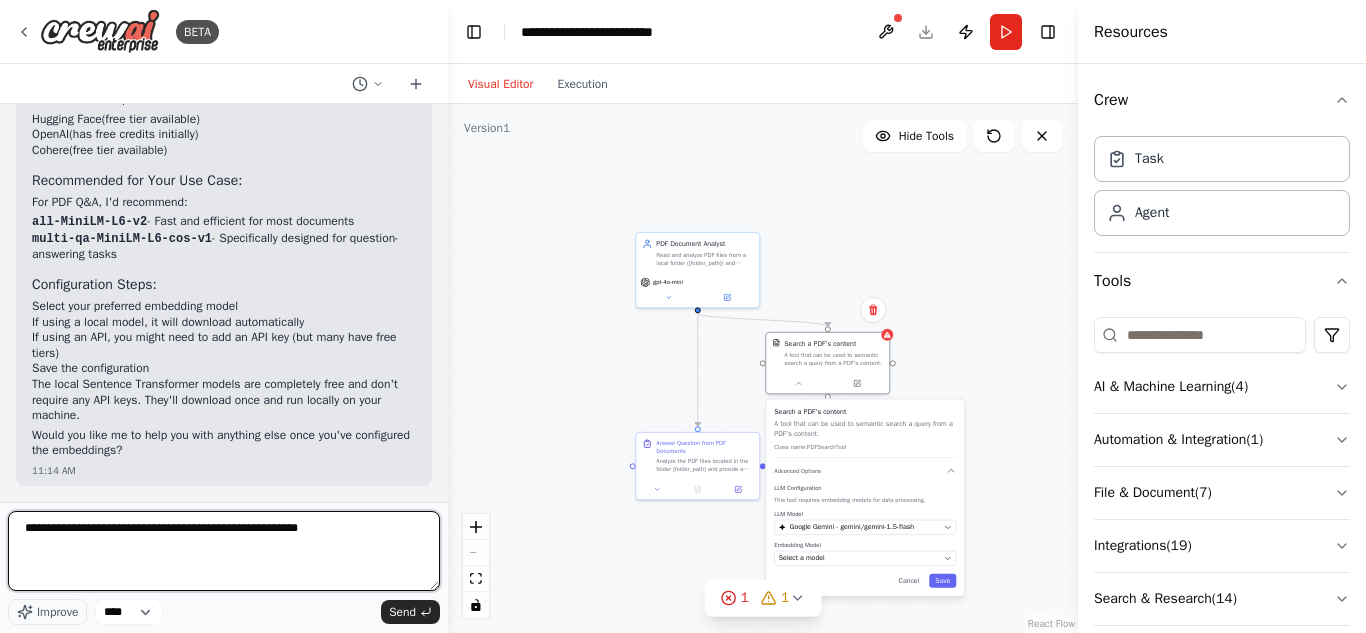 type on "**********" 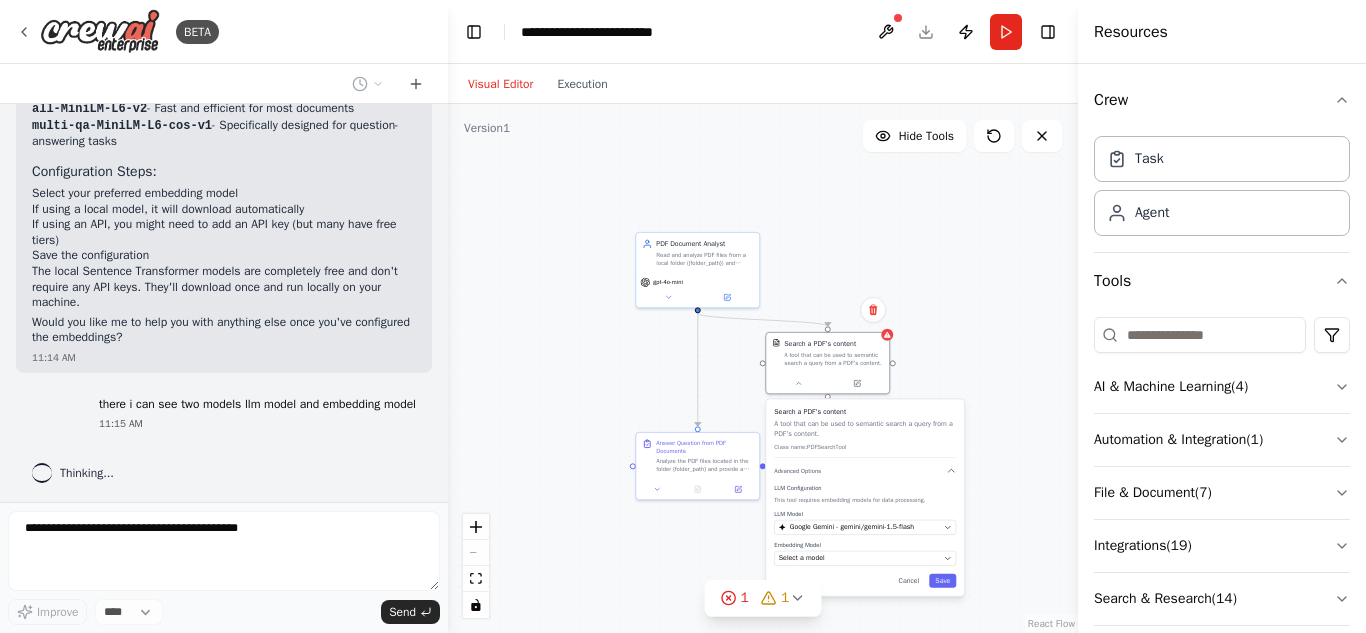 scroll, scrollTop: 2617, scrollLeft: 0, axis: vertical 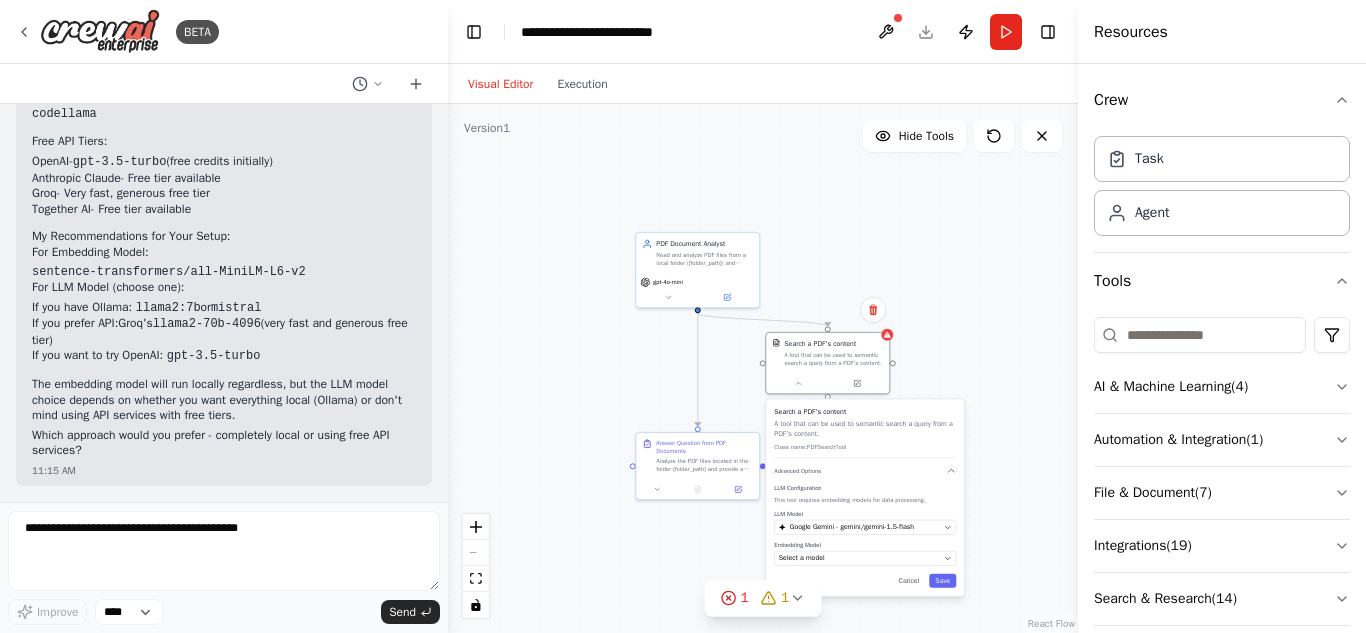 drag, startPoint x: 222, startPoint y: 309, endPoint x: 307, endPoint y: 233, distance: 114.02193 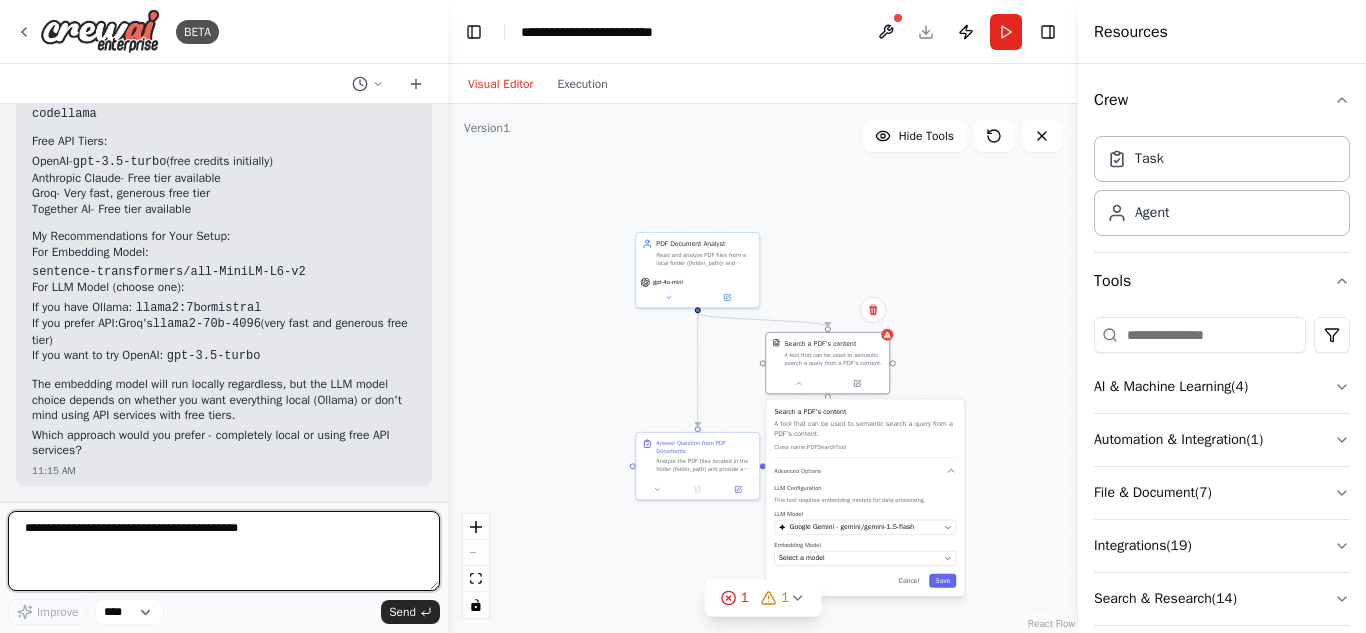 click at bounding box center [224, 551] 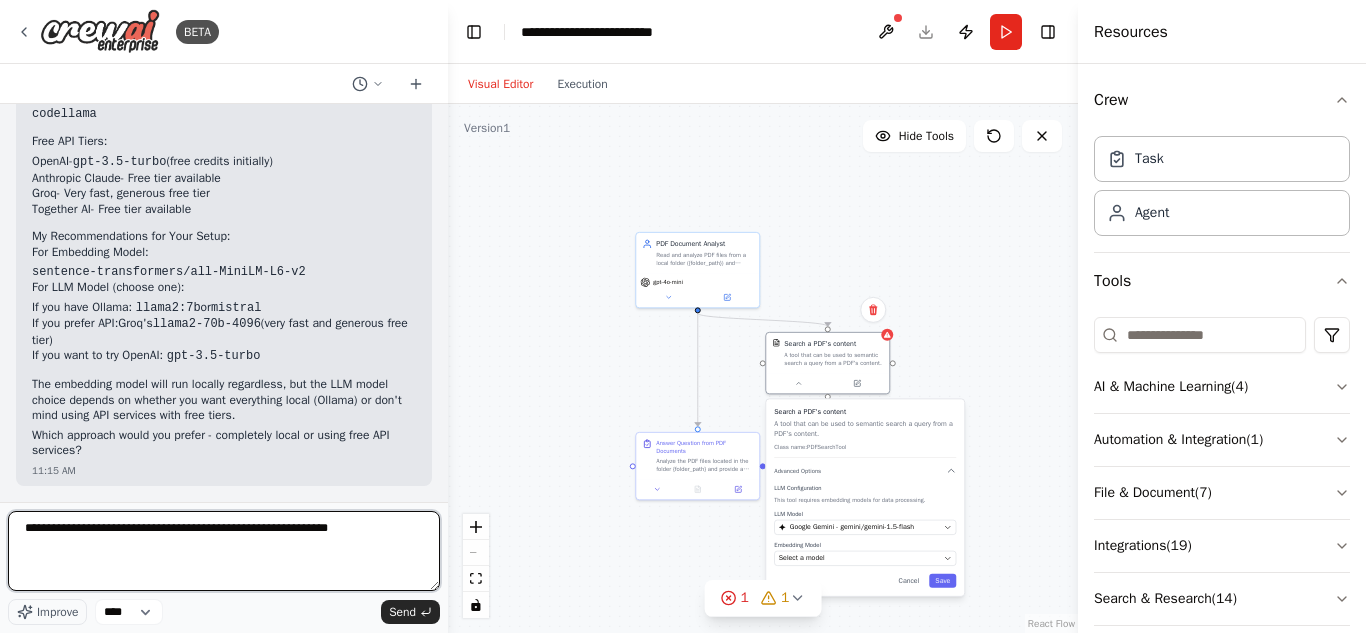 type on "**********" 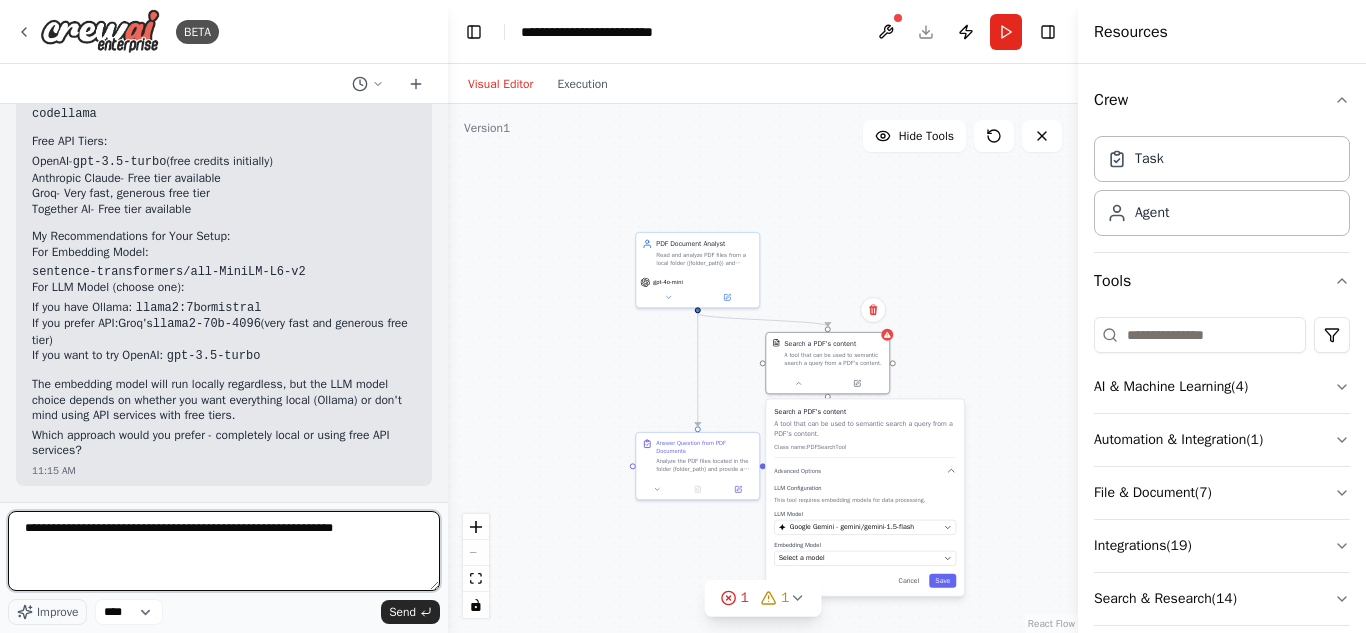 type 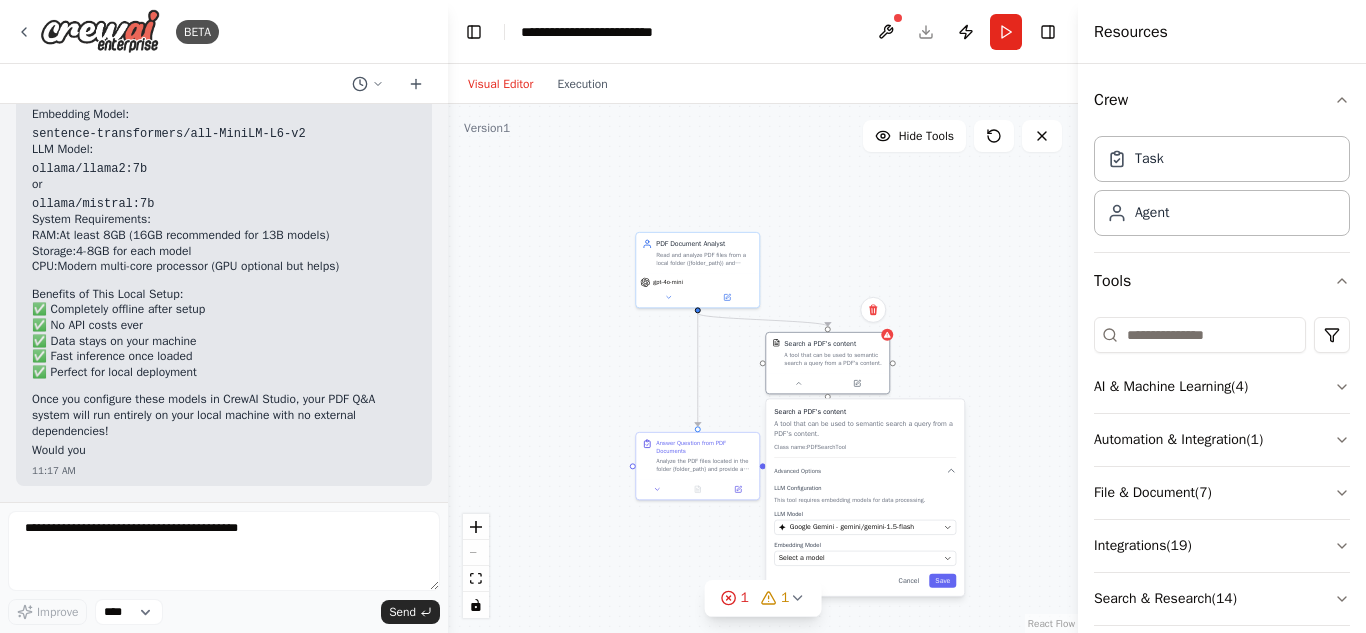 scroll, scrollTop: 4317, scrollLeft: 0, axis: vertical 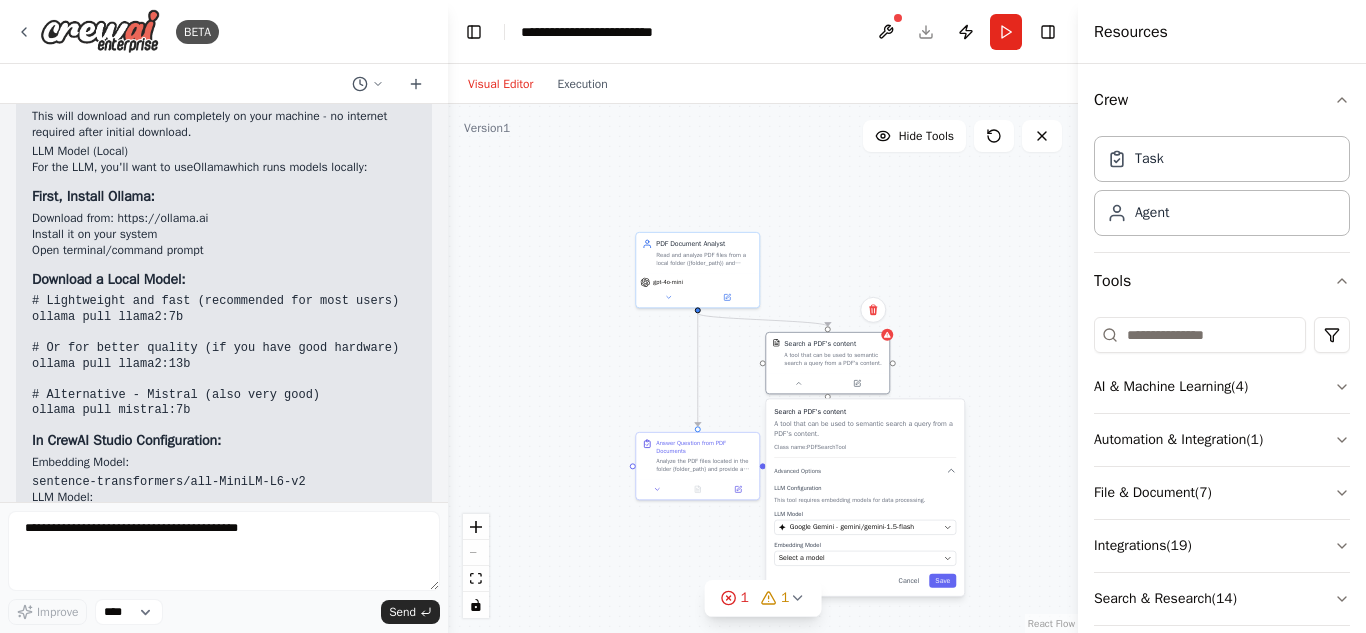click on ".deletable-edge-delete-btn {
width: 20px;
height: 20px;
border: 0px solid #ffffff;
color: #6b7280;
background-color: #f8fafc;
cursor: pointer;
border-radius: 50%;
font-size: 12px;
padding: 3px;
display: flex;
align-items: center;
justify-content: center;
transition: all 0.2s cubic-bezier(0.4, 0, 0.2, 1);
box-shadow: 0 2px 4px rgba(0, 0, 0, 0.1);
}
.deletable-edge-delete-btn:hover {
background-color: #ef4444;
color: #ffffff;
border-color: #dc2626;
transform: scale(1.1);
box-shadow: 0 4px 12px rgba(239, 68, 68, 0.4);
}
.deletable-edge-delete-btn:active {
transform: scale(0.95);
box-shadow: 0 2px 4px rgba(239, 68, 68, 0.3);
}
PDF Document Analyst gpt-4o-mini Search a PDF's content Class name:" at bounding box center [763, 368] 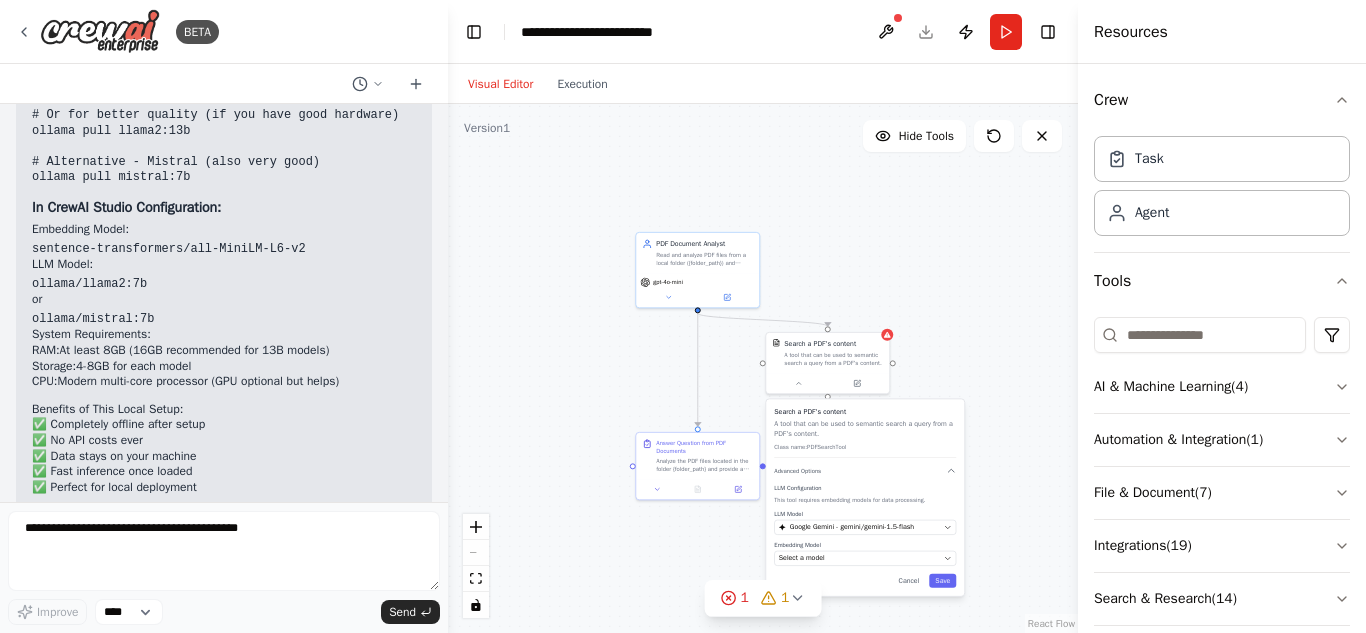 scroll, scrollTop: 4317, scrollLeft: 0, axis: vertical 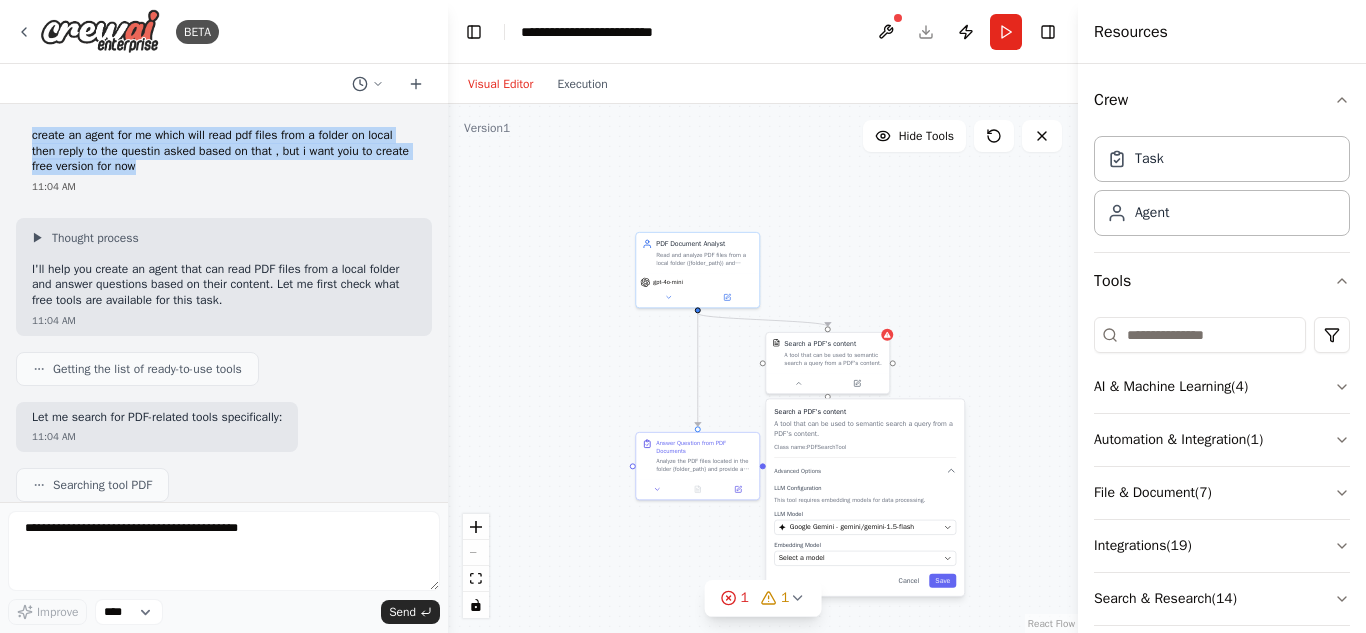 drag, startPoint x: 29, startPoint y: 131, endPoint x: 231, endPoint y: 172, distance: 206.1189 